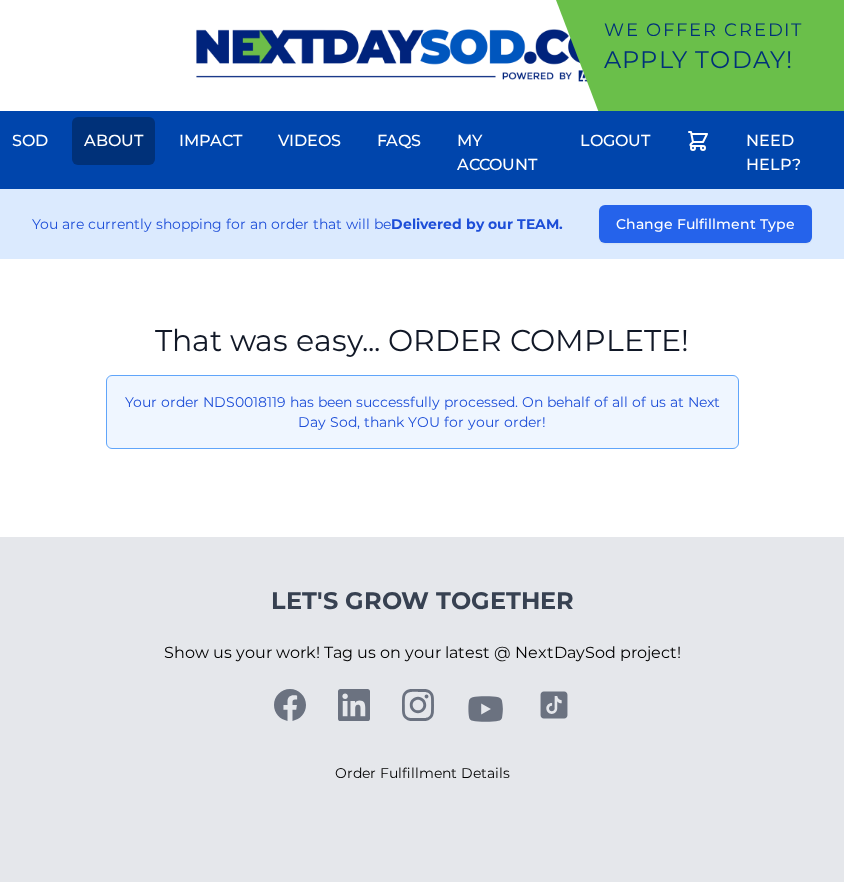 scroll, scrollTop: 0, scrollLeft: 0, axis: both 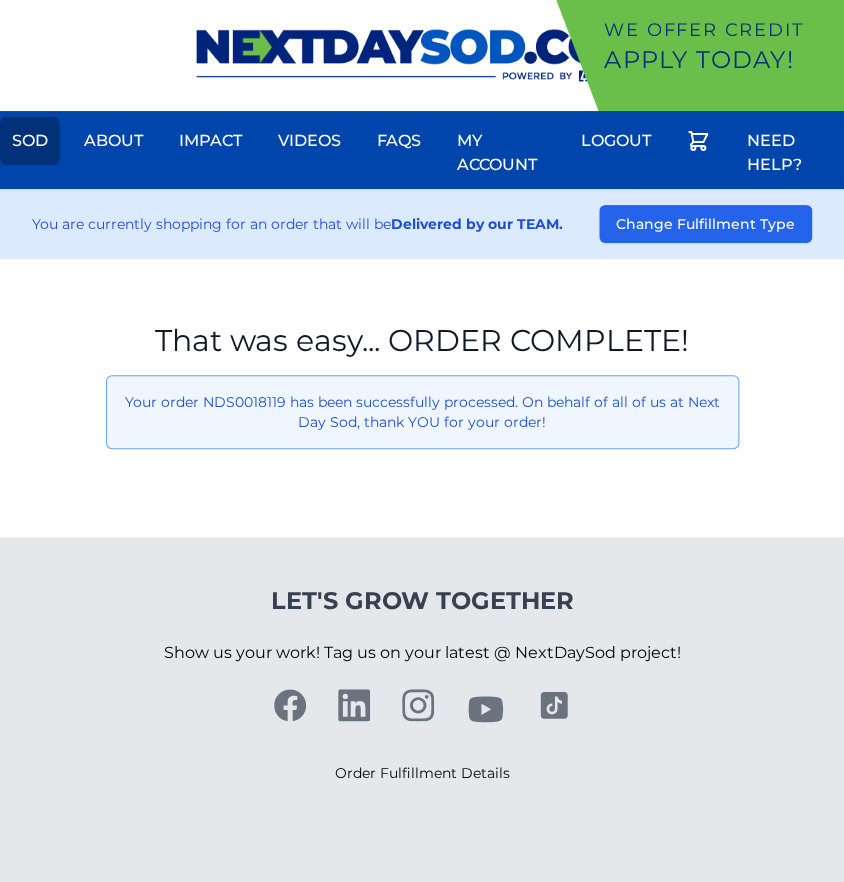 click on "Sod" at bounding box center [30, 141] 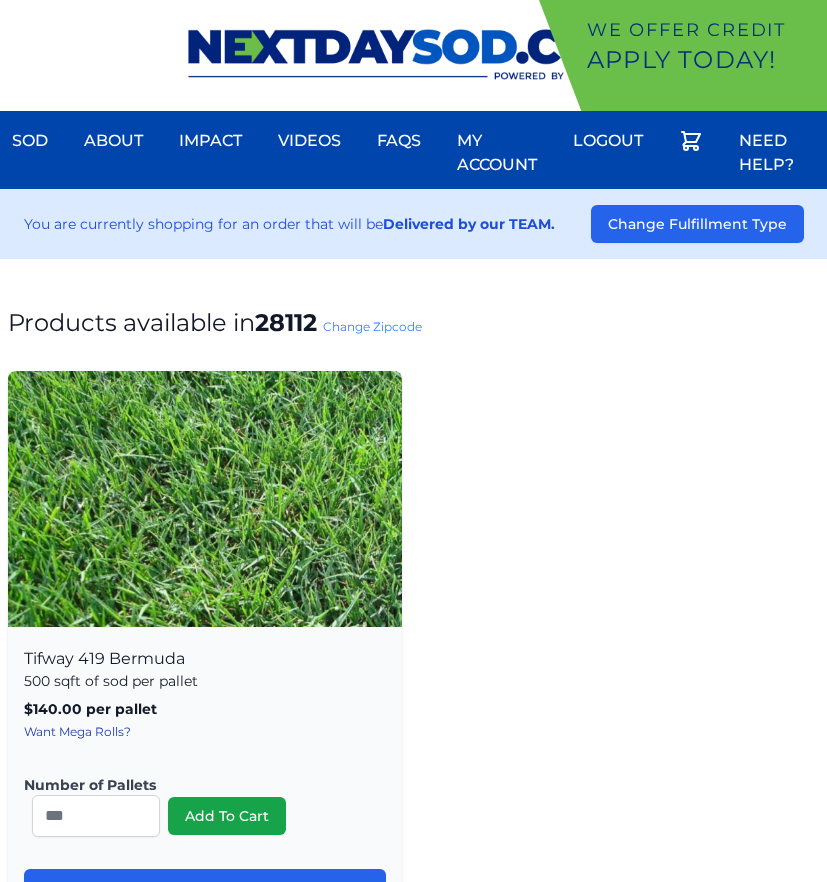 scroll, scrollTop: 0, scrollLeft: 0, axis: both 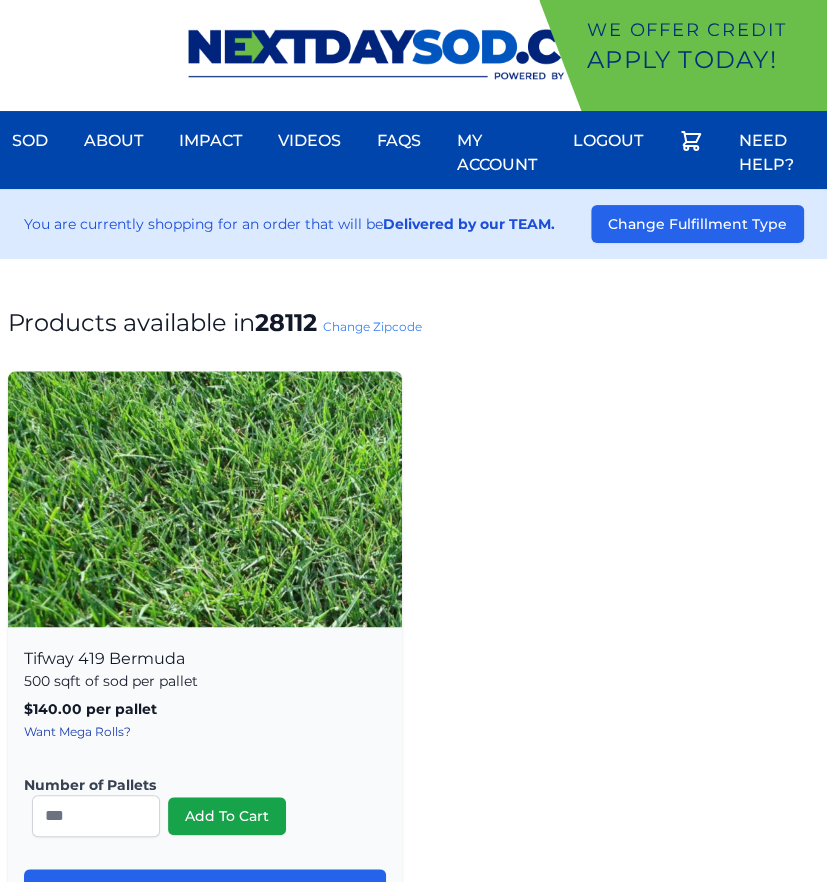 click on "Change Zipcode" at bounding box center (372, 326) 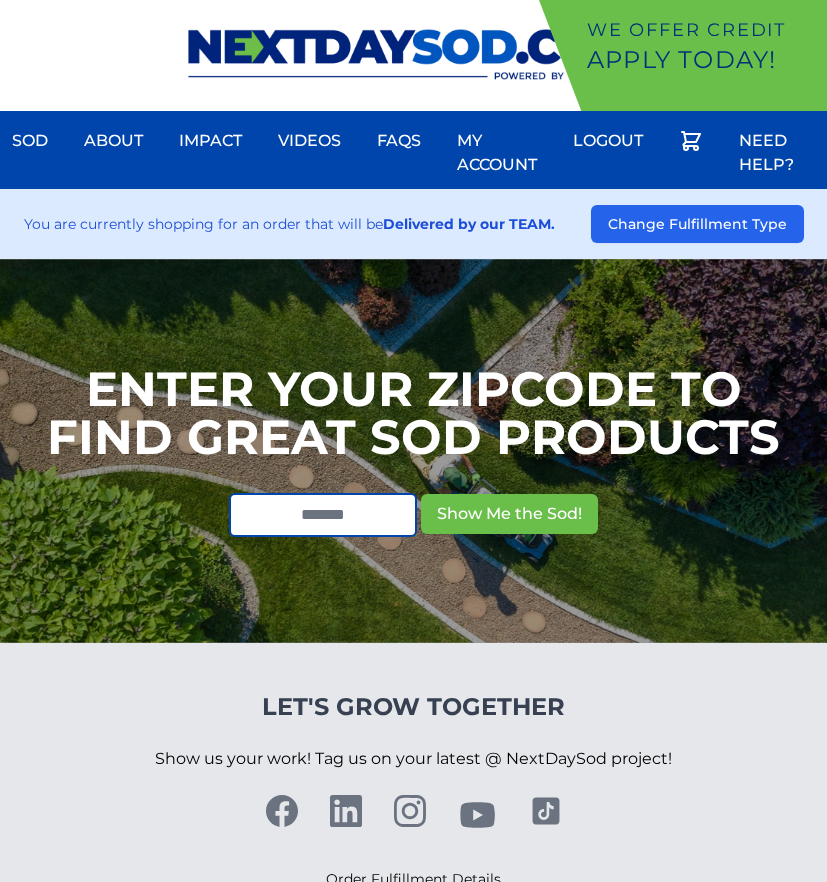 scroll, scrollTop: 0, scrollLeft: 0, axis: both 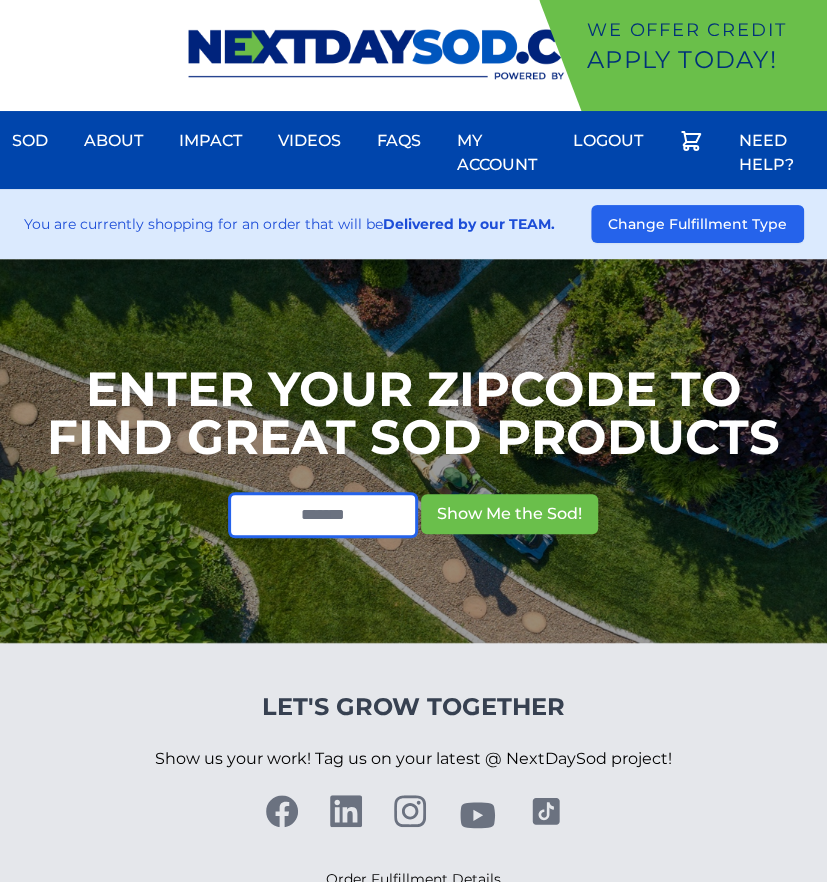 click at bounding box center [323, 515] 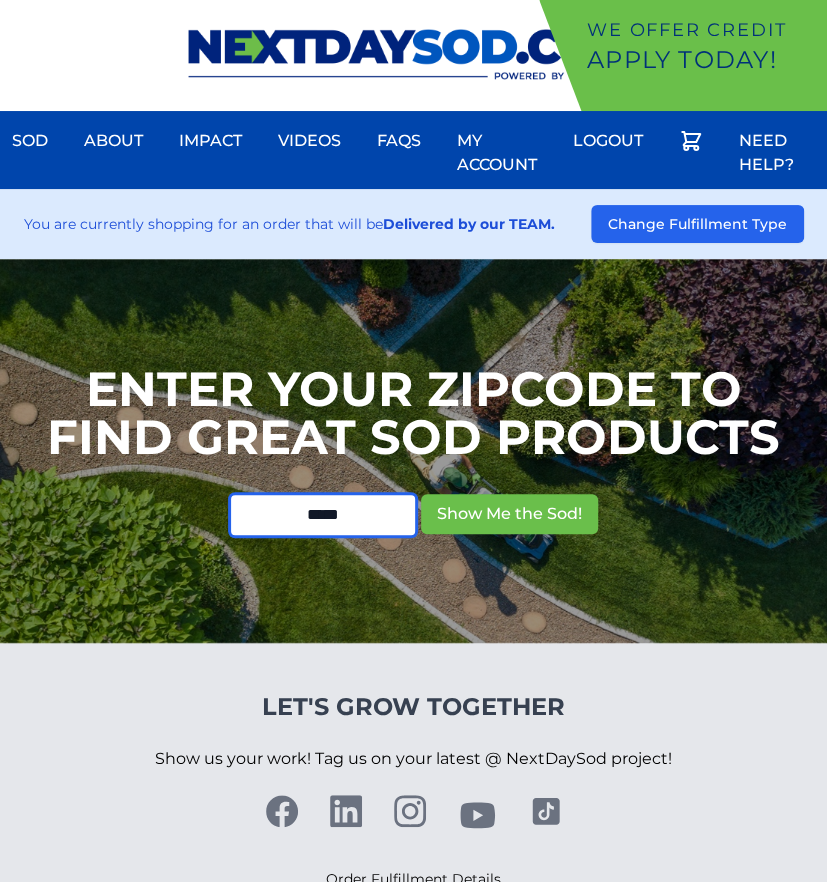 type on "*****" 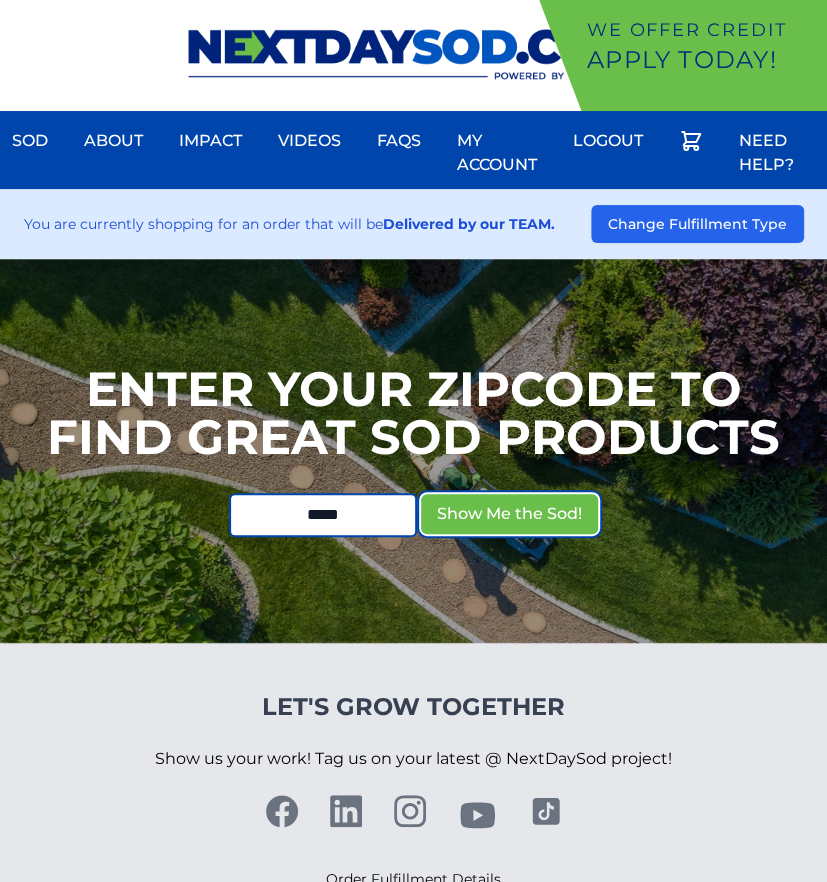 type 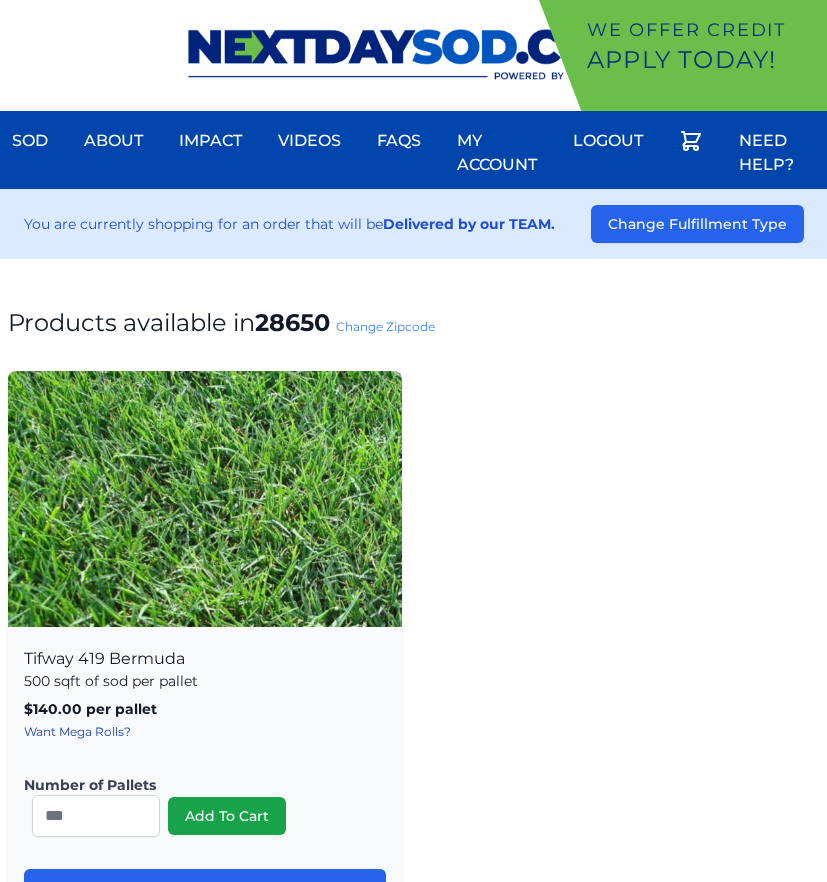 scroll, scrollTop: 0, scrollLeft: 0, axis: both 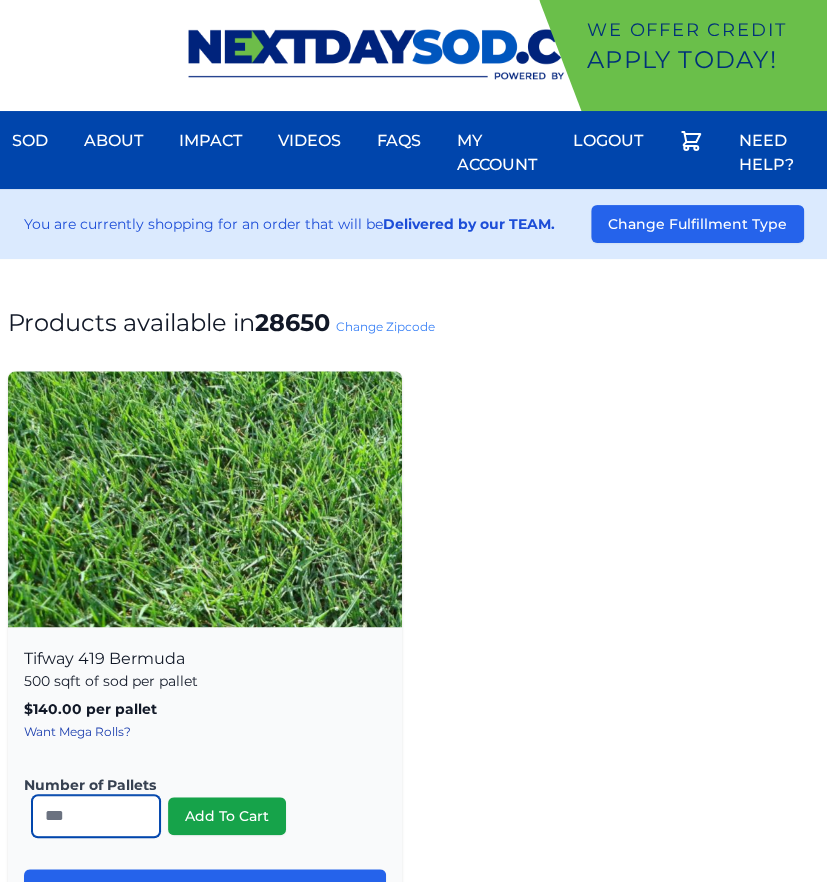 click on "*" at bounding box center [96, 816] 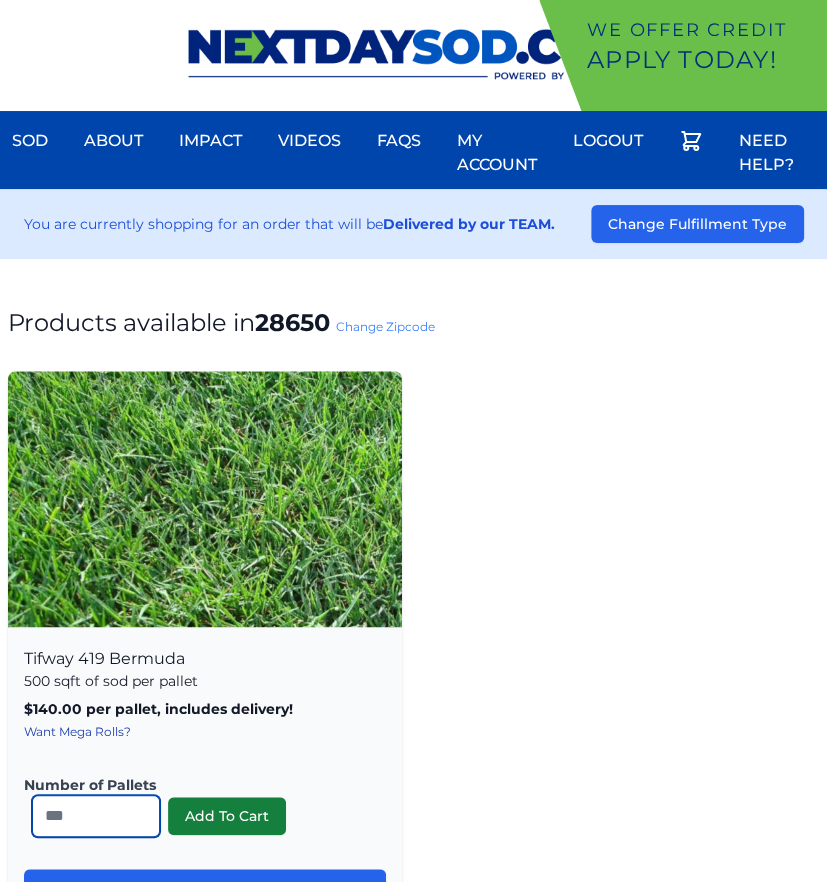 type on "**" 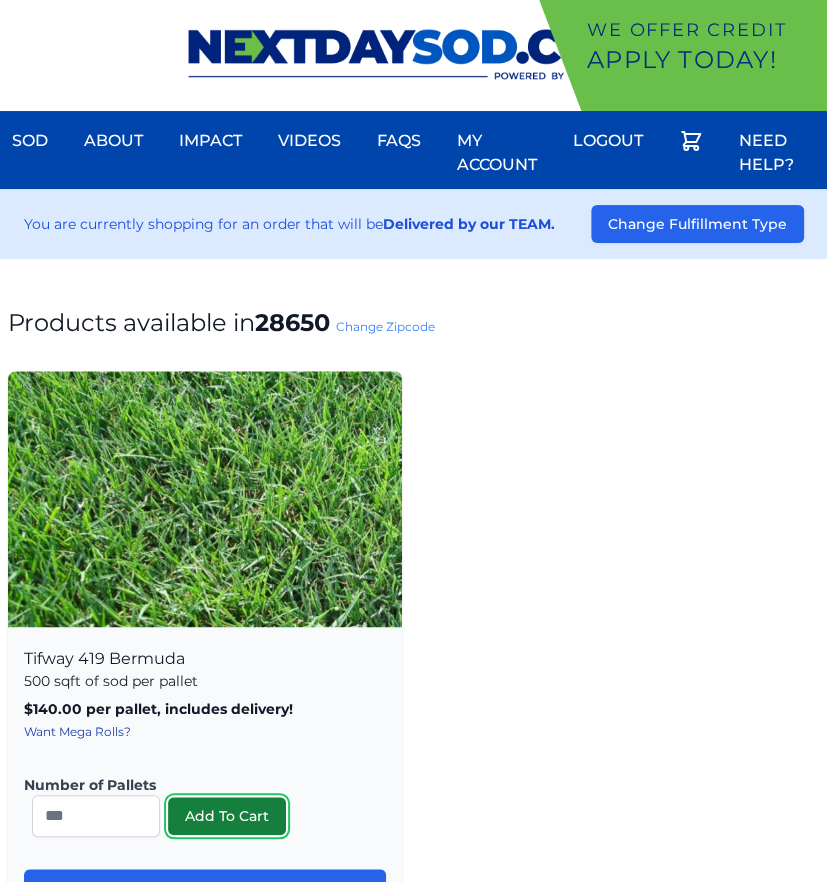 click on "Add To Cart" at bounding box center [227, 816] 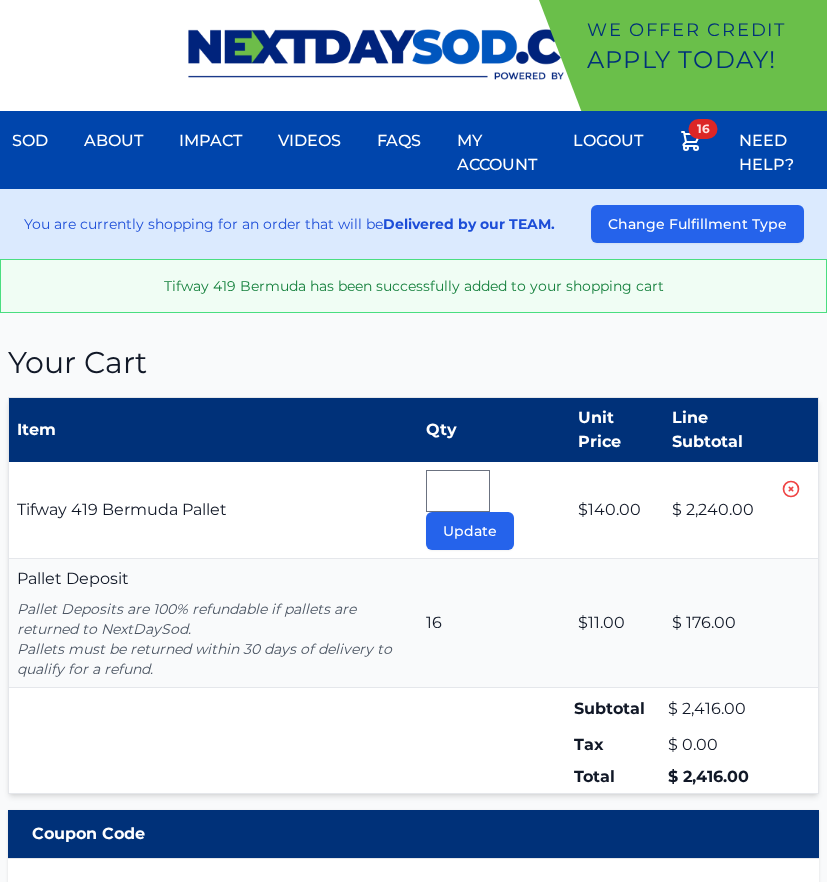scroll, scrollTop: 0, scrollLeft: 0, axis: both 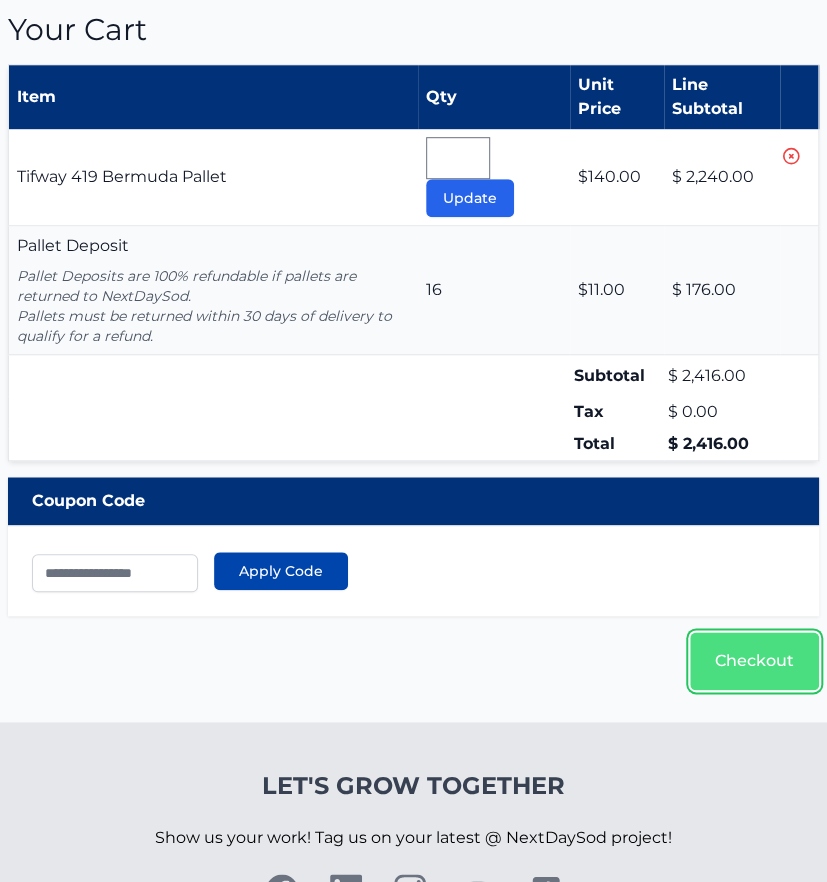 click on "Checkout" at bounding box center [754, 661] 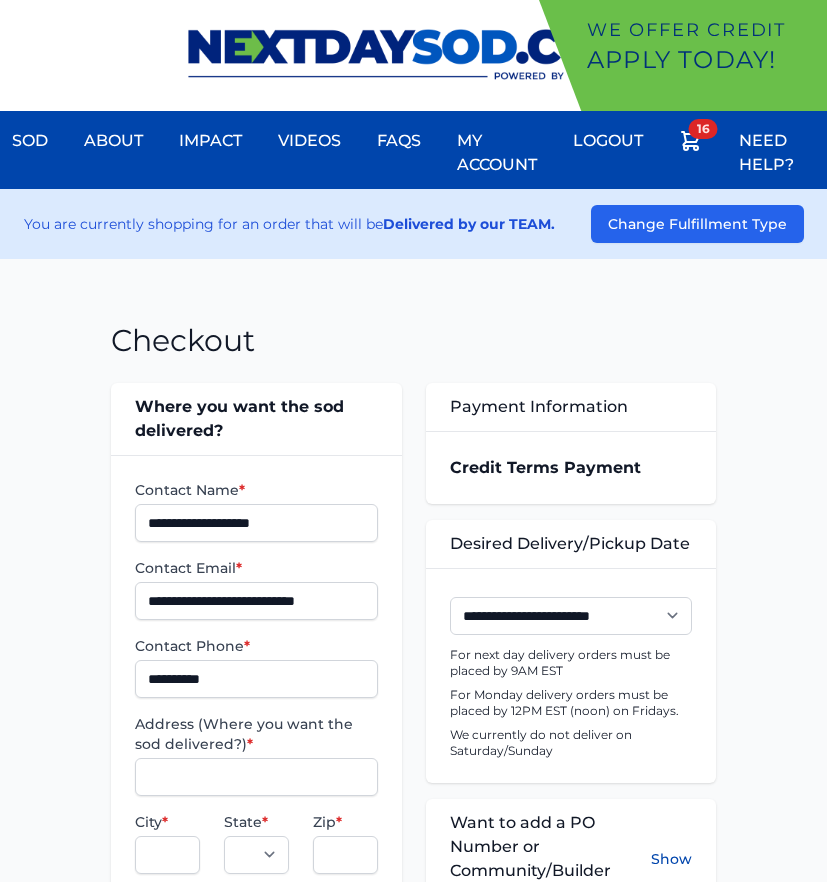 scroll, scrollTop: 0, scrollLeft: 0, axis: both 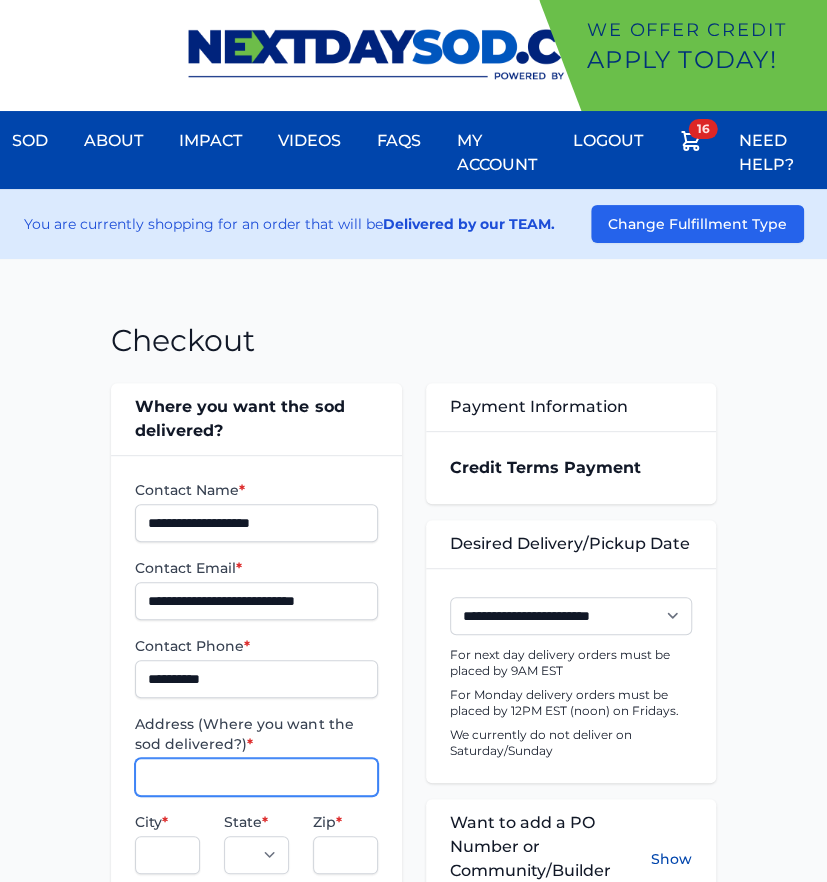 click on "Address (Where you want the sod delivered?)
*" at bounding box center (256, 777) 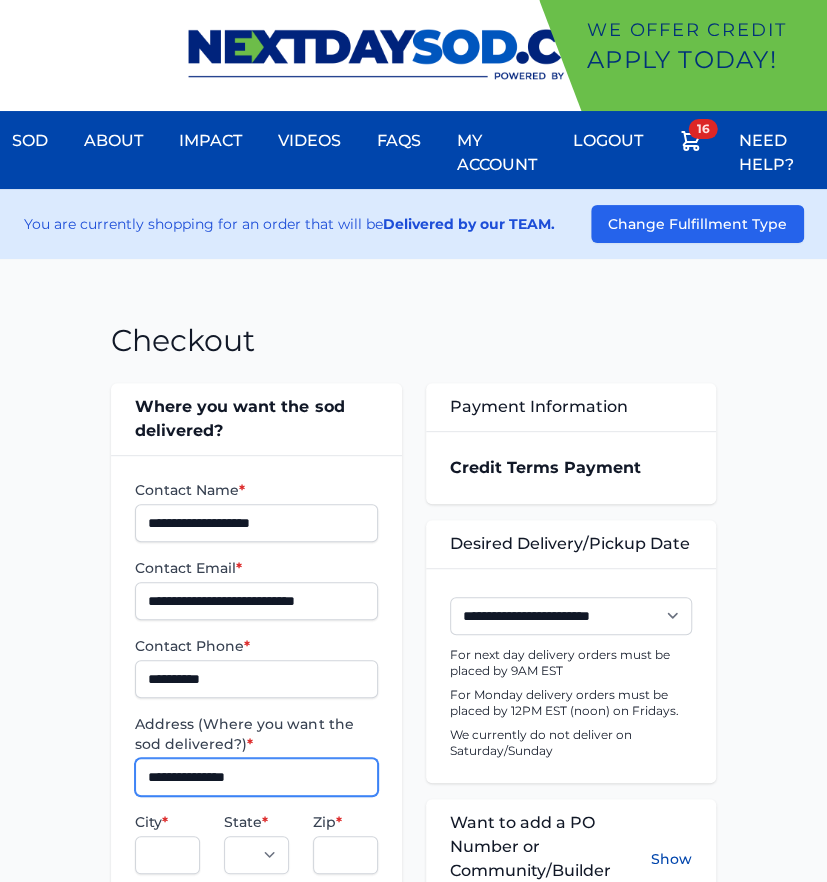 type on "**********" 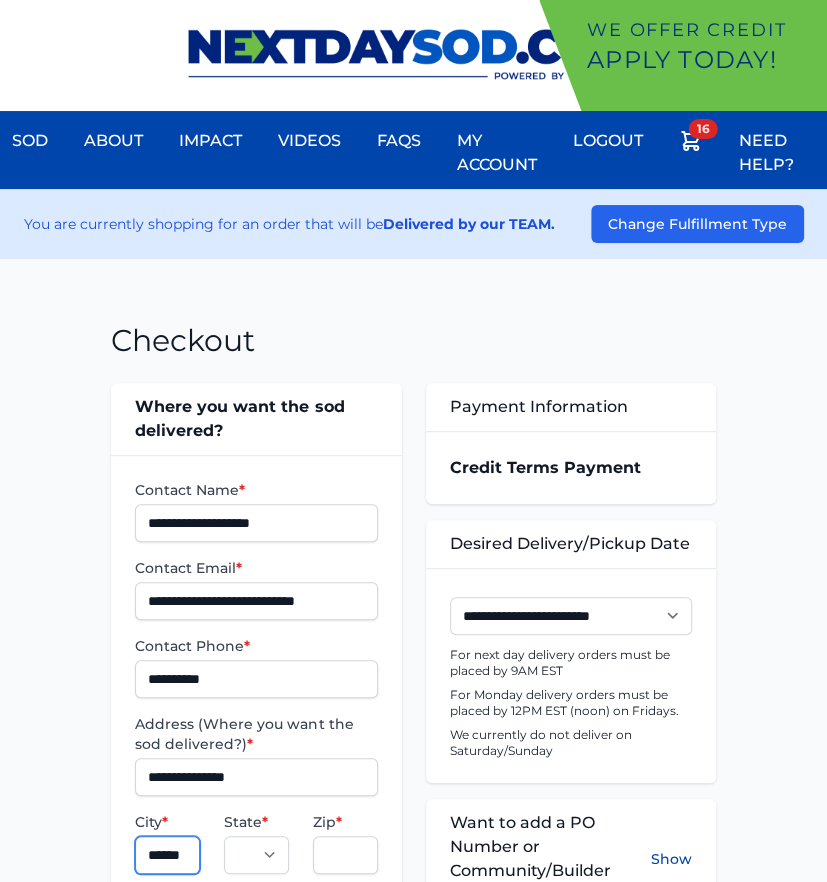 scroll, scrollTop: 0, scrollLeft: 13, axis: horizontal 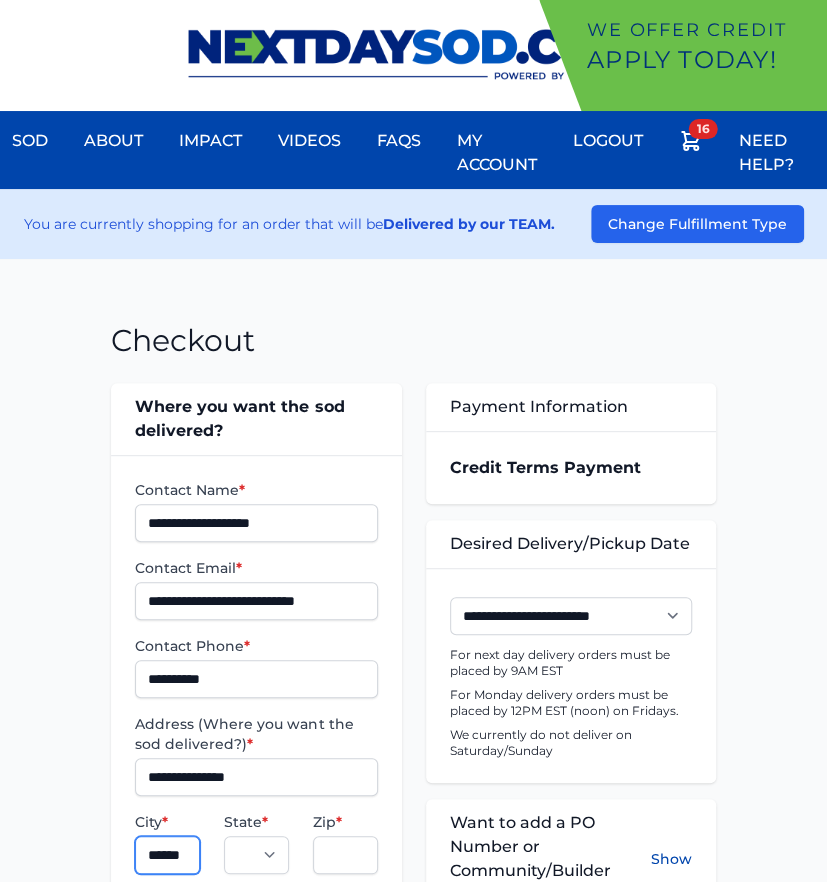 type on "******" 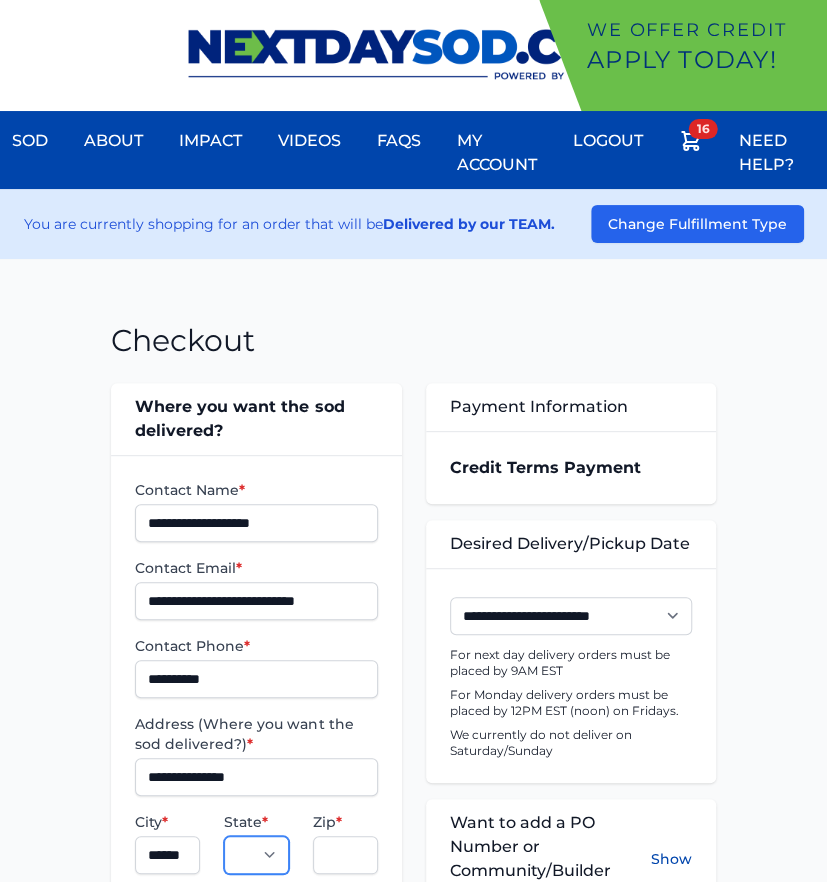 scroll, scrollTop: 0, scrollLeft: 0, axis: both 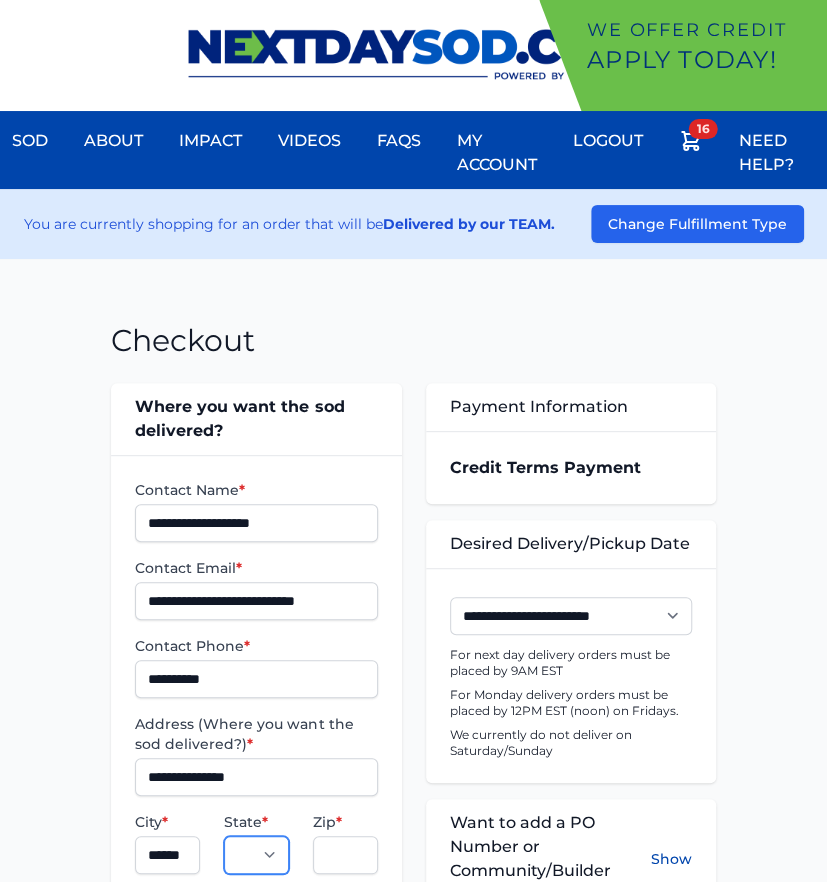 select on "**" 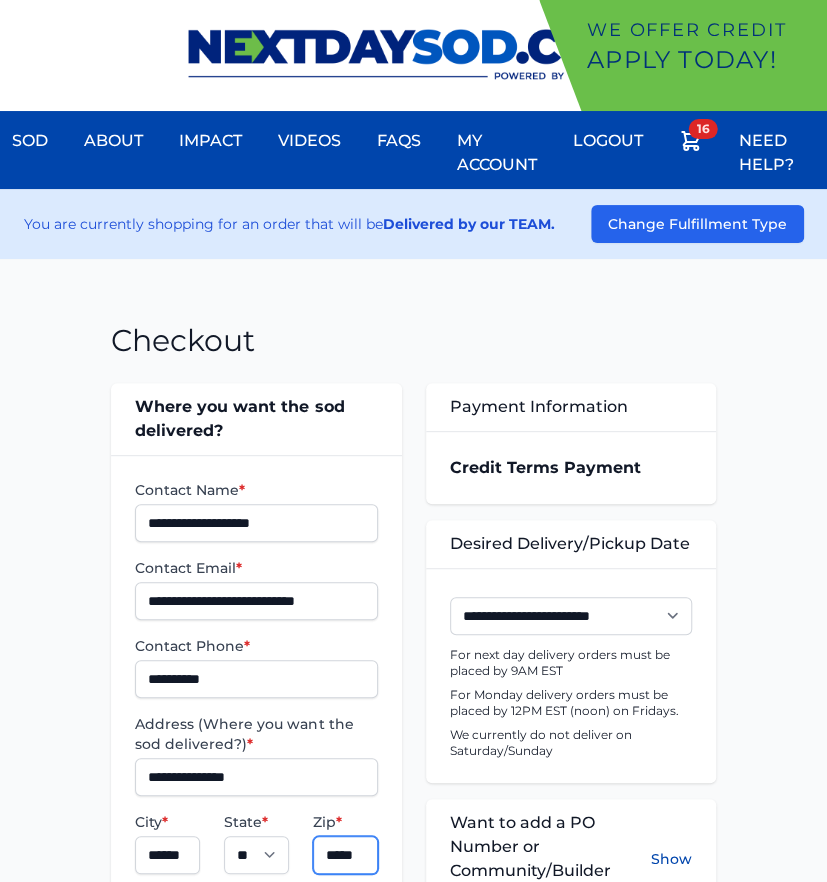 scroll, scrollTop: 0, scrollLeft: 3, axis: horizontal 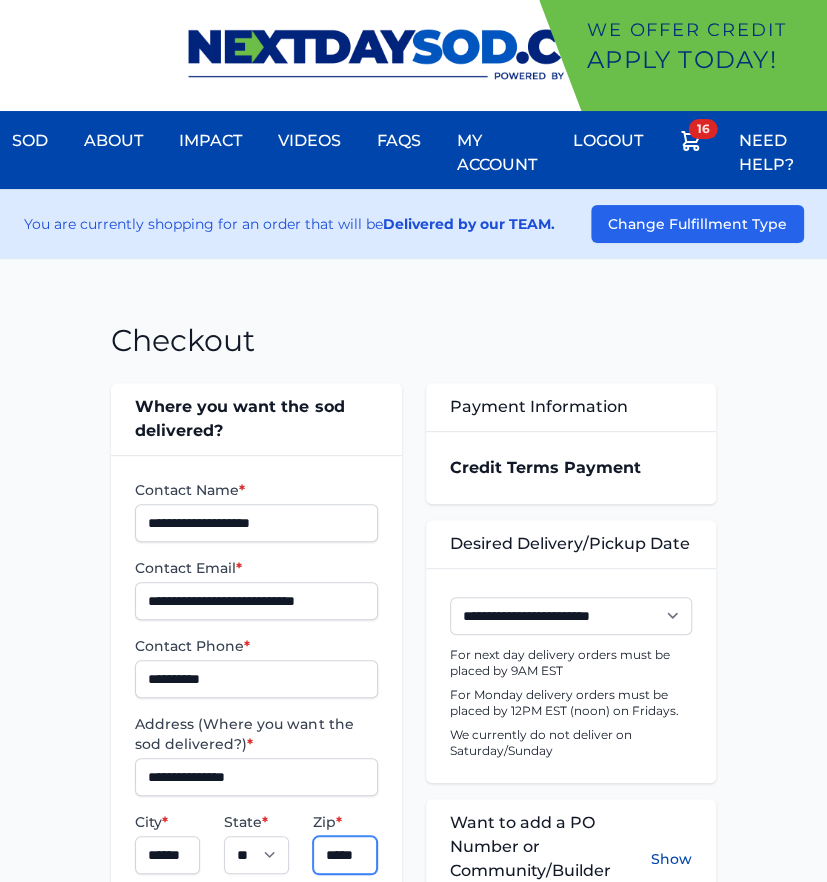 type on "*****" 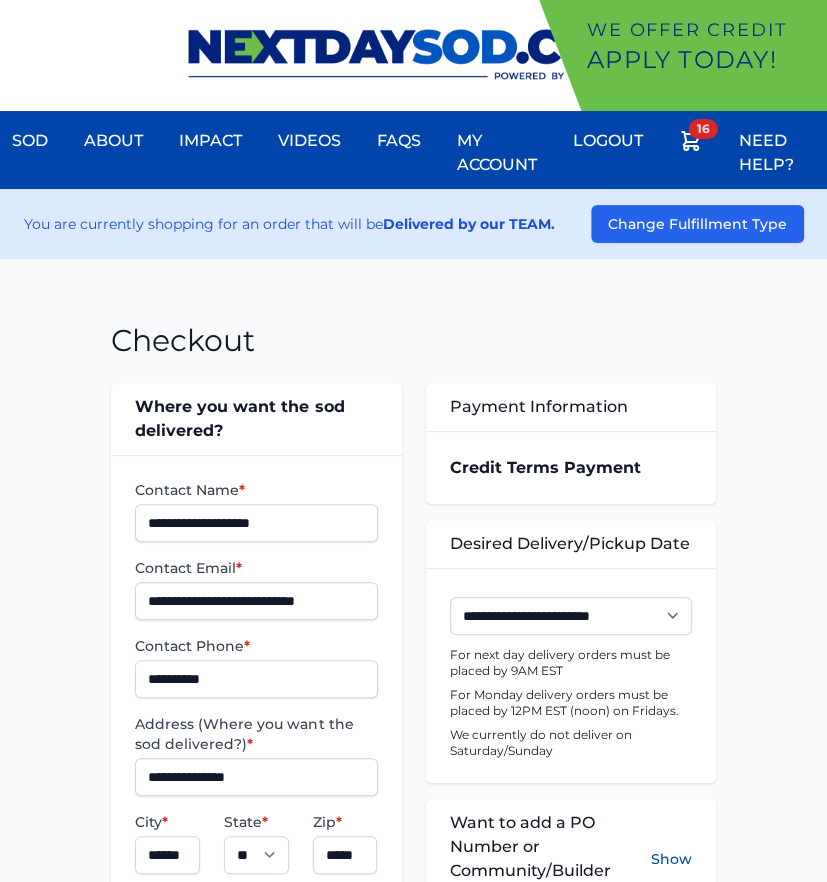scroll, scrollTop: 0, scrollLeft: 0, axis: both 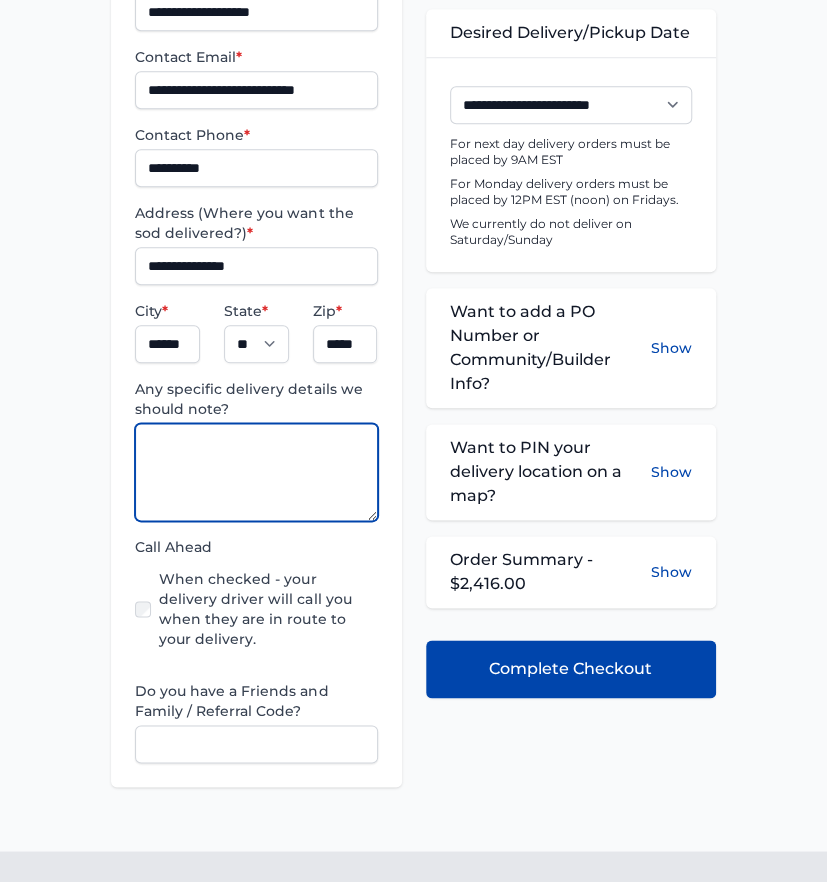 paste on "**********" 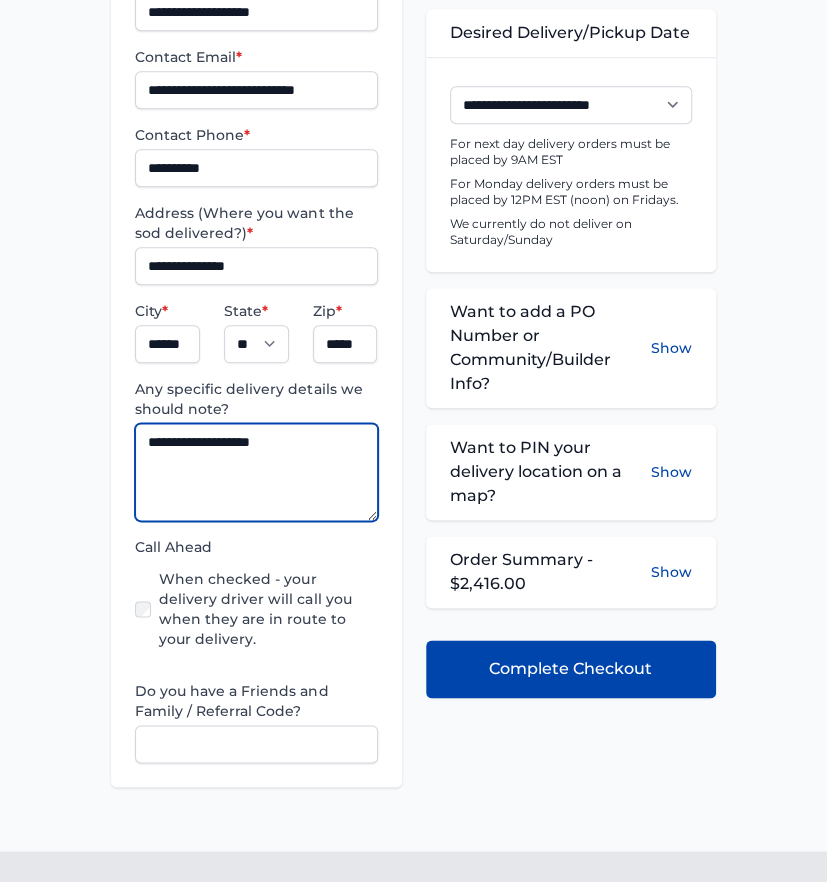 type on "**********" 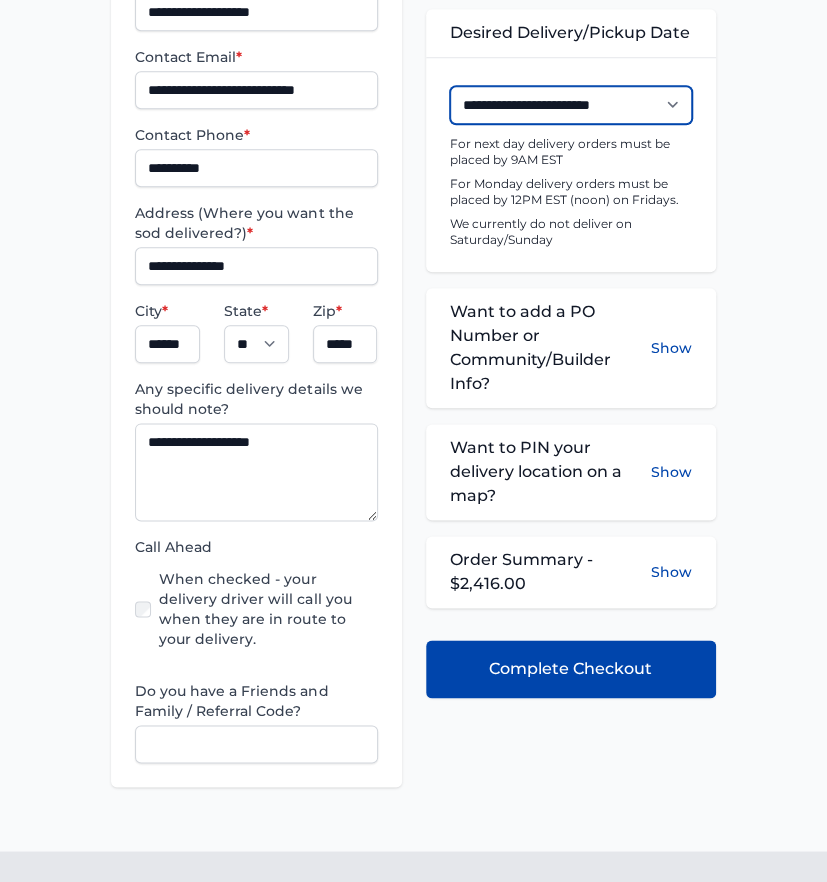 click on "**********" at bounding box center (571, 105) 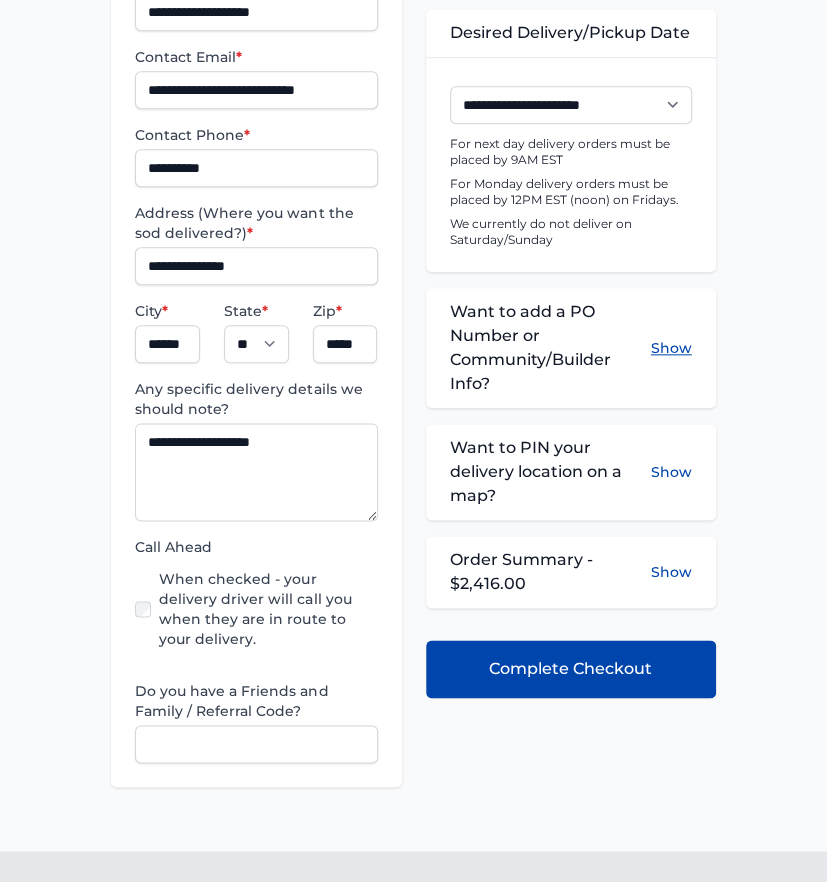 click on "Show" at bounding box center (671, 348) 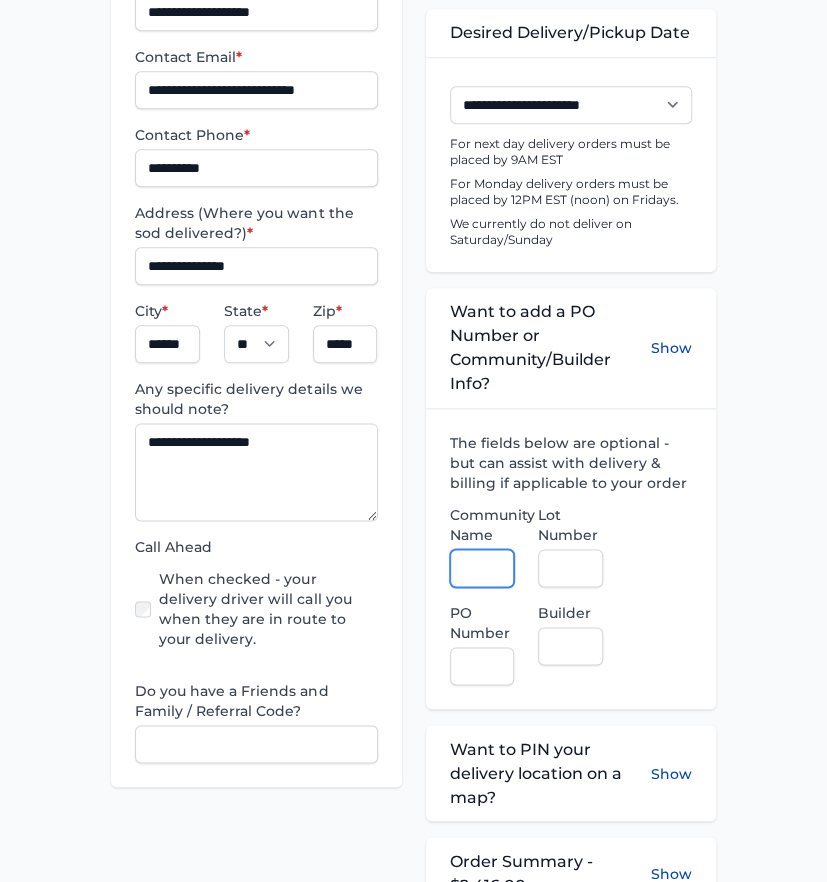 click on "Community Name" at bounding box center (482, 568) 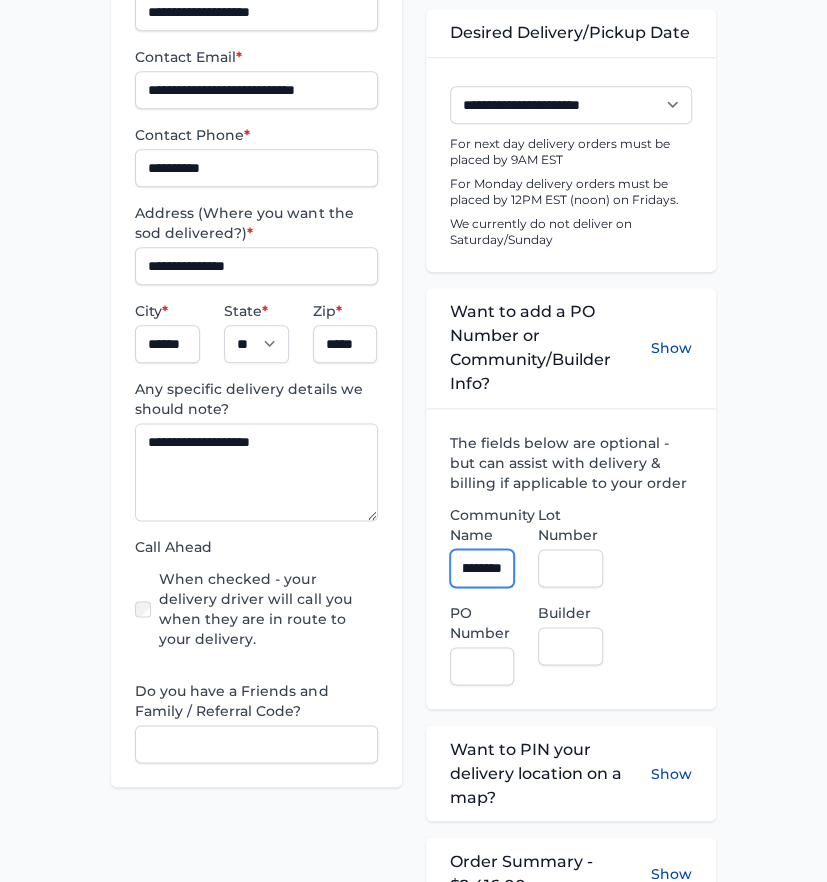 scroll, scrollTop: 0, scrollLeft: 147, axis: horizontal 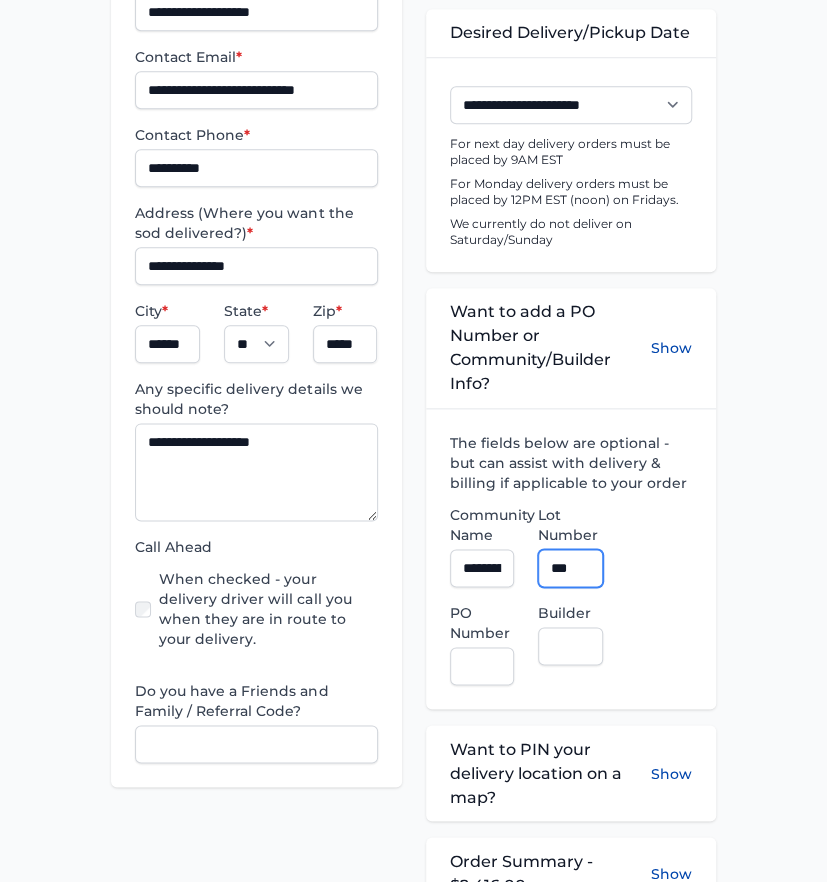 type on "***" 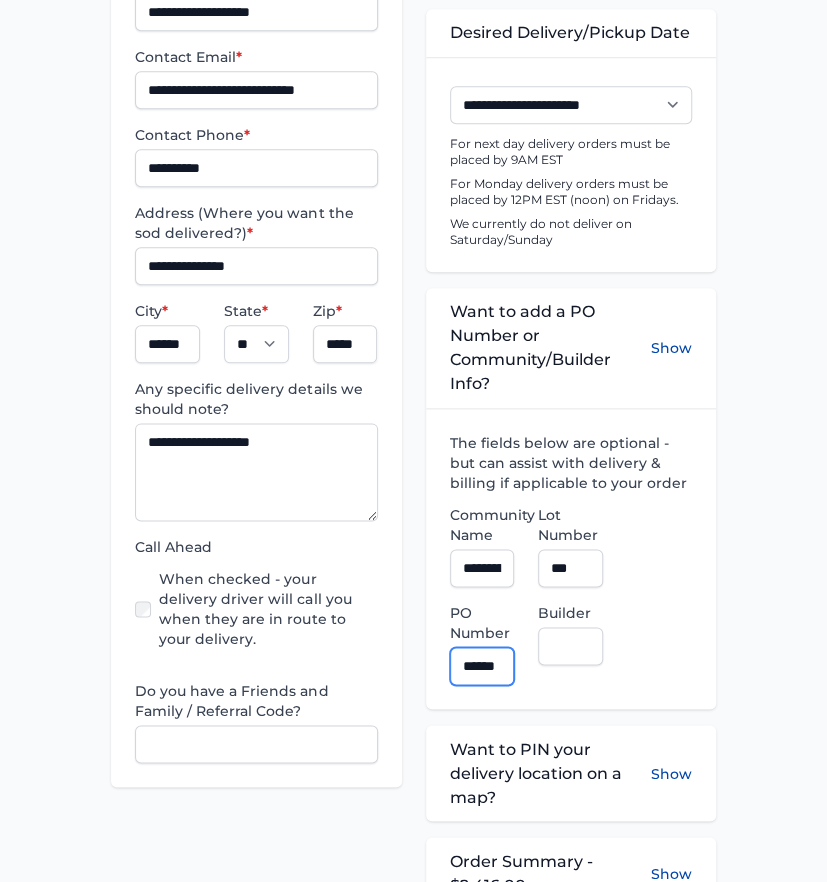 scroll, scrollTop: 0, scrollLeft: 11, axis: horizontal 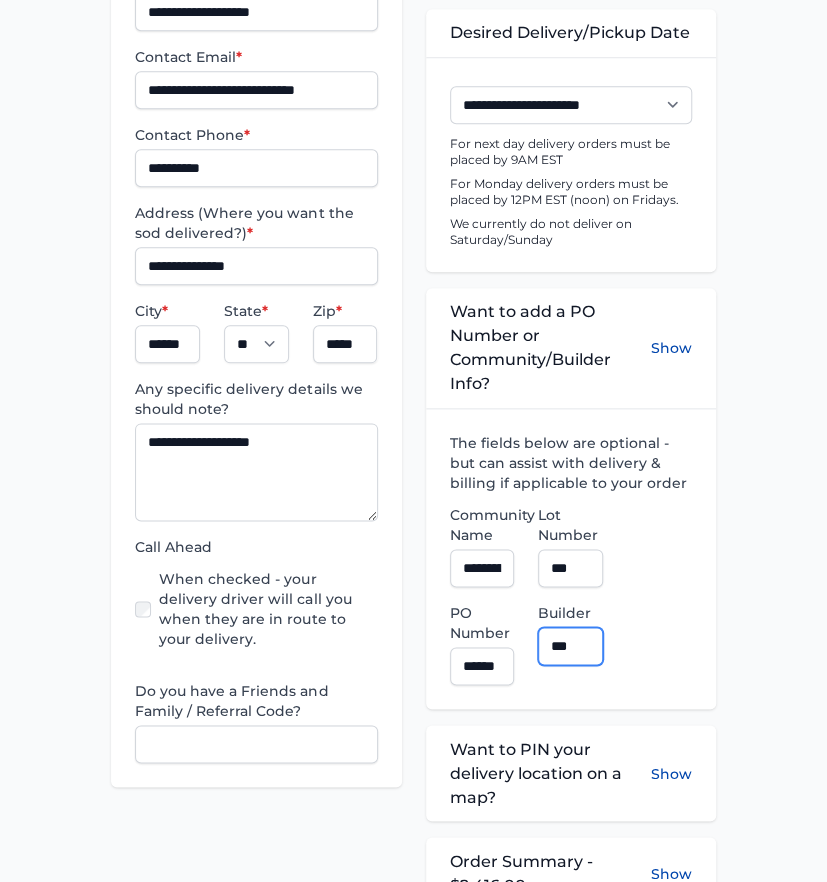 type on "**********" 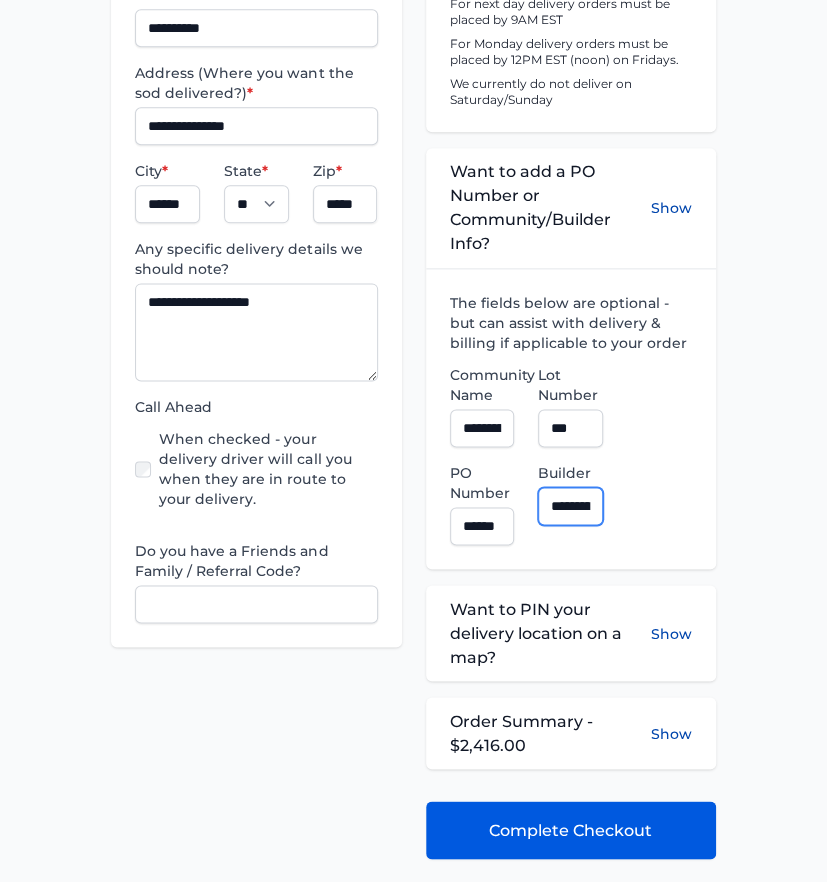 scroll, scrollTop: 844, scrollLeft: 0, axis: vertical 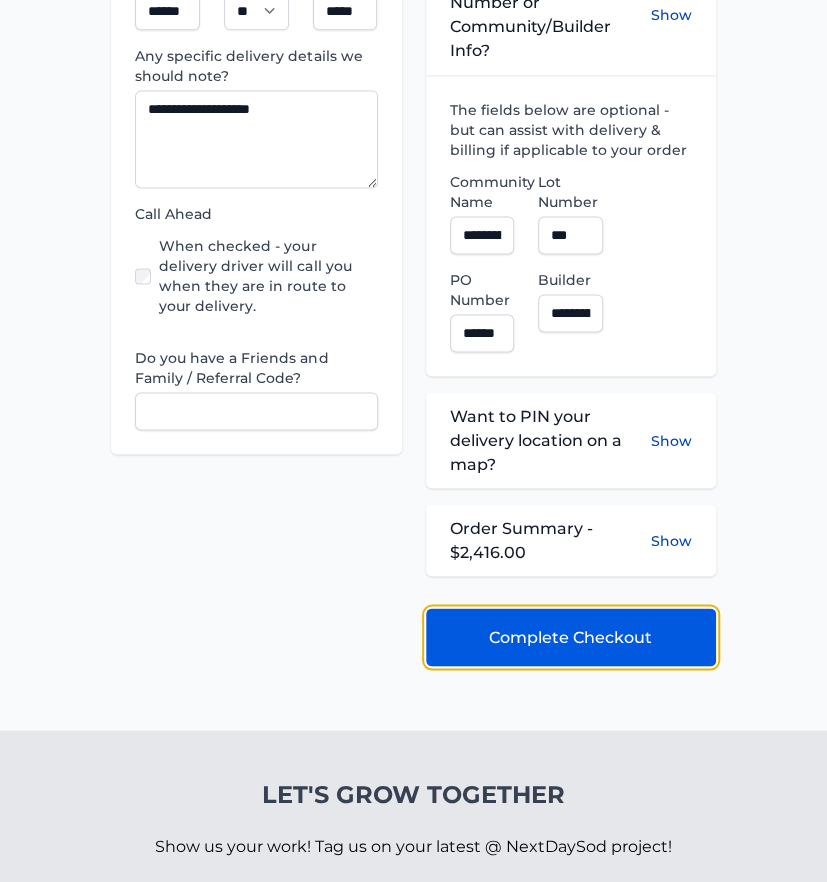 click on "Complete Checkout" at bounding box center (571, 637) 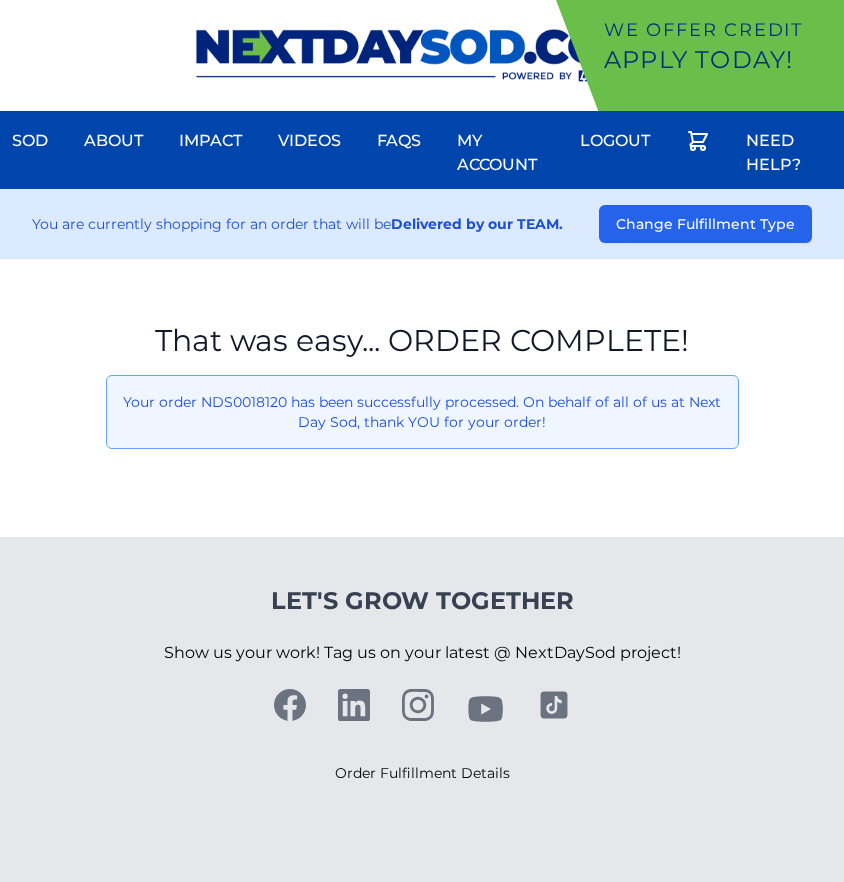 scroll, scrollTop: 0, scrollLeft: 0, axis: both 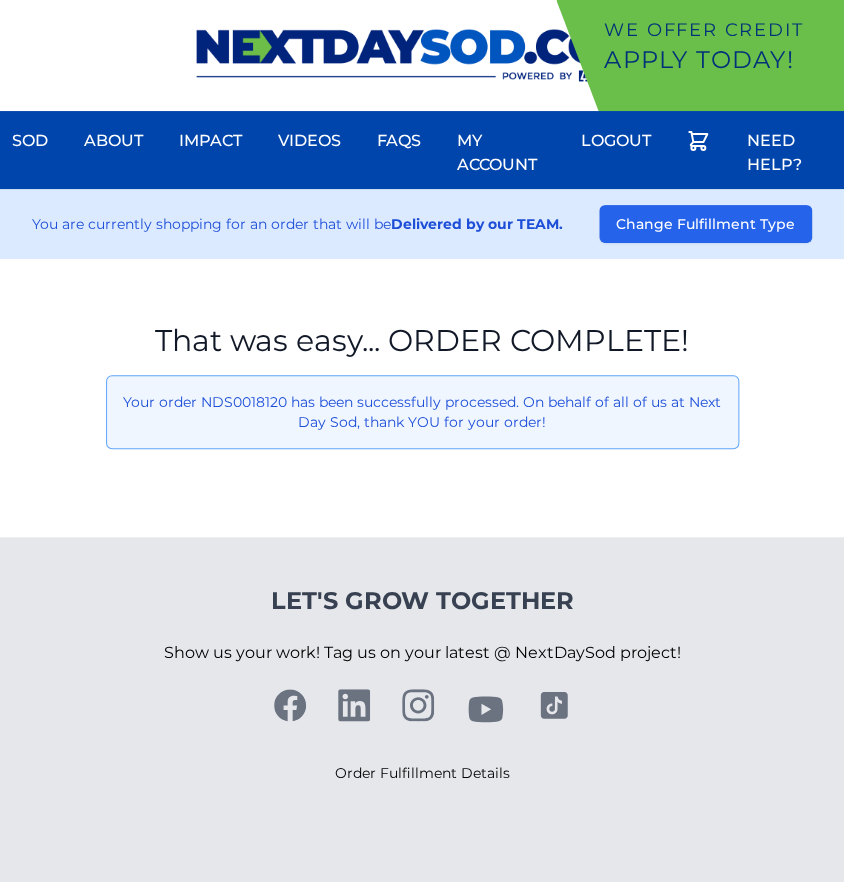click on "That was easy... ORDER COMPLETE!
Your order NDS0018120 has been successfully processed. On behalf of all of us at  Next Day Sod, thank YOU for your order!" at bounding box center [422, 398] 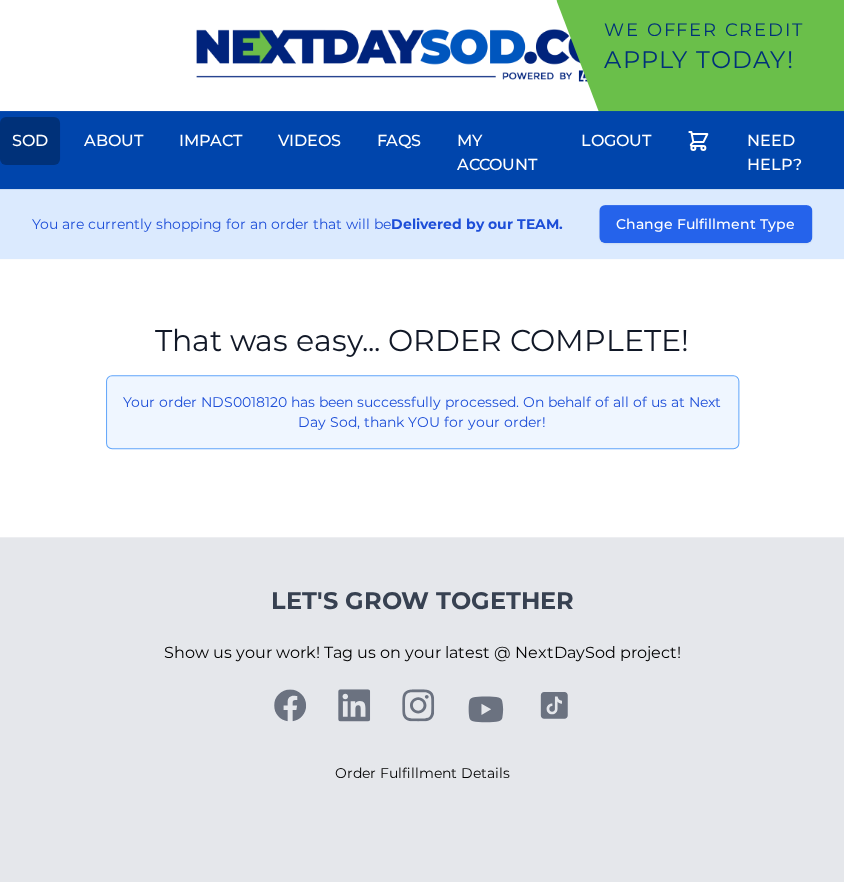 click on "Sod" at bounding box center (30, 141) 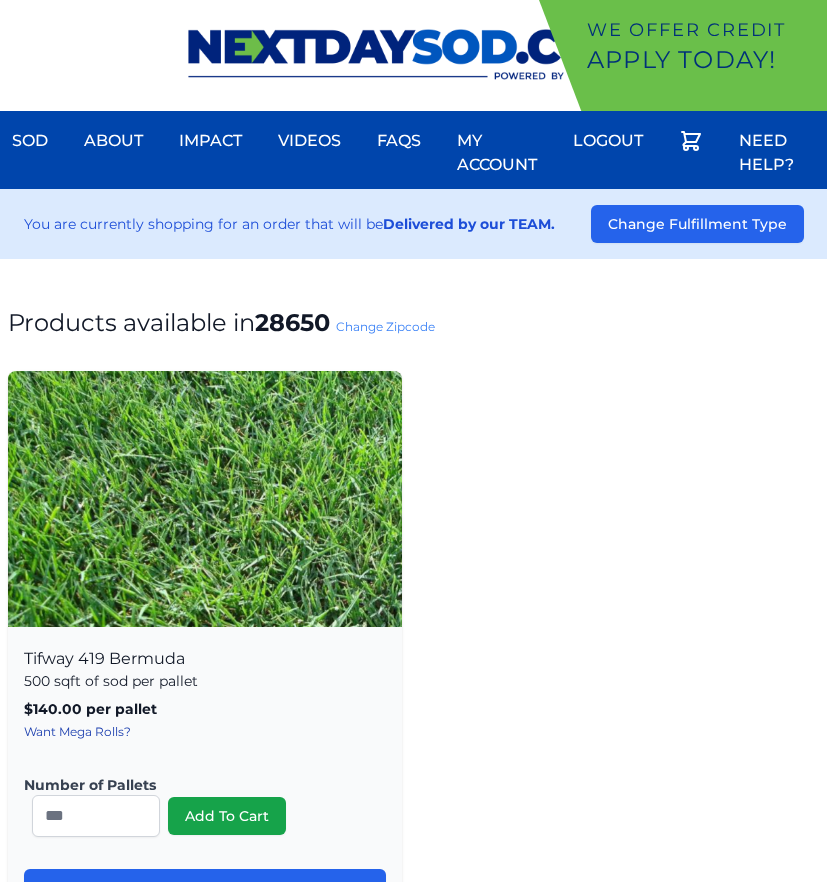 scroll, scrollTop: 0, scrollLeft: 0, axis: both 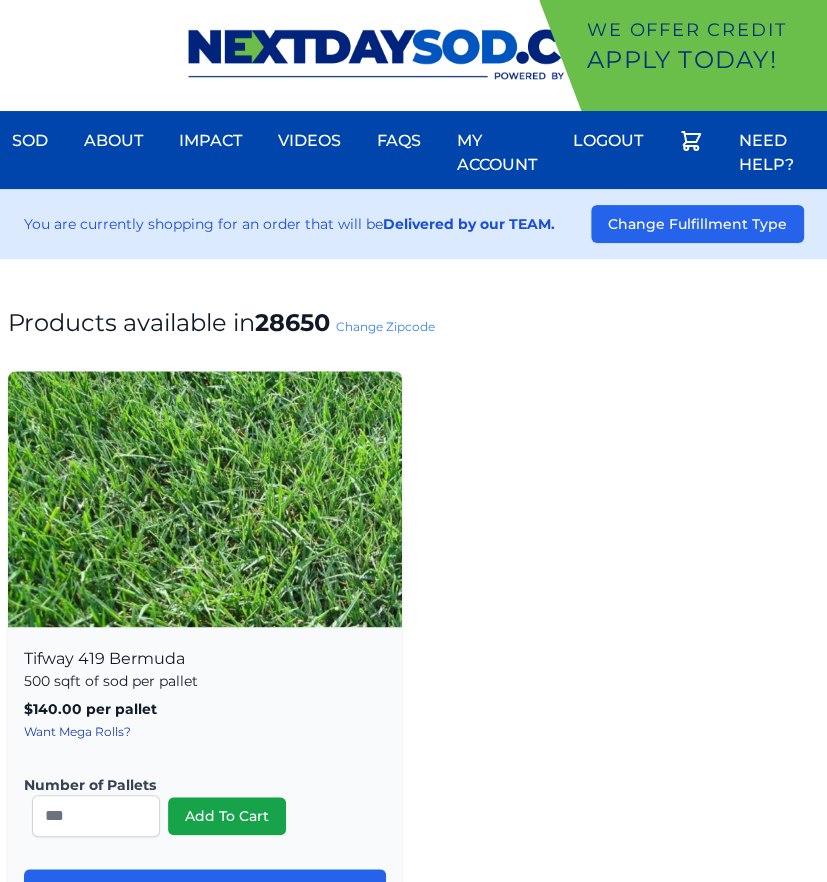 click on "Change Zipcode" at bounding box center [385, 326] 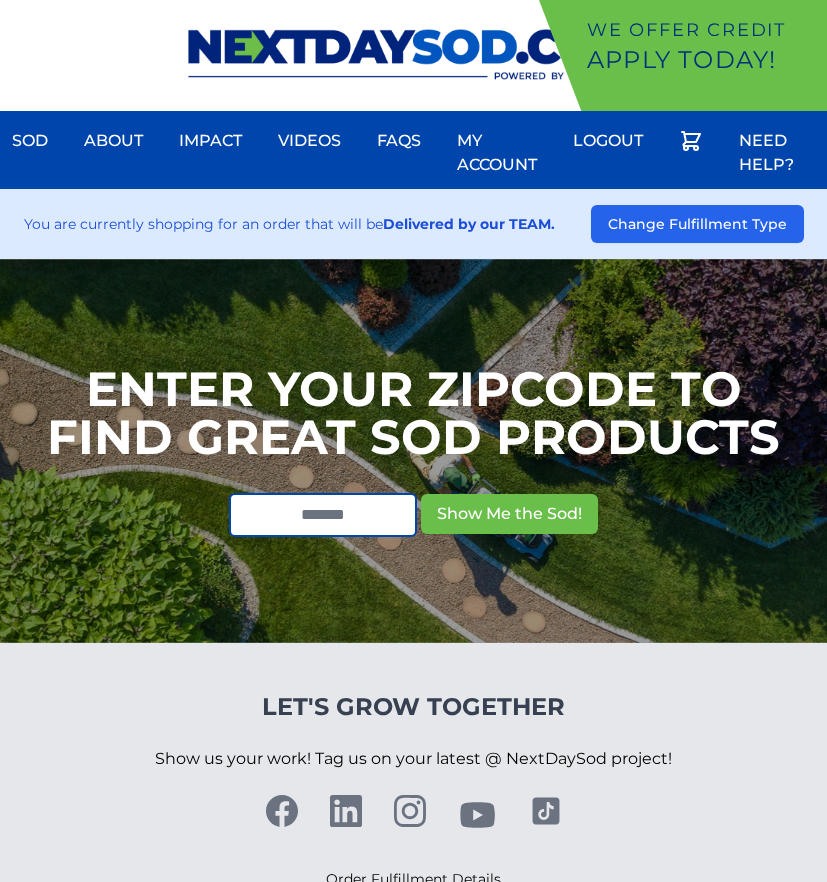 scroll, scrollTop: 0, scrollLeft: 0, axis: both 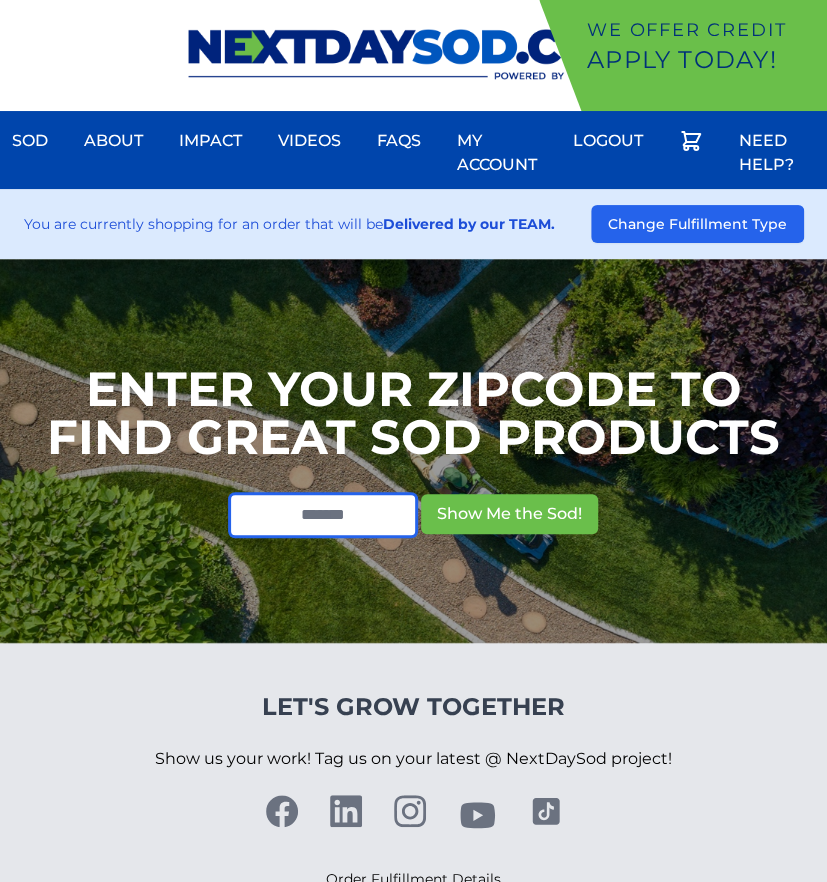 click at bounding box center [323, 515] 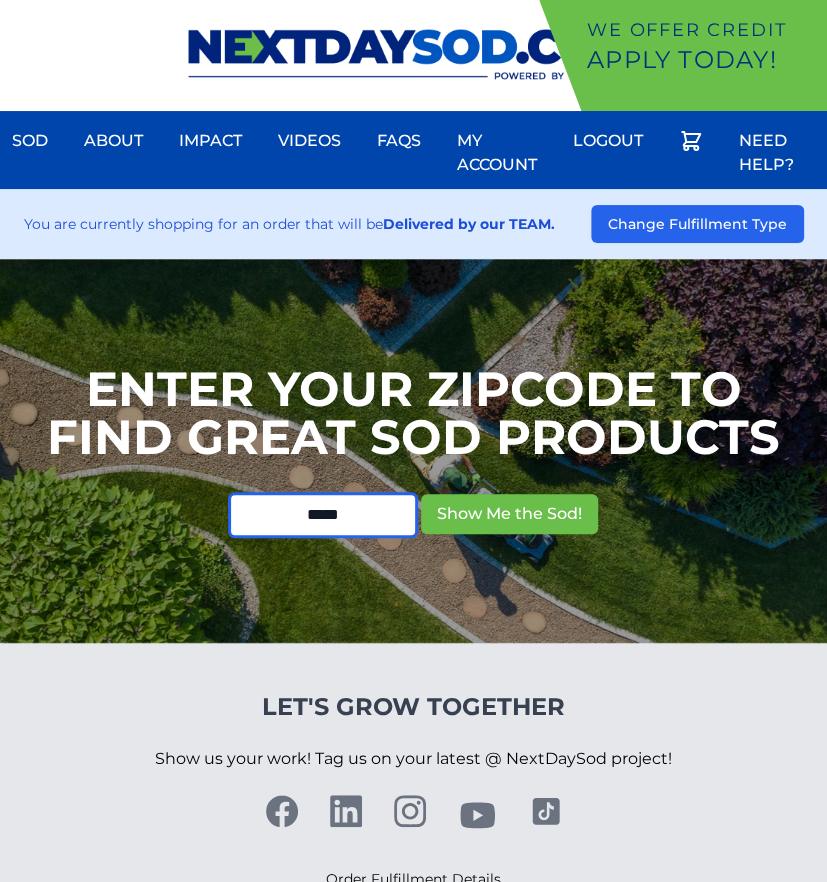 type on "*****" 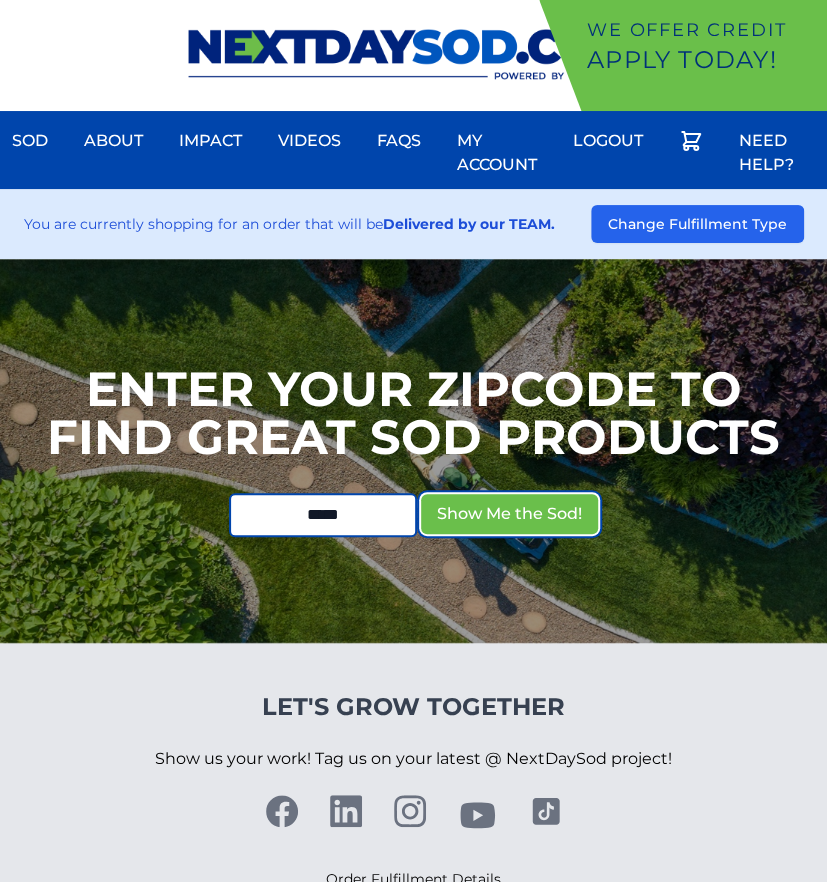 type 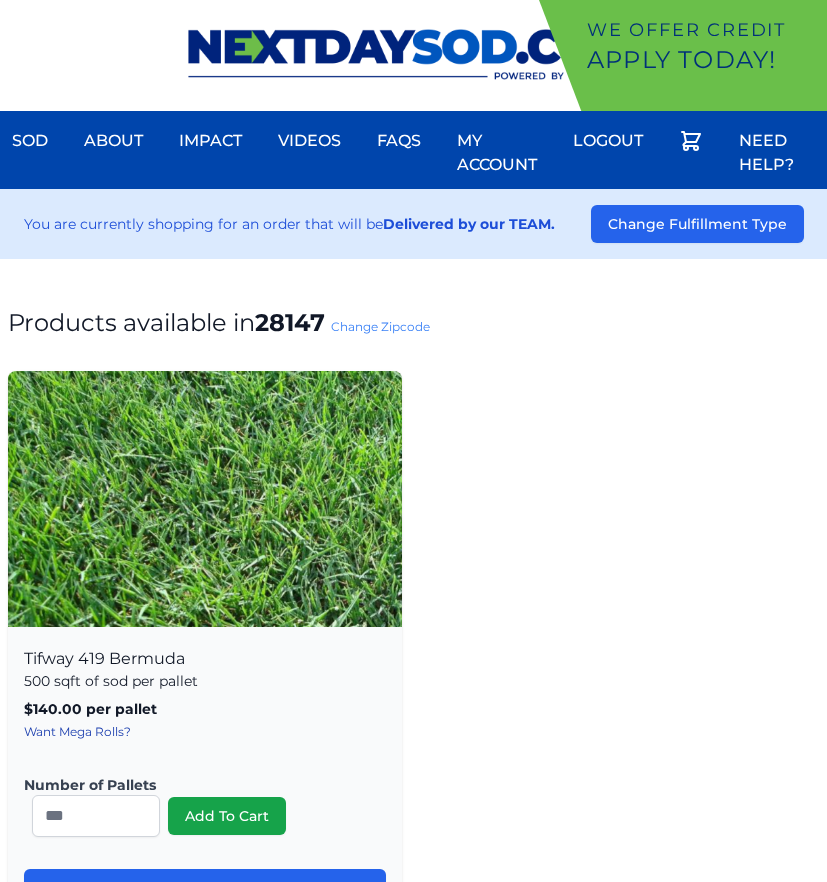 scroll, scrollTop: 0, scrollLeft: 0, axis: both 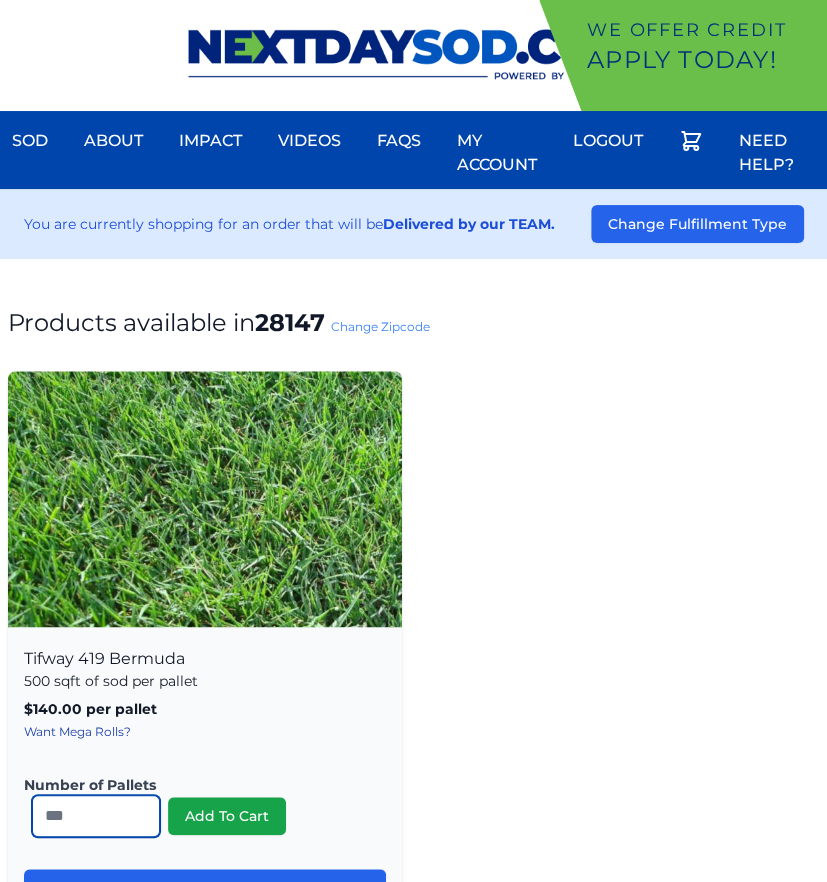 click on "*" at bounding box center [96, 816] 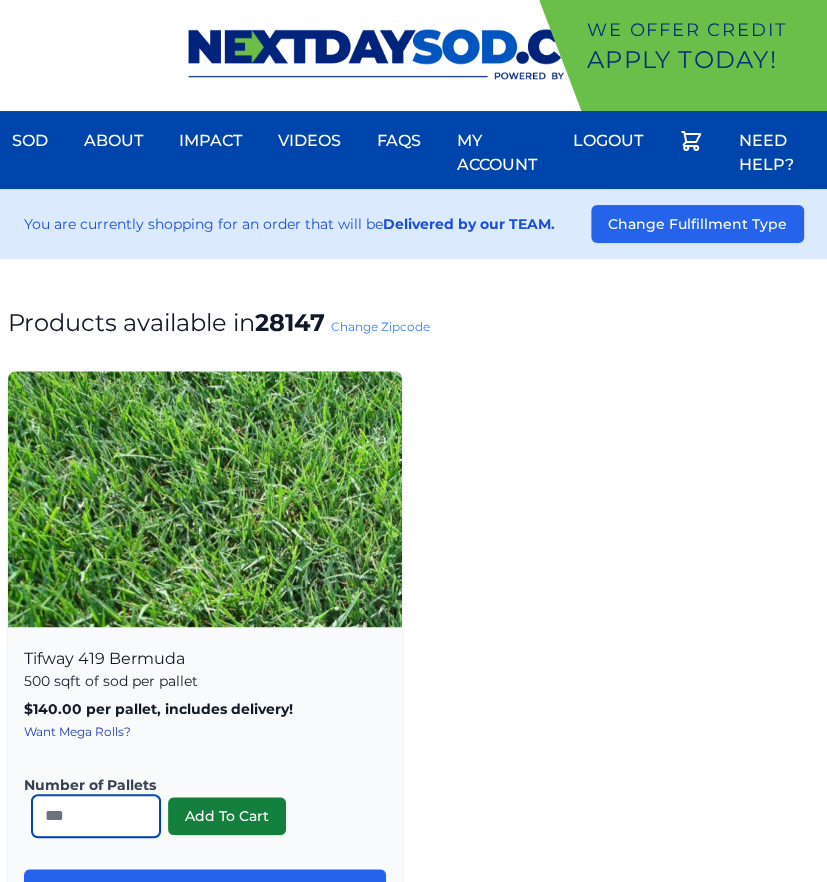 type on "**" 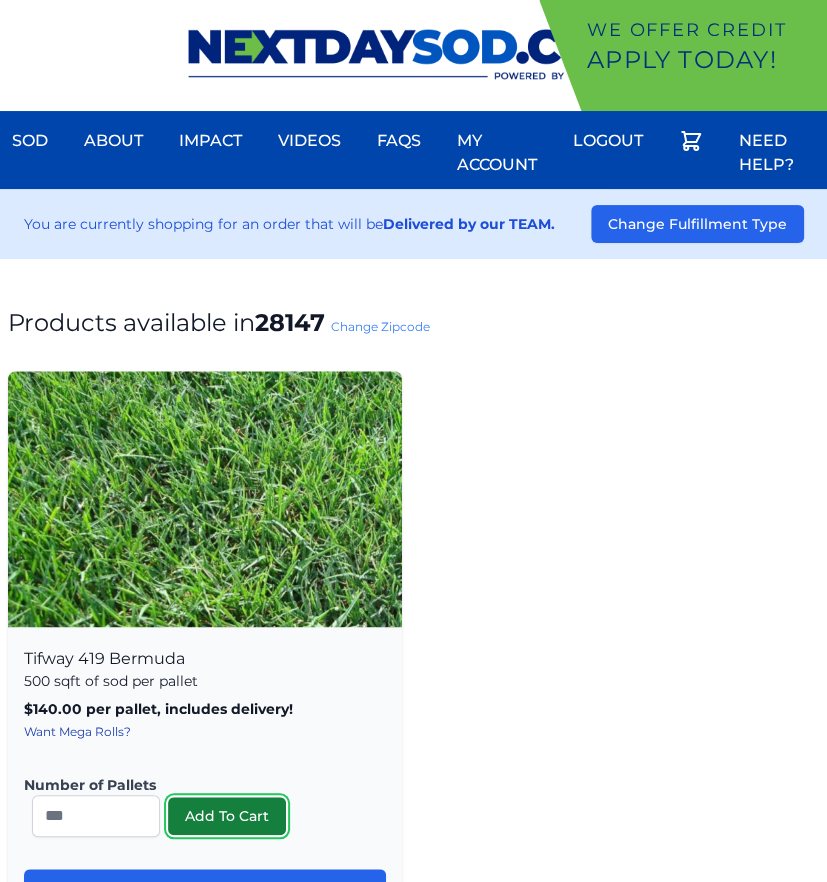 click on "Add To Cart" at bounding box center [227, 816] 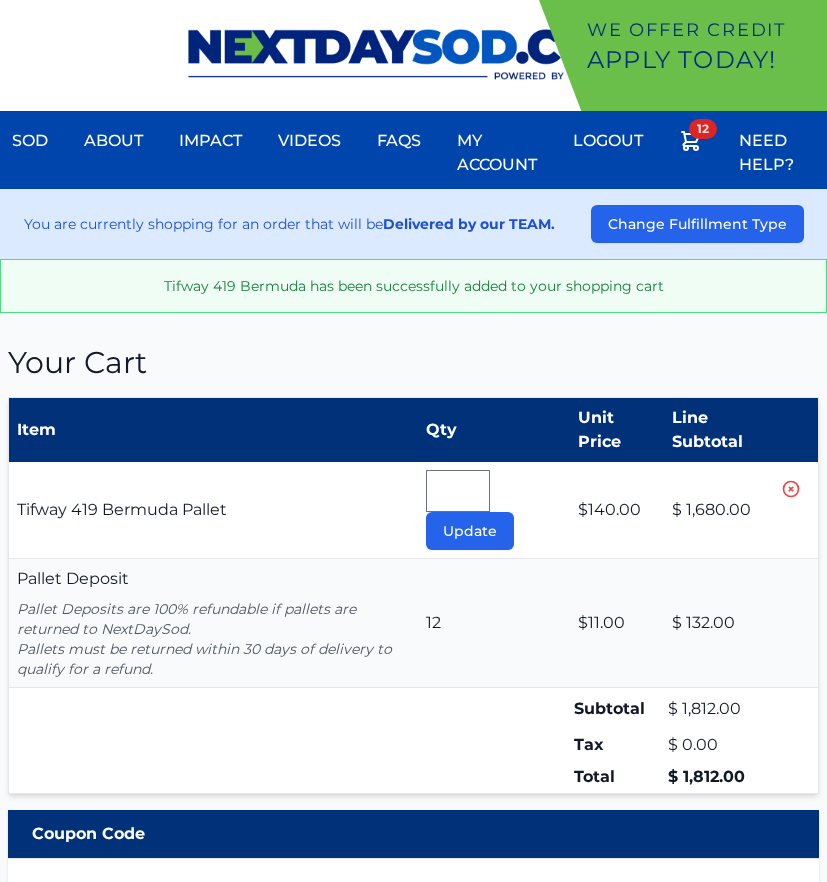 scroll, scrollTop: 0, scrollLeft: 0, axis: both 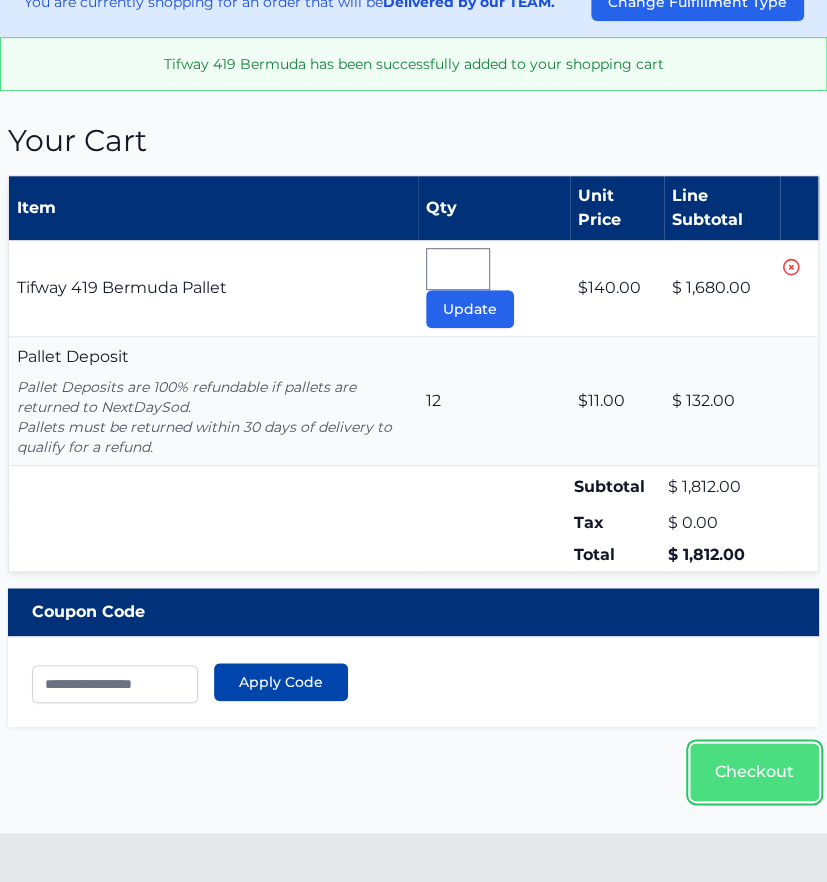 click on "Checkout" at bounding box center [754, 772] 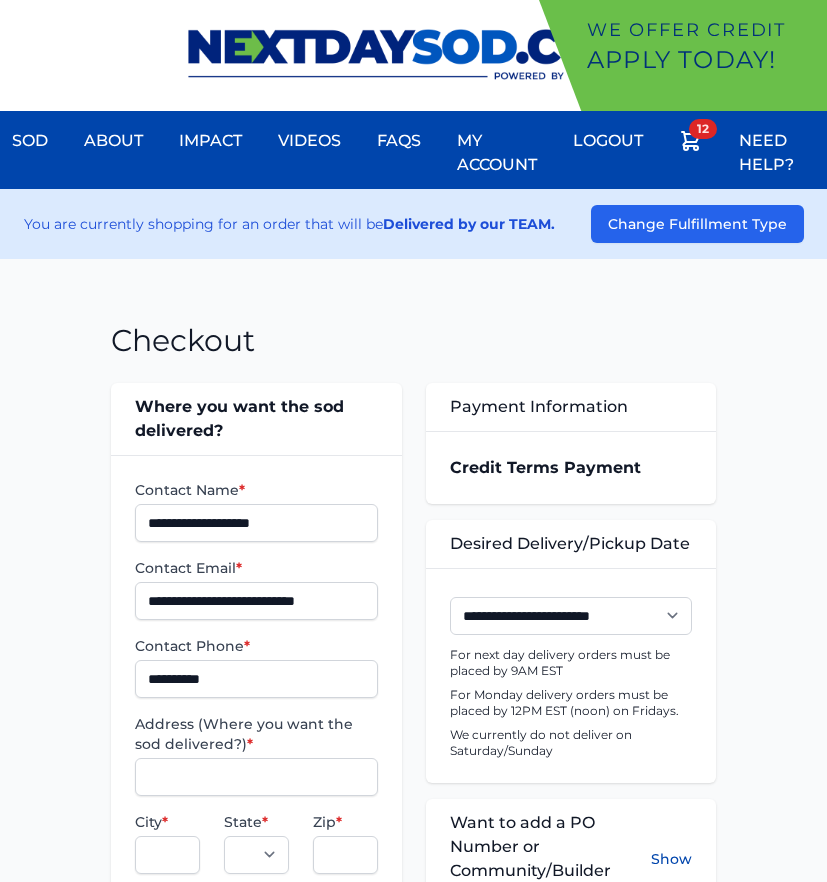 scroll, scrollTop: 0, scrollLeft: 0, axis: both 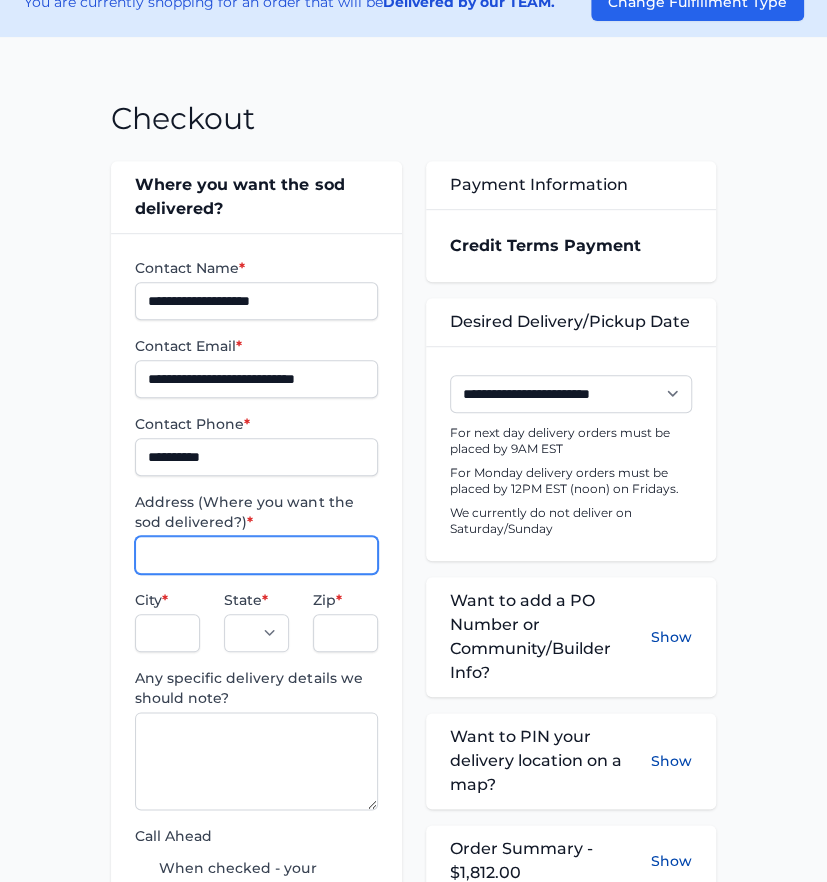 click on "Address (Where you want the sod delivered?)
*" at bounding box center (256, 555) 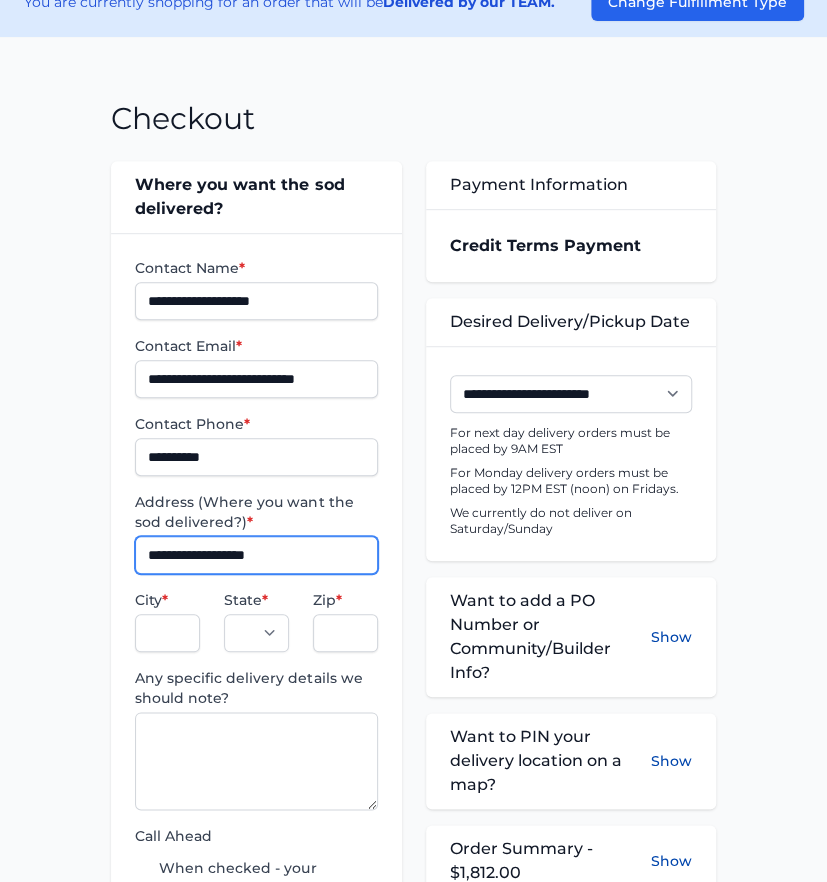 type on "**********" 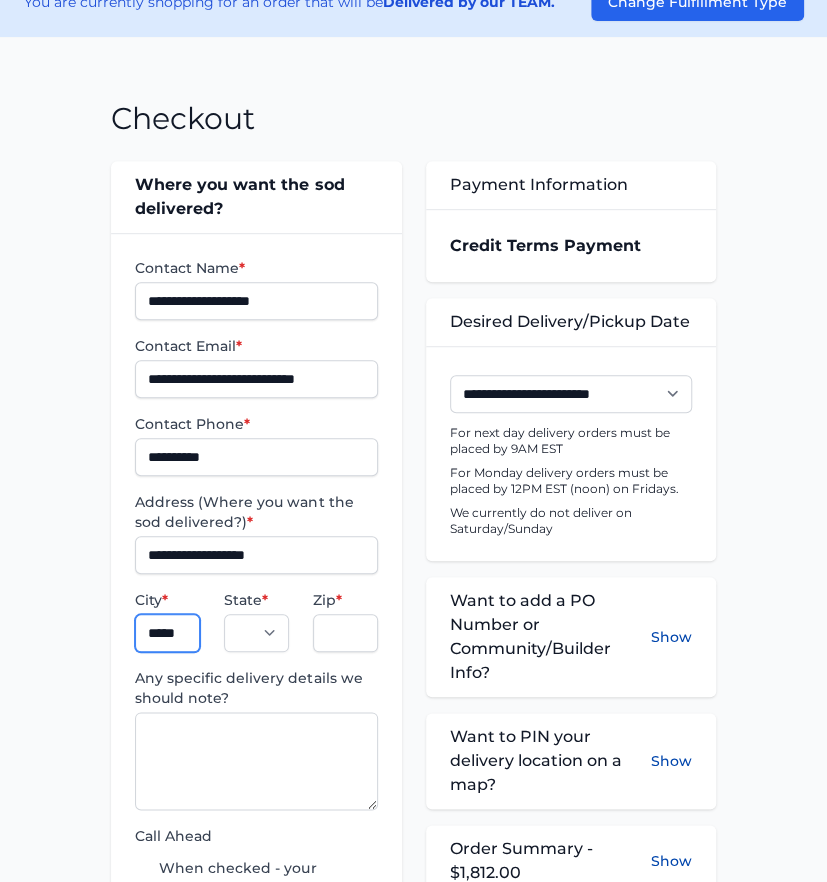 type on "*********" 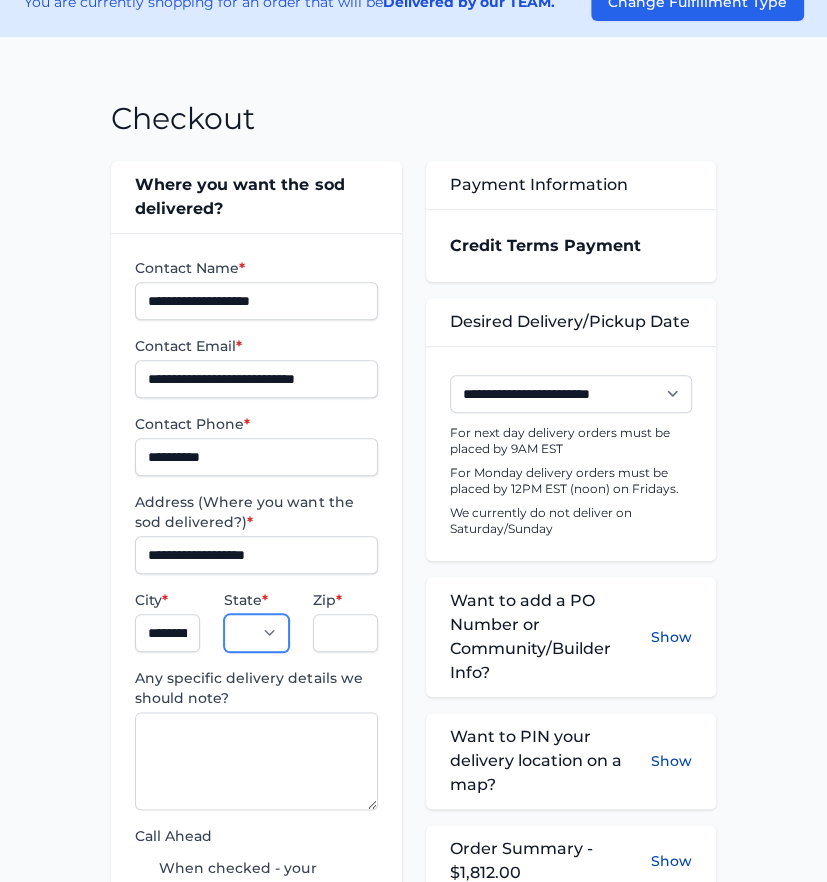 select on "**" 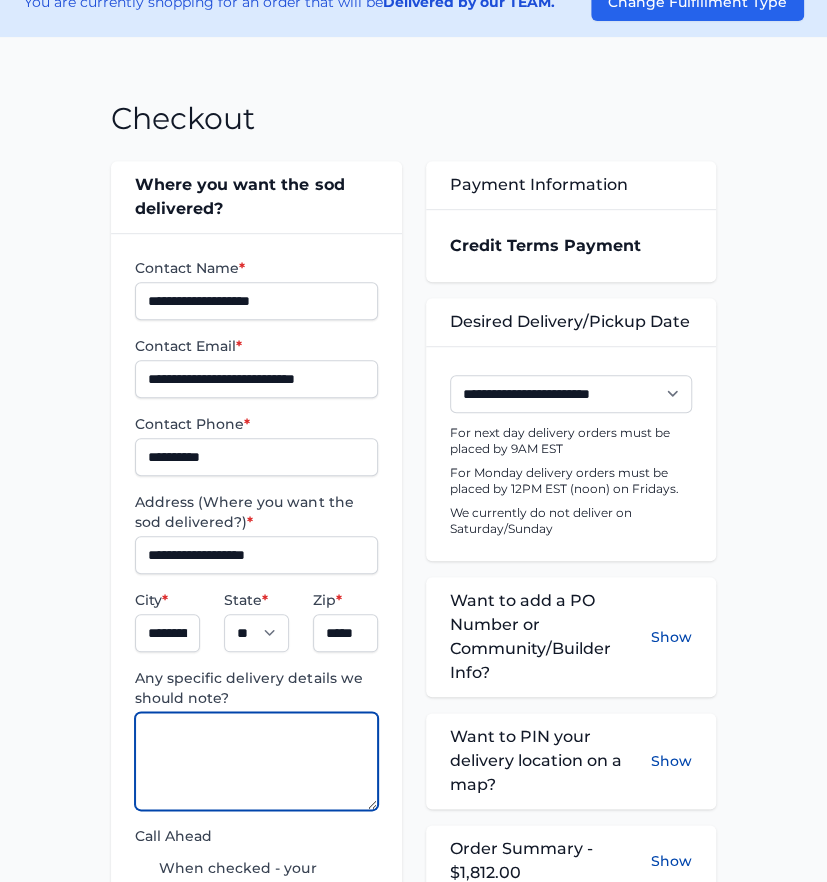paste on "**********" 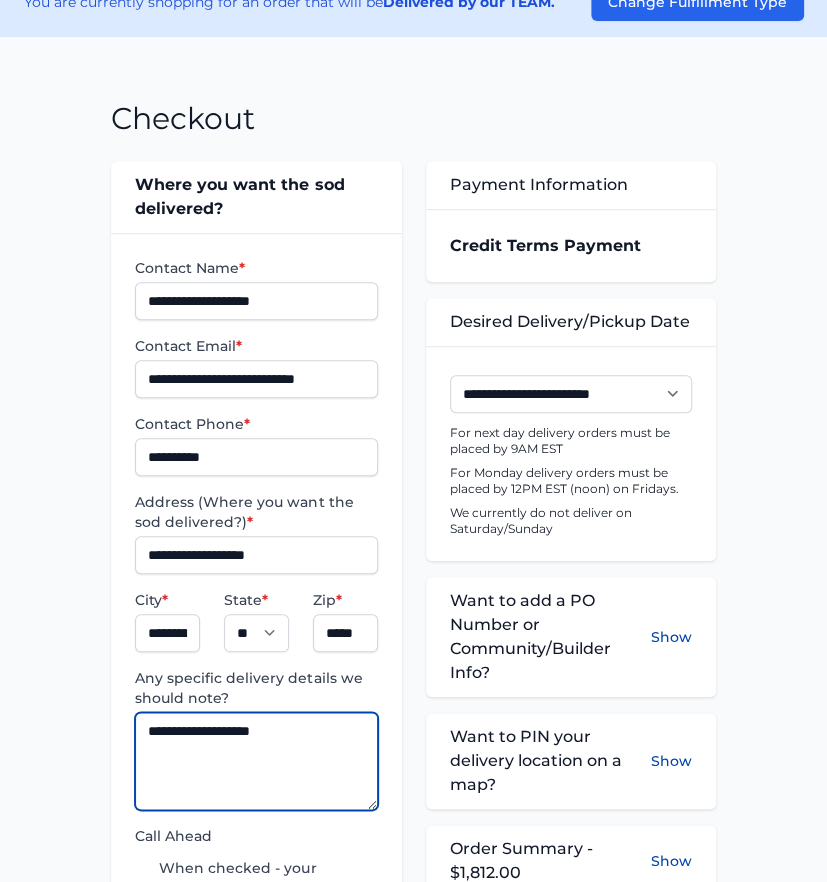 type on "**********" 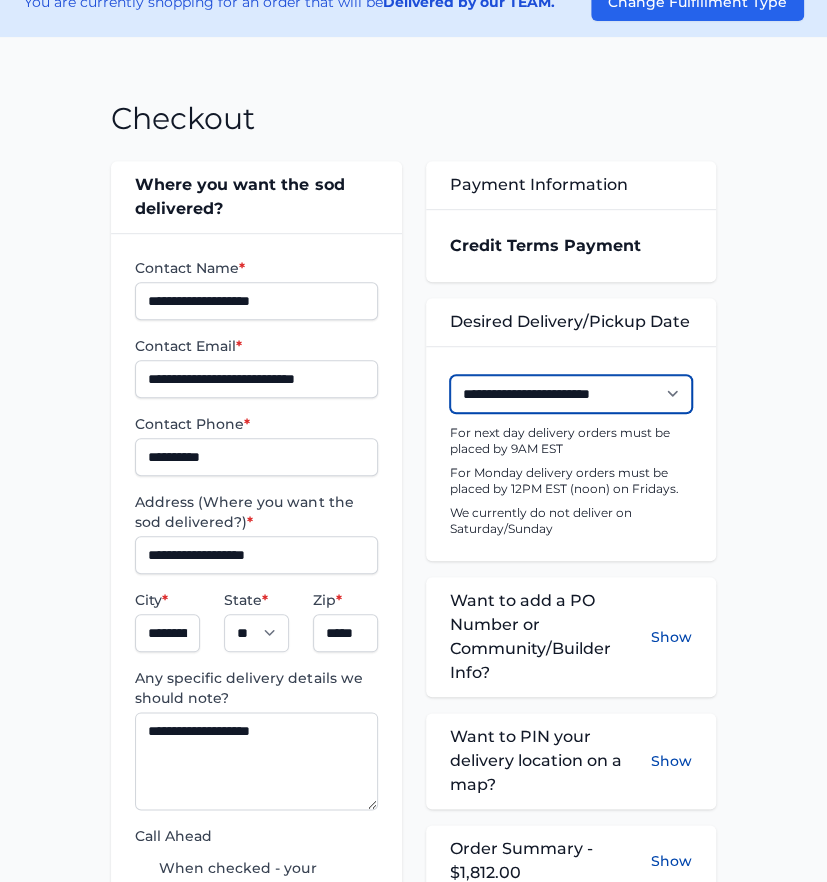 click on "**********" at bounding box center [571, 394] 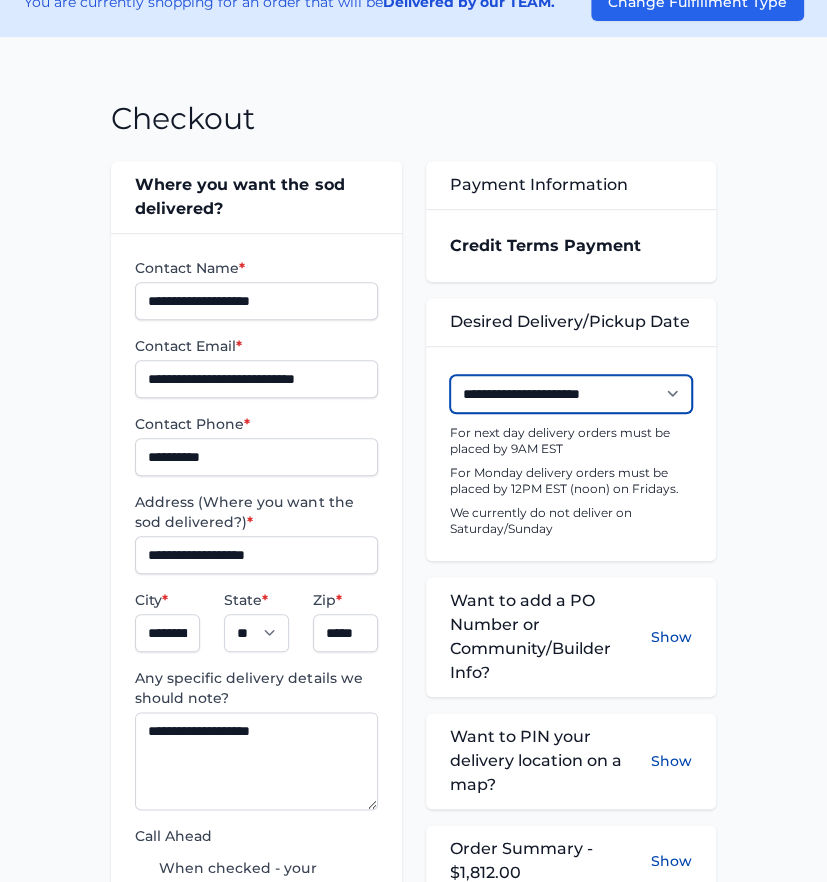 scroll, scrollTop: 444, scrollLeft: 0, axis: vertical 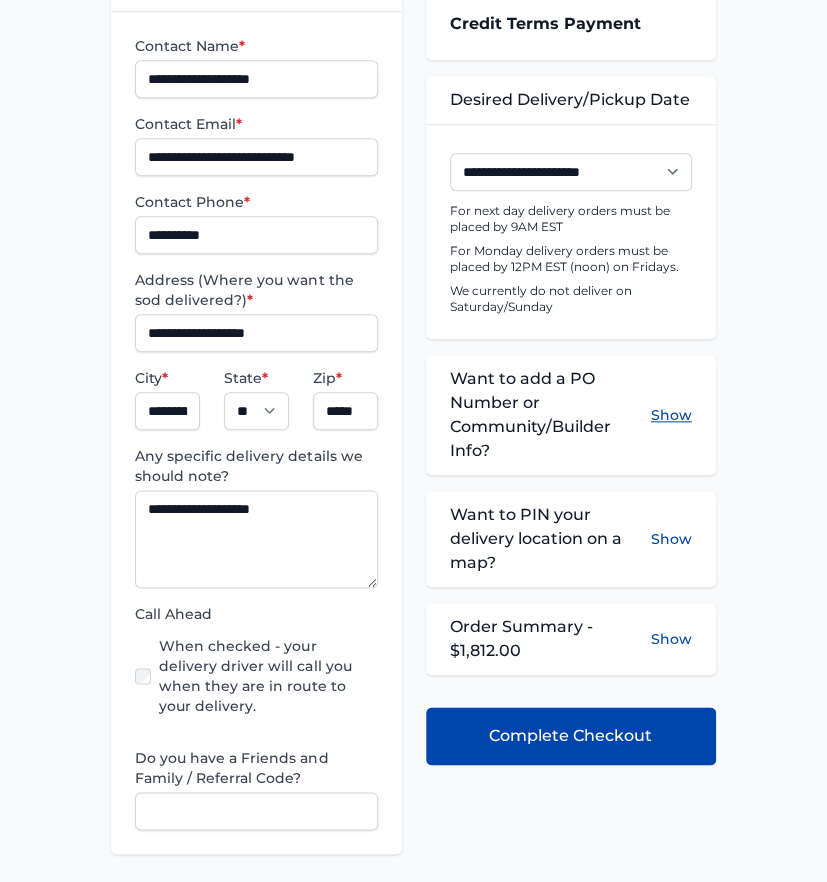 click on "Show" at bounding box center [671, 415] 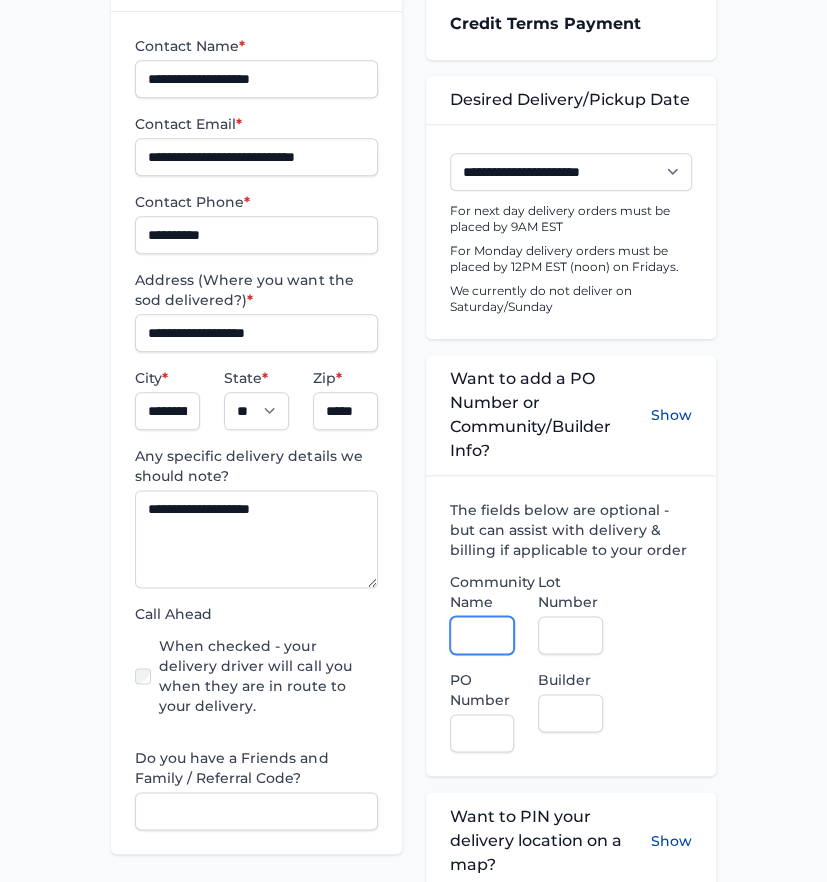 click on "Community Name" at bounding box center (482, 635) 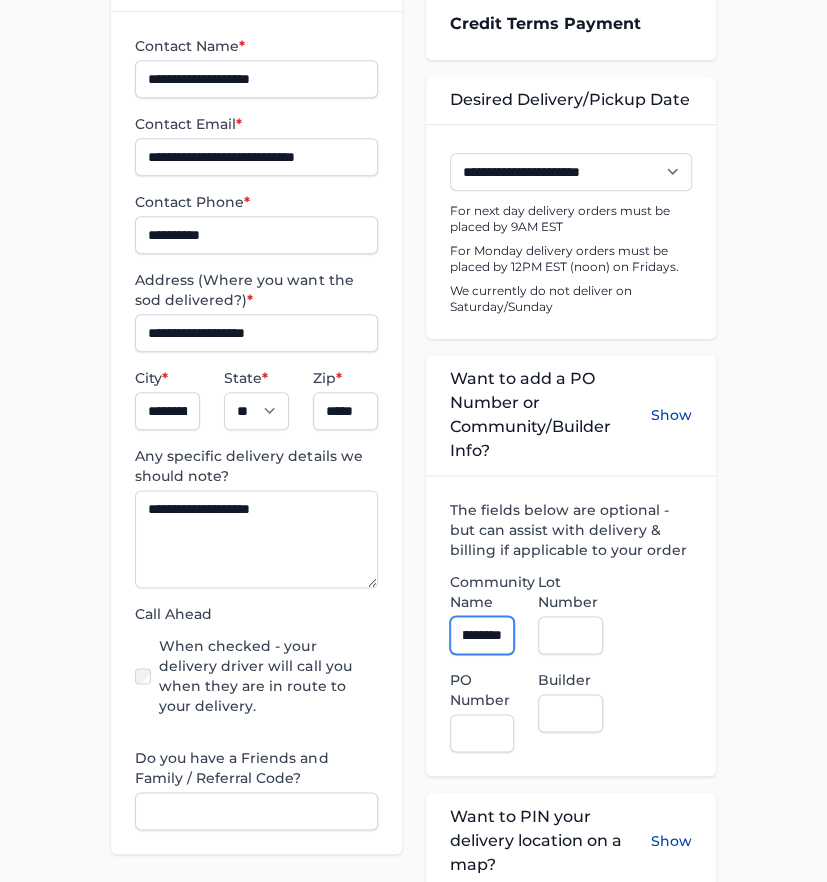 scroll, scrollTop: 0, scrollLeft: 32, axis: horizontal 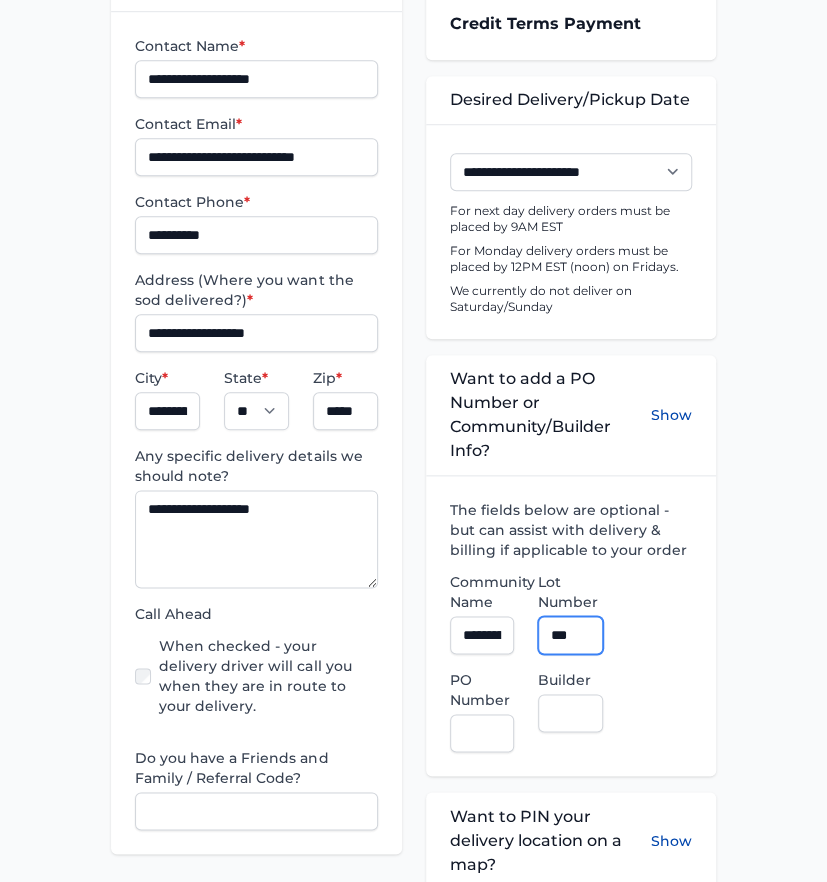 type on "***" 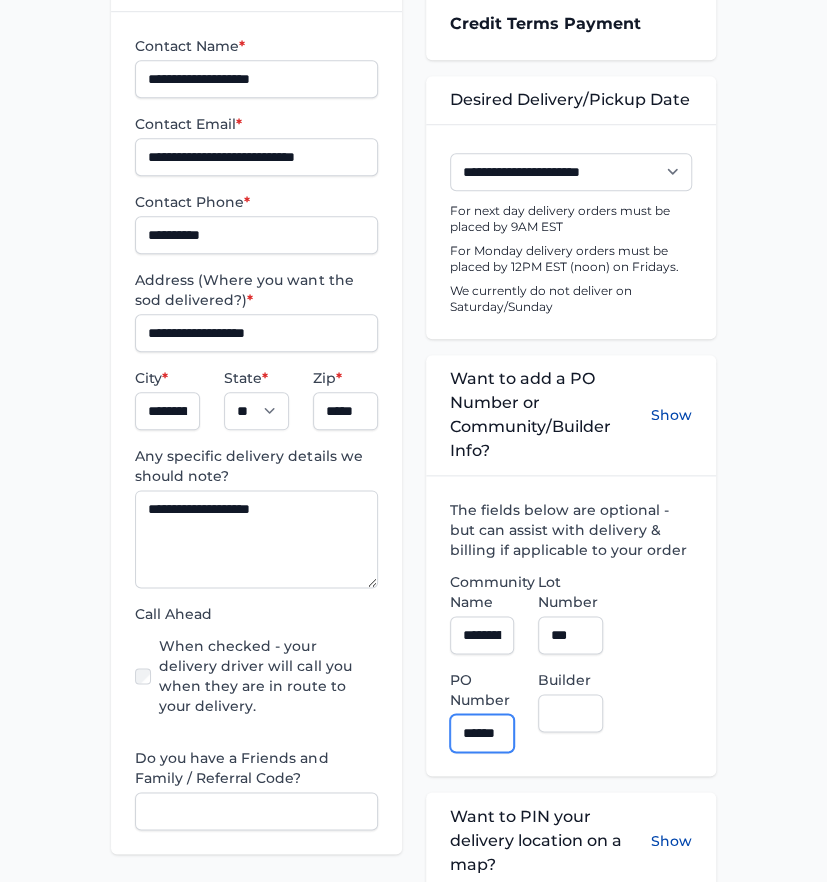 scroll, scrollTop: 0, scrollLeft: 7, axis: horizontal 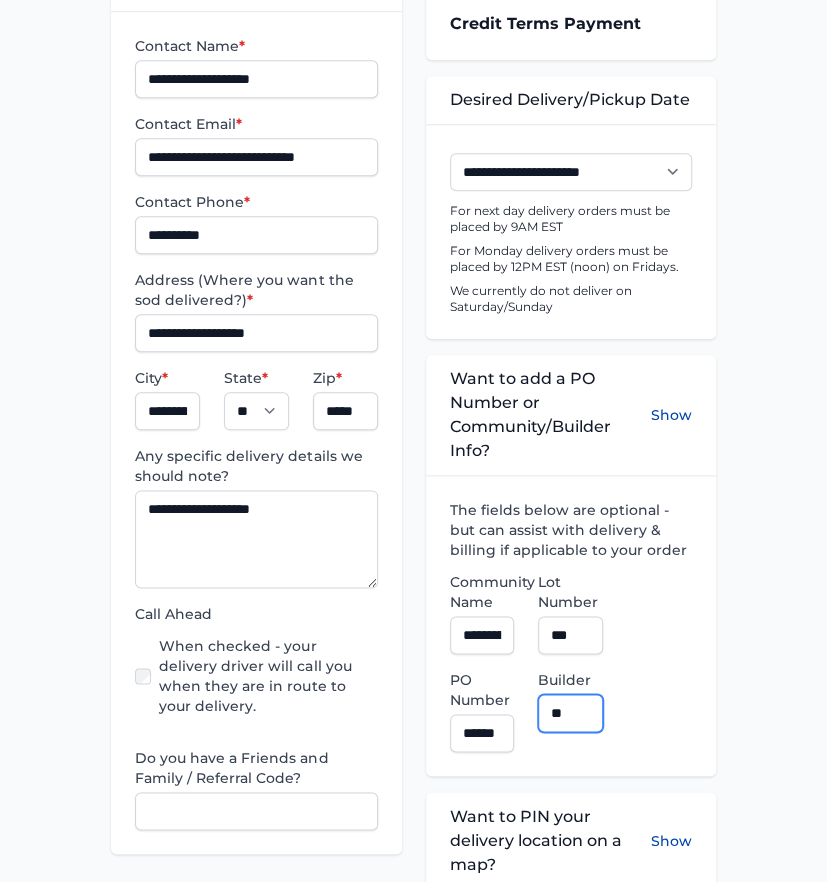 type on "**********" 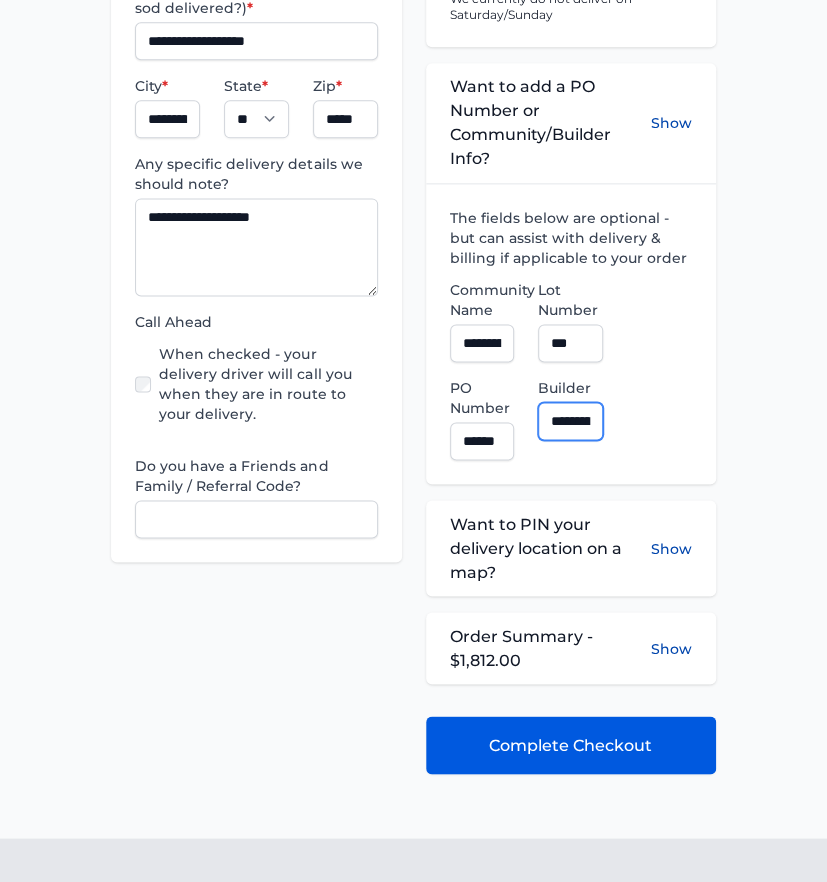 scroll, scrollTop: 777, scrollLeft: 0, axis: vertical 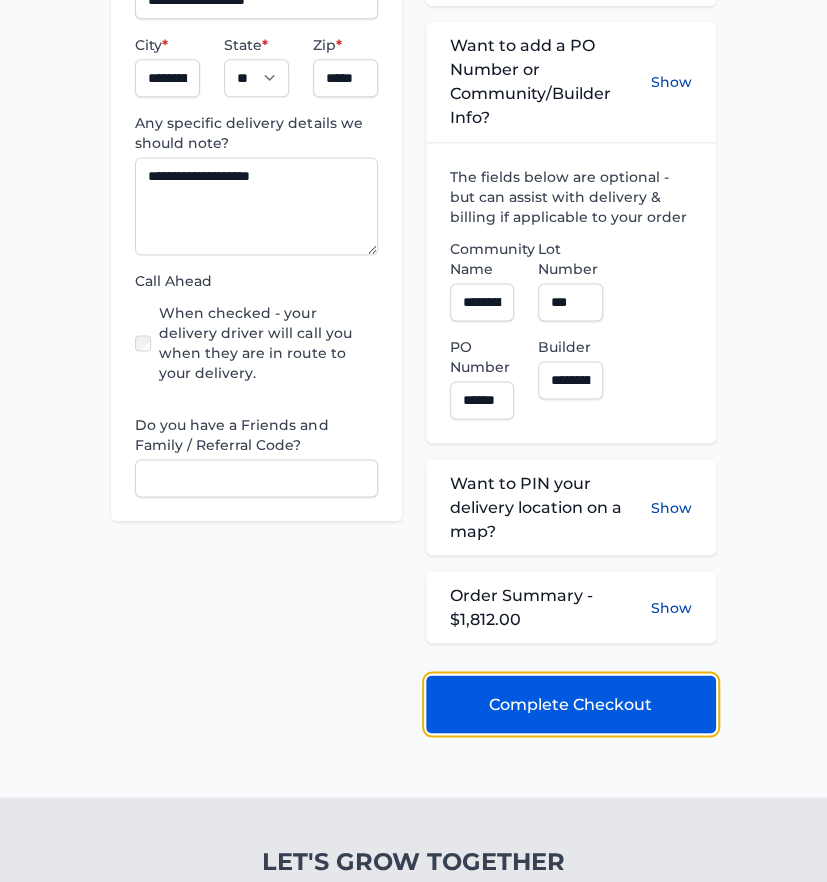 click on "Complete Checkout" at bounding box center (570, 704) 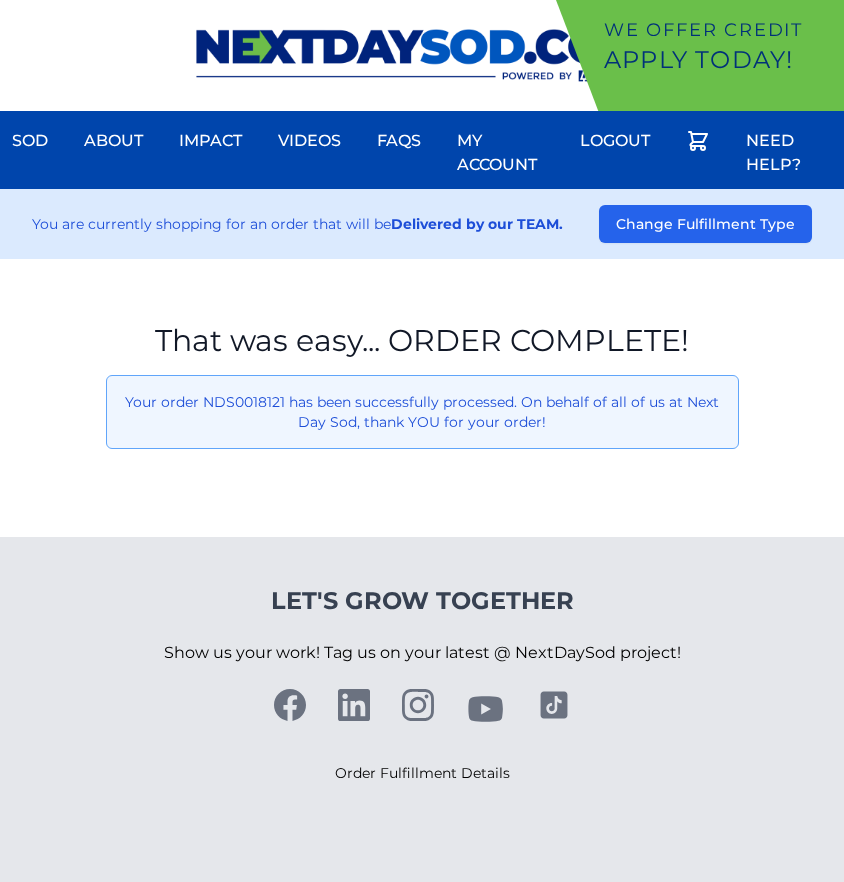 scroll, scrollTop: 0, scrollLeft: 0, axis: both 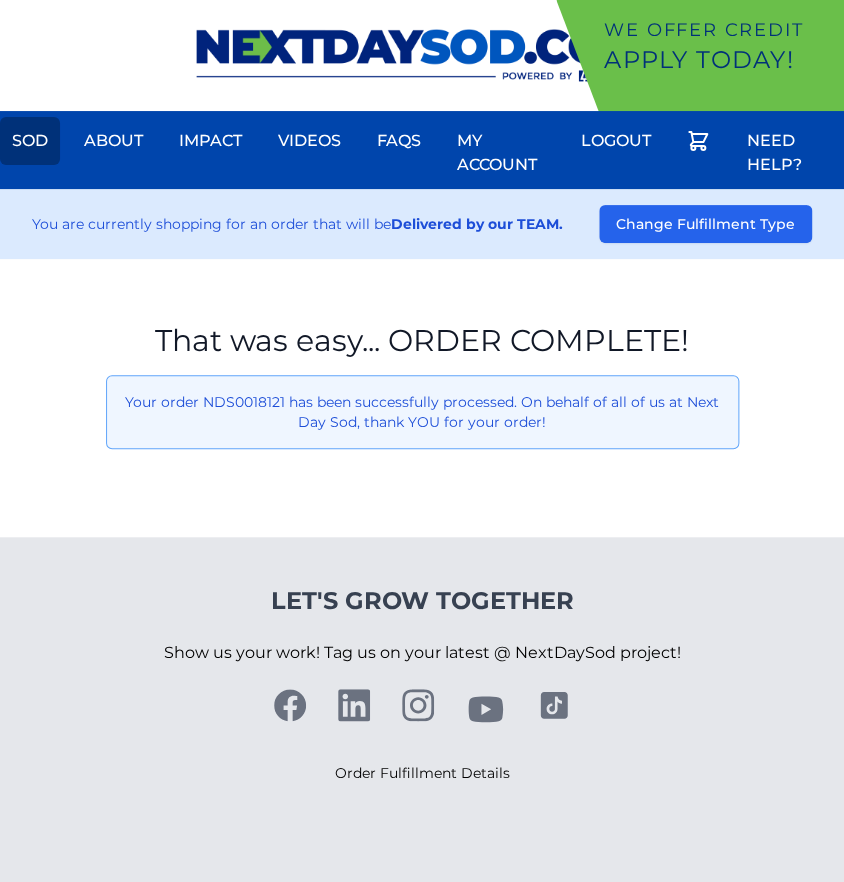 click on "Sod" at bounding box center [30, 141] 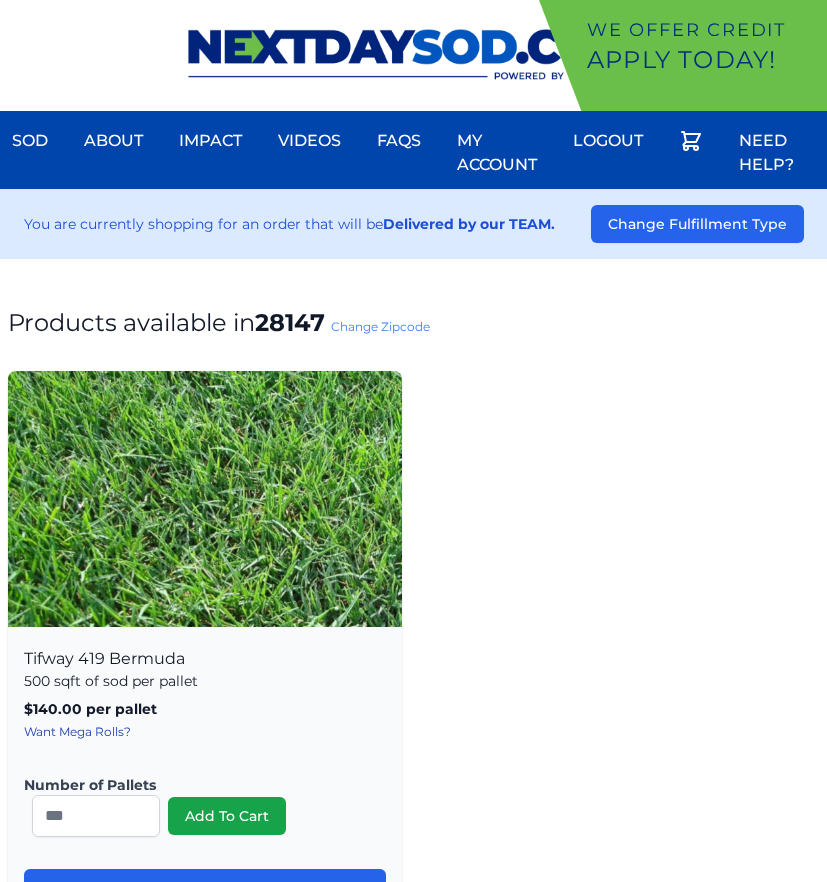 scroll, scrollTop: 0, scrollLeft: 0, axis: both 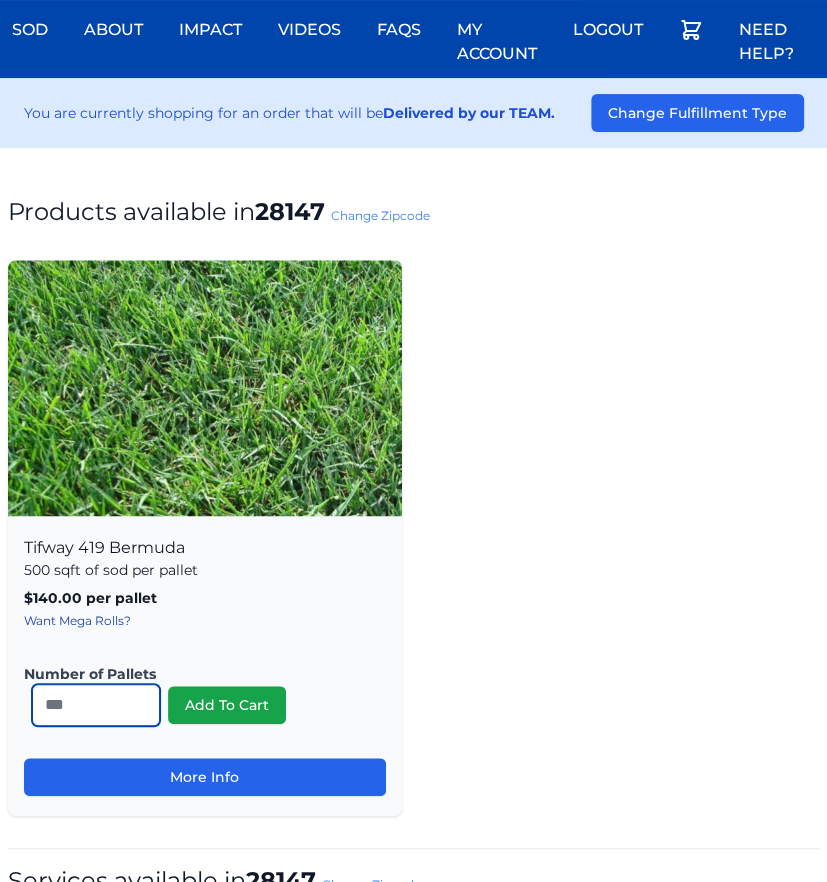 click on "*" at bounding box center (96, 705) 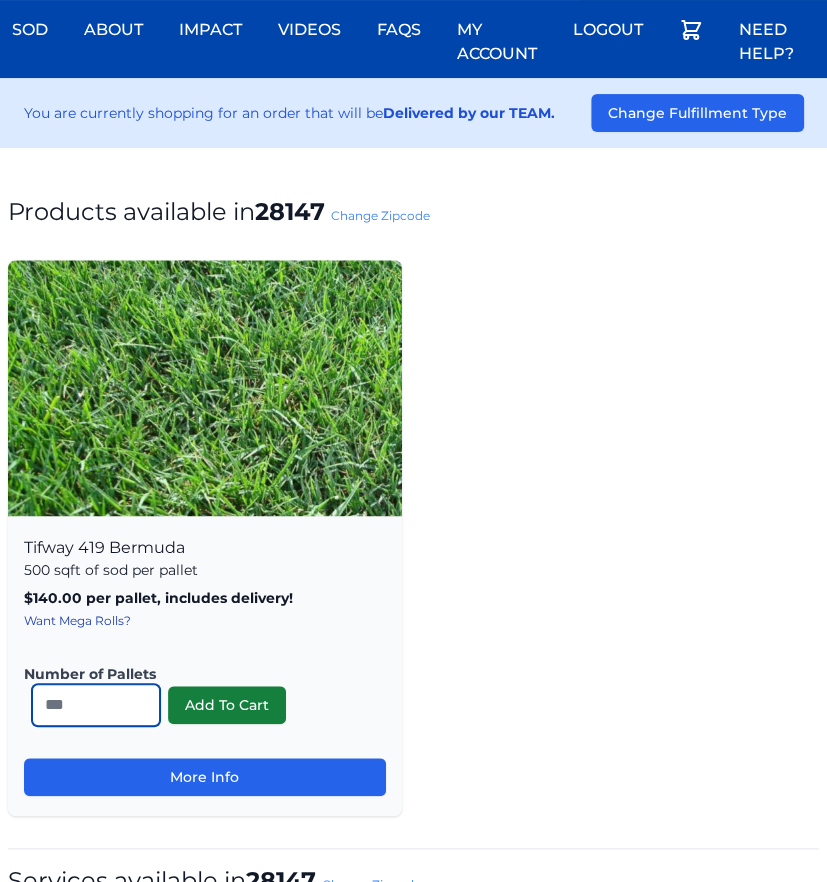 type on "**" 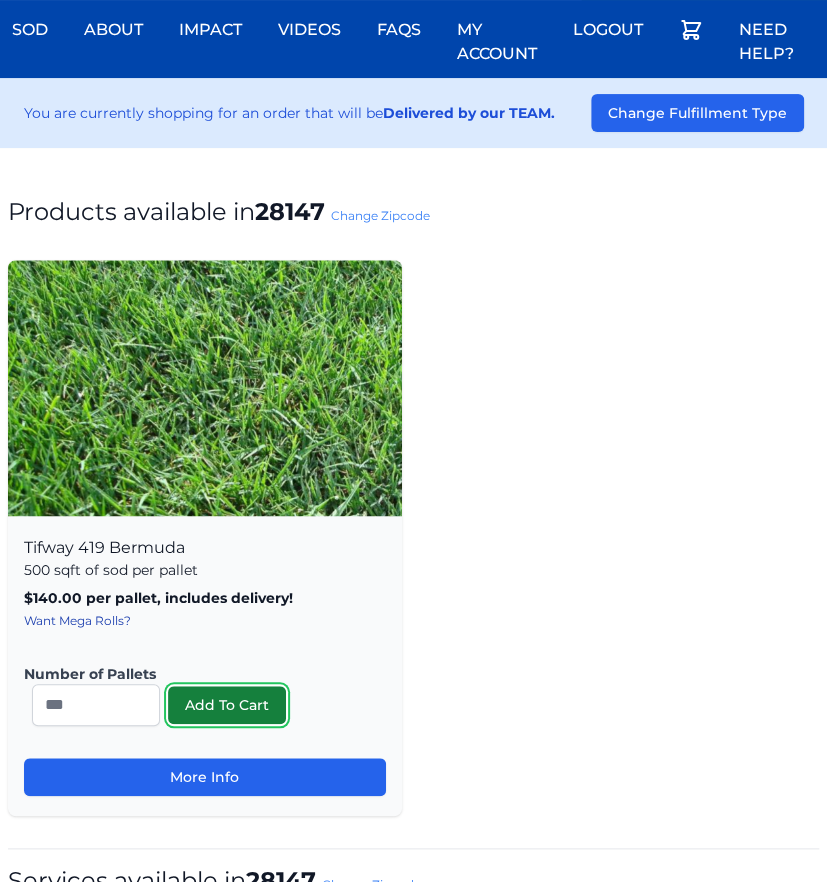 click on "Add To Cart" at bounding box center [227, 705] 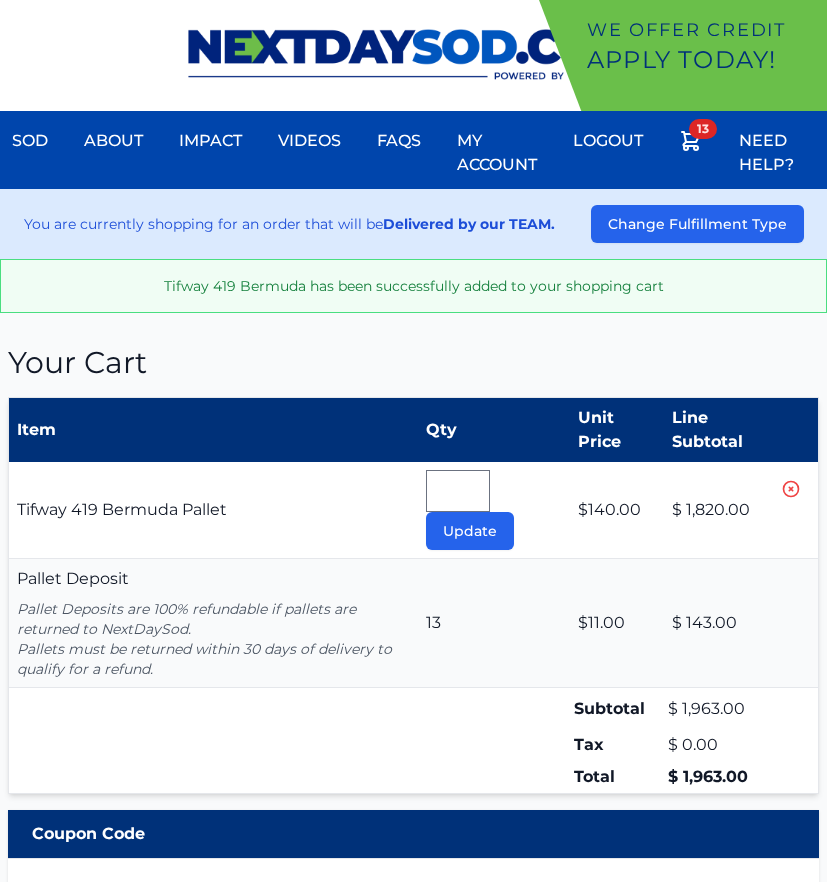 scroll, scrollTop: 0, scrollLeft: 0, axis: both 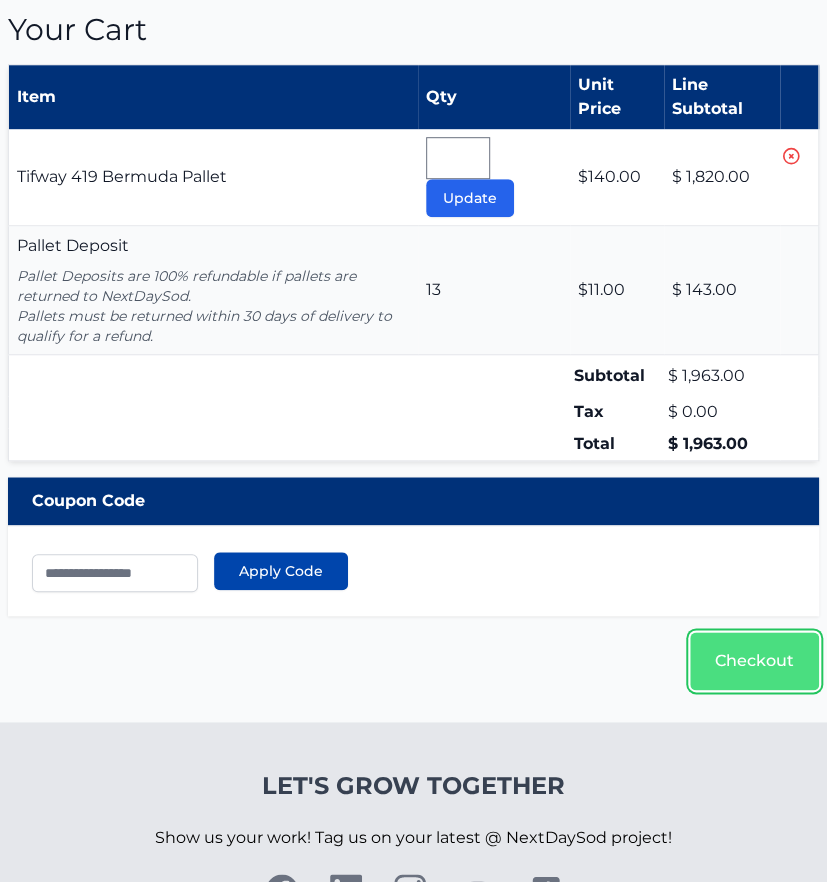 click on "Checkout" at bounding box center (754, 661) 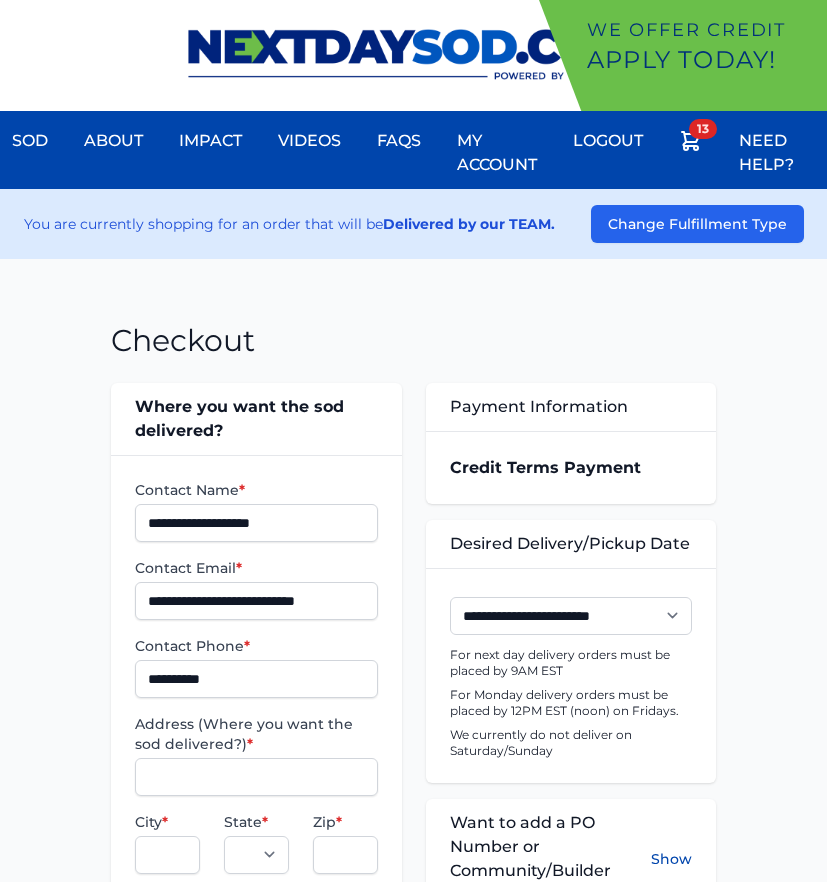 scroll, scrollTop: 0, scrollLeft: 0, axis: both 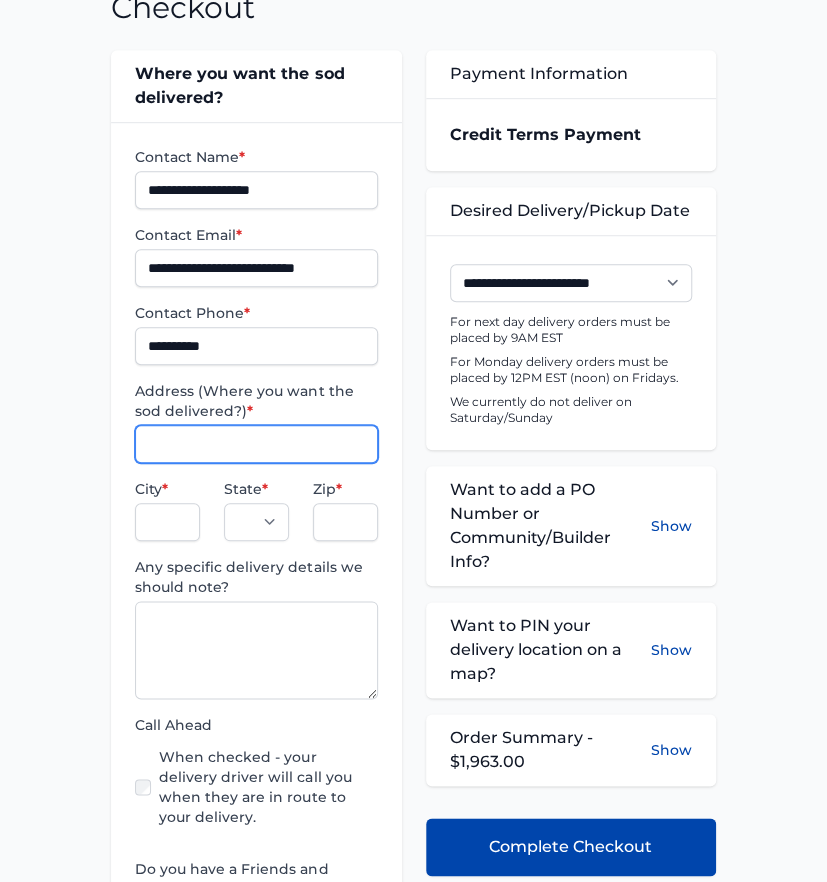 click on "Address (Where you want the sod delivered?)
*" at bounding box center [256, 444] 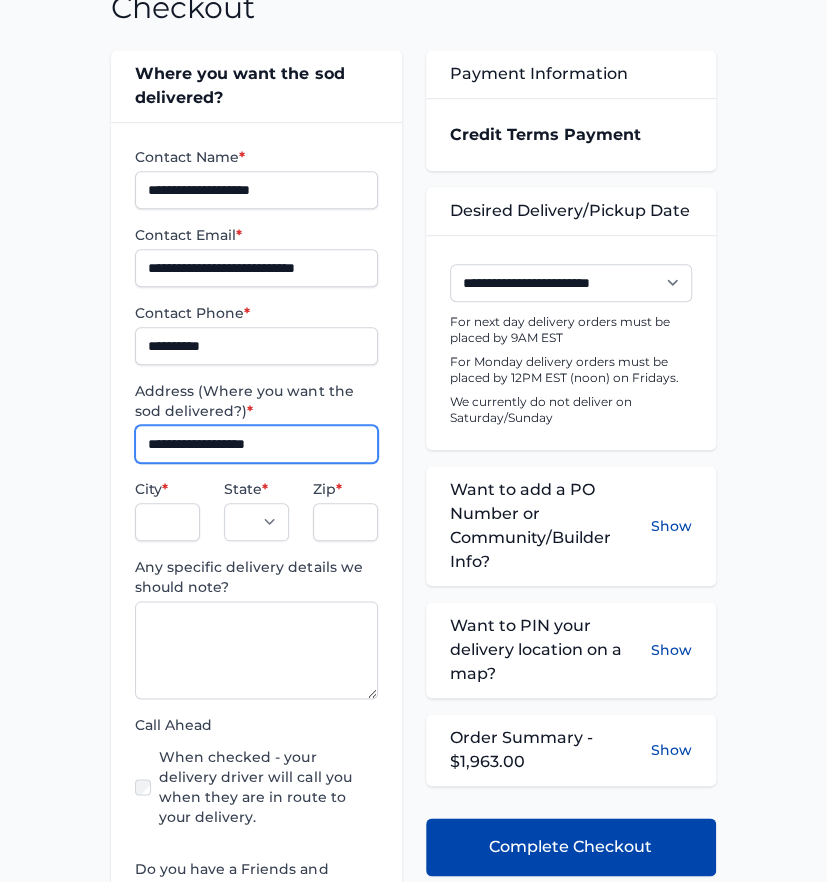 type on "**********" 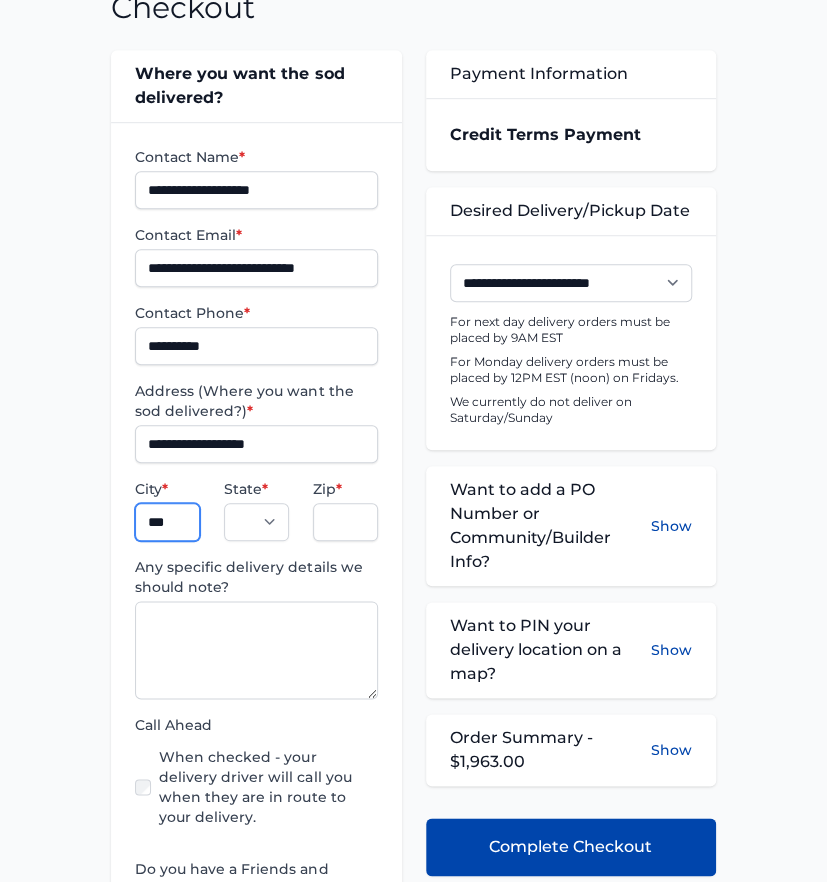 type on "*********" 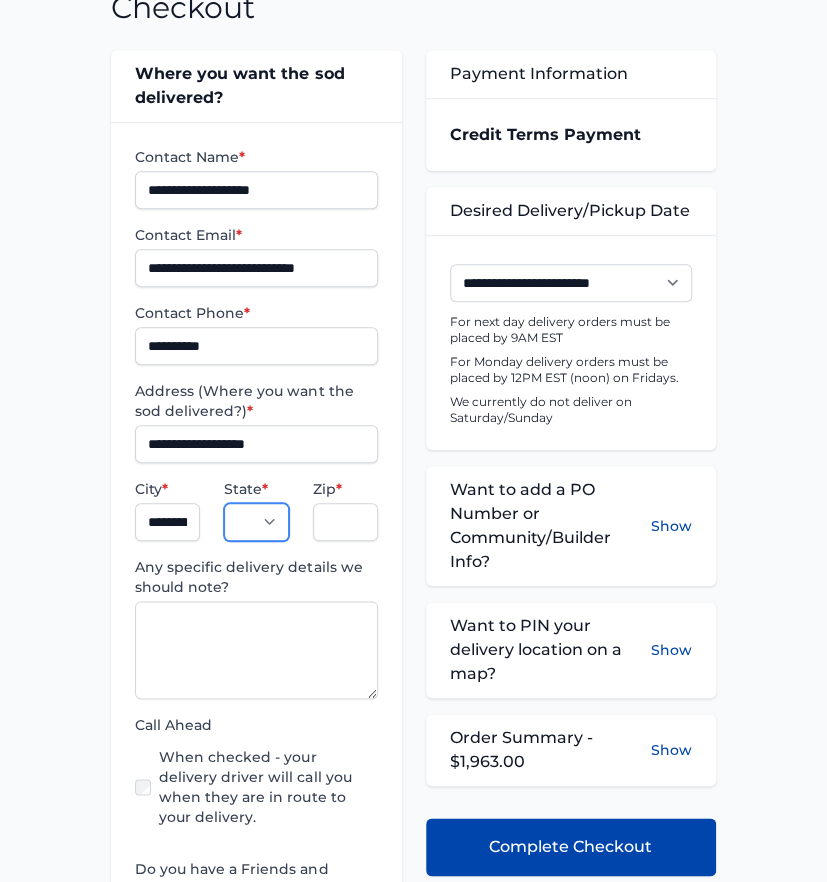 select on "**" 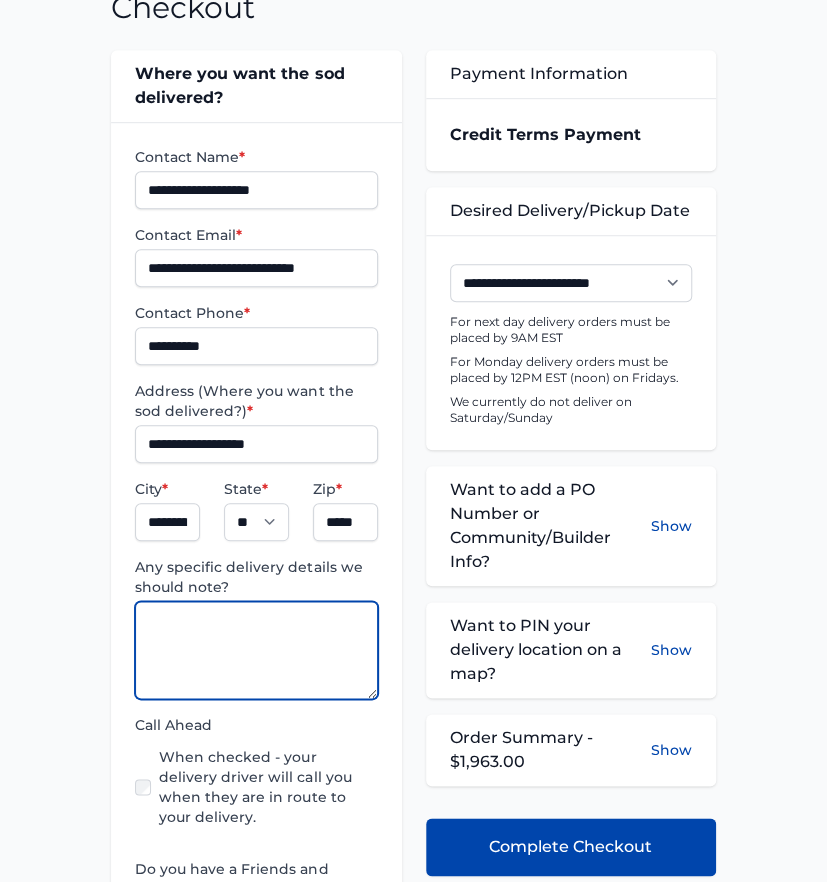 paste on "**********" 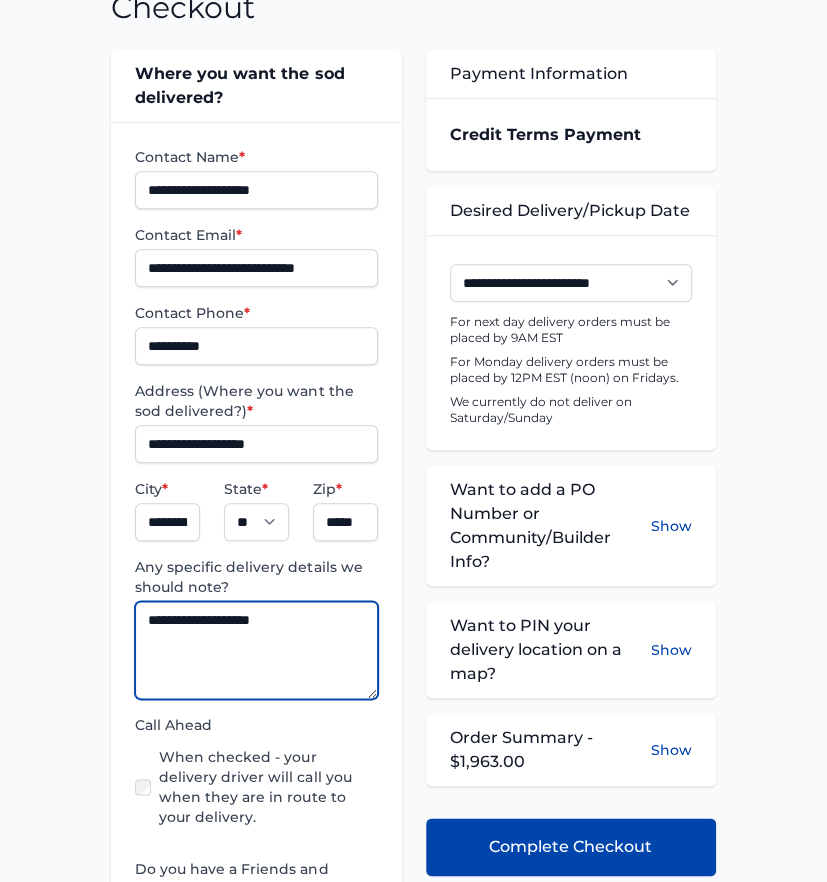 type on "**********" 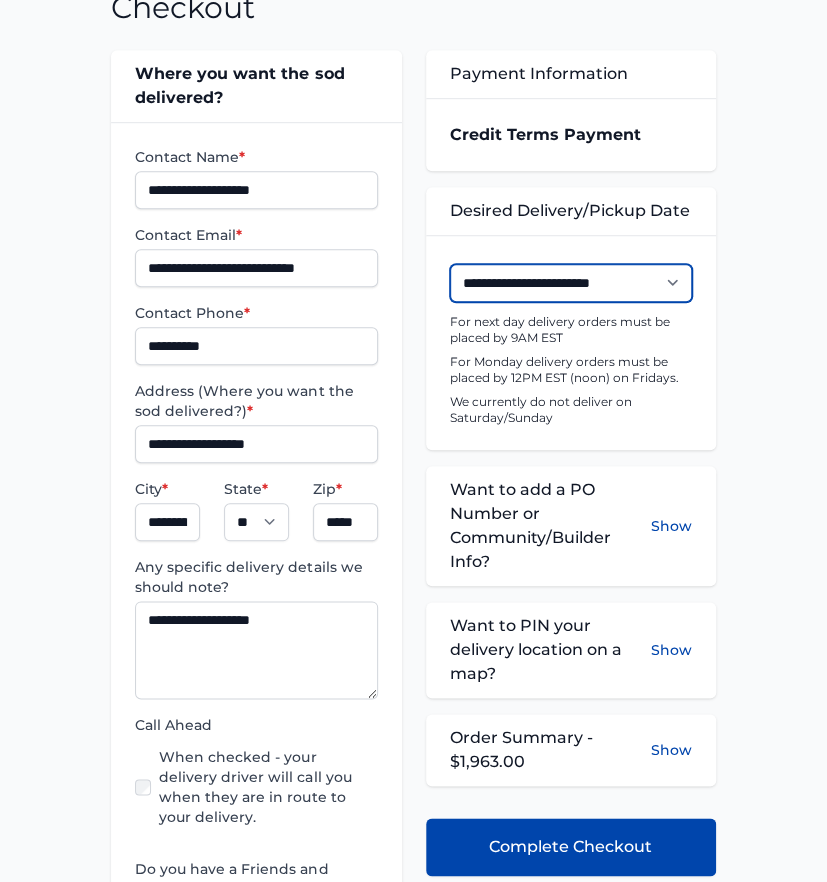click on "**********" at bounding box center [571, 283] 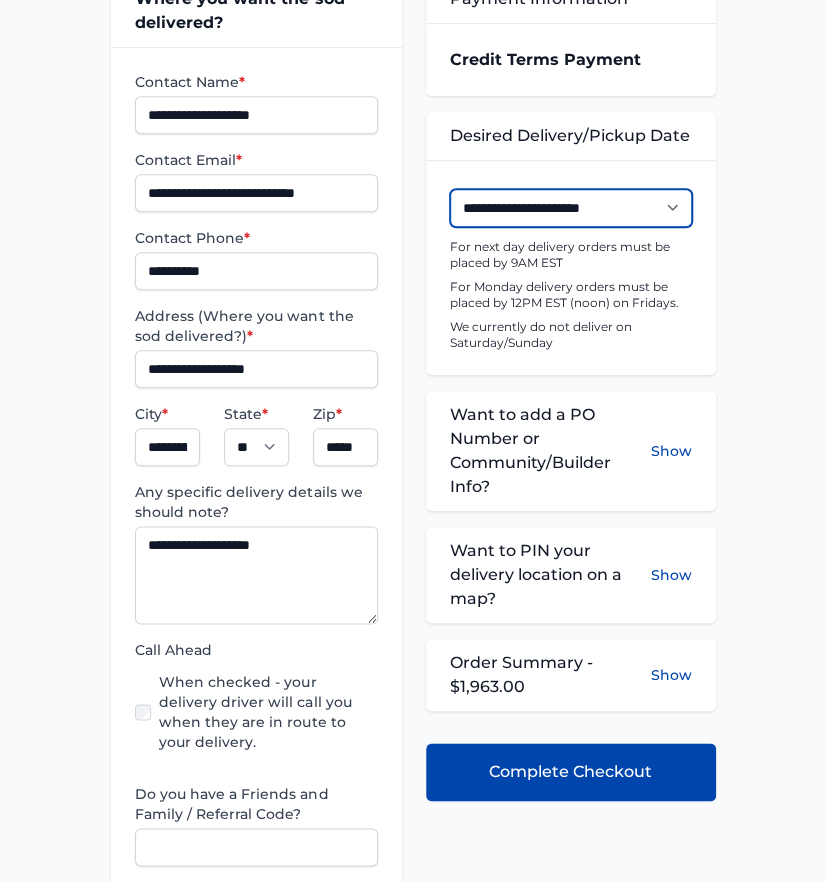 scroll, scrollTop: 444, scrollLeft: 0, axis: vertical 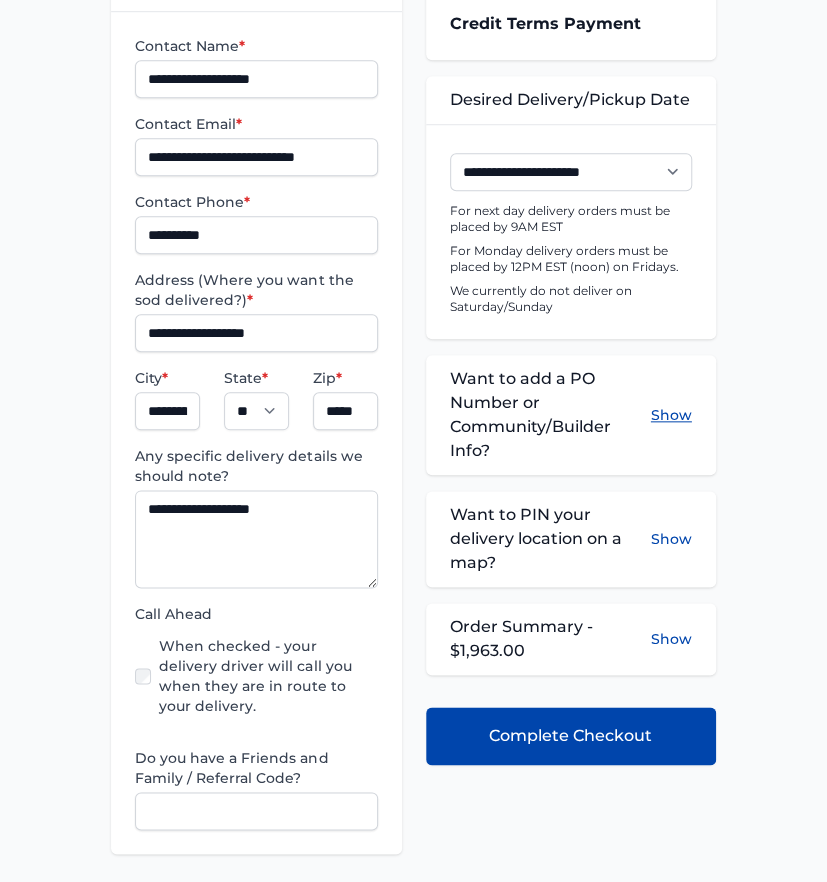 click on "Show" at bounding box center [671, 415] 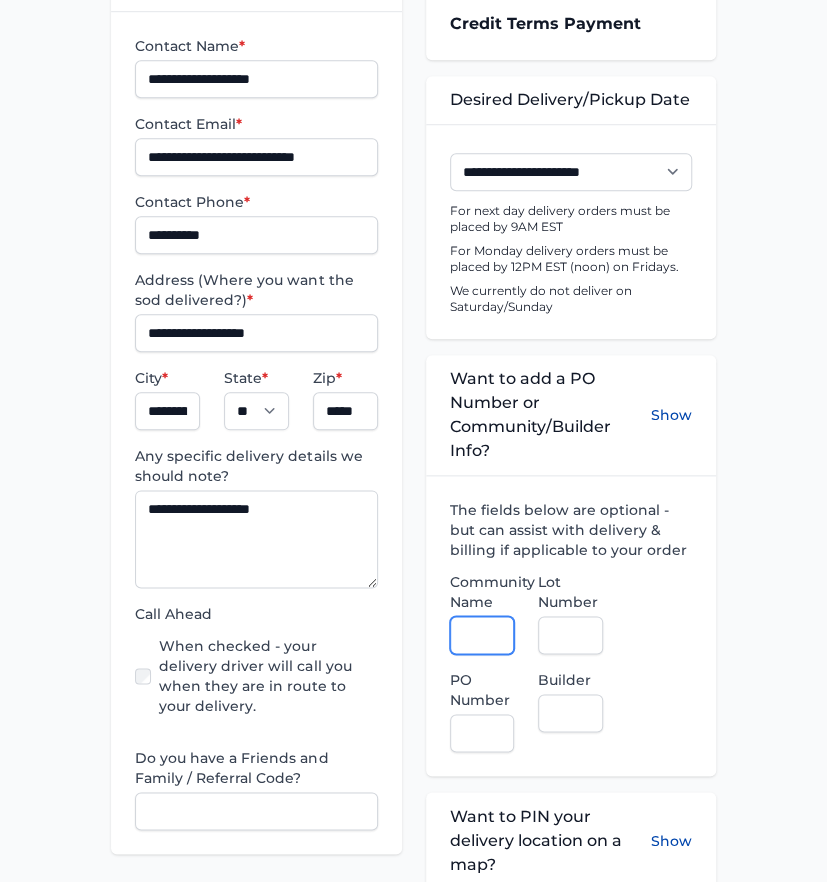 click on "Community Name" at bounding box center [482, 635] 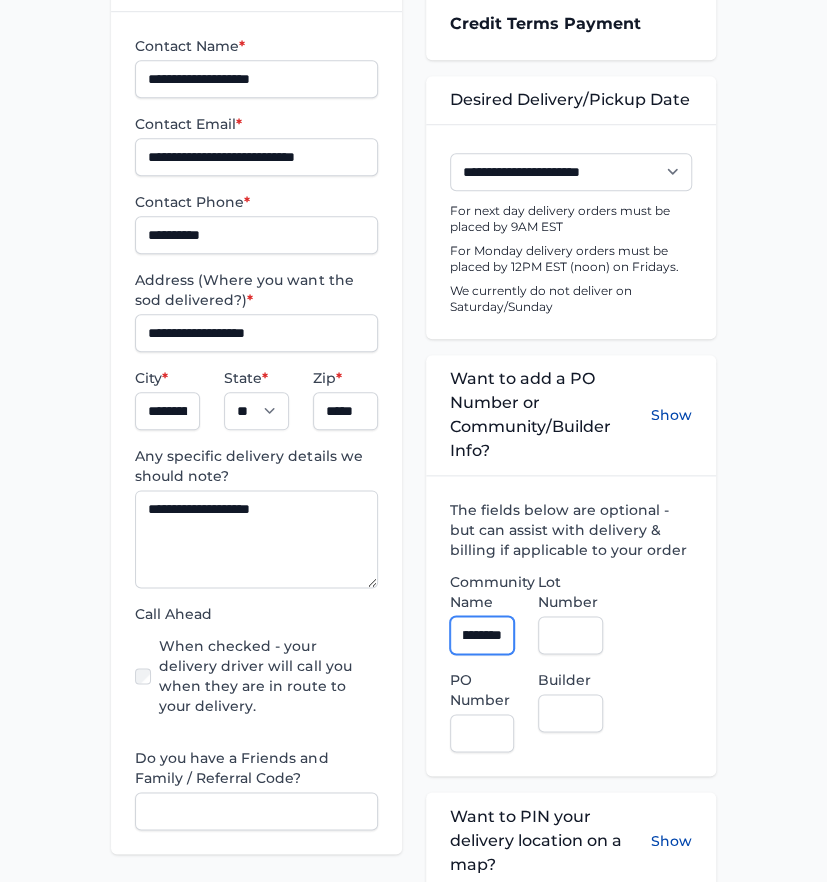 scroll, scrollTop: 0, scrollLeft: 32, axis: horizontal 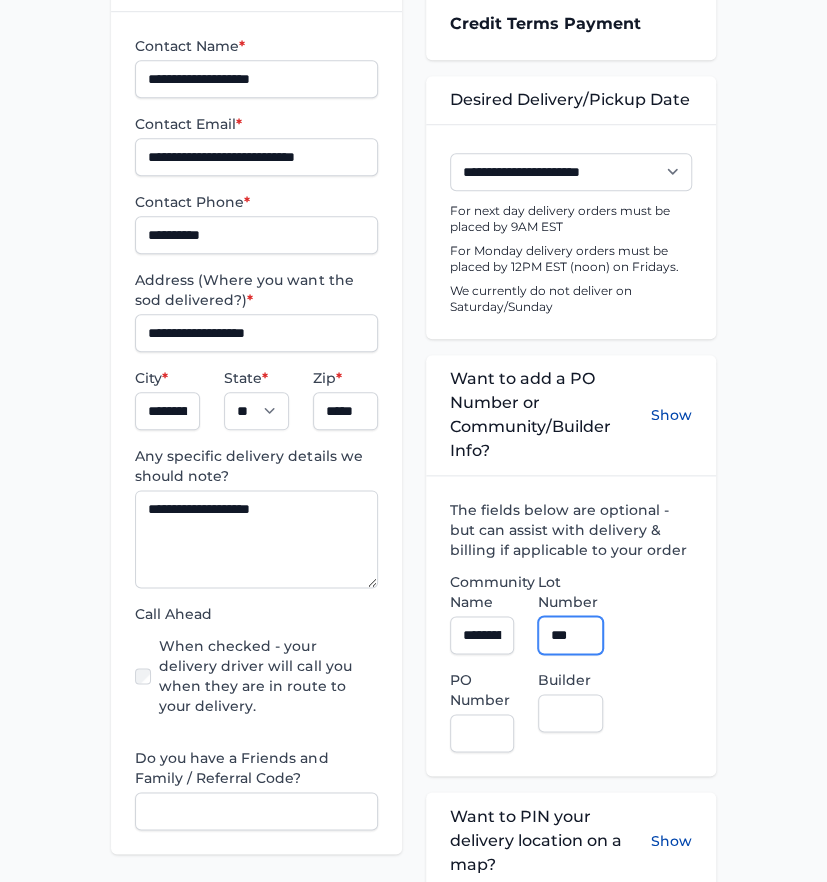 type on "***" 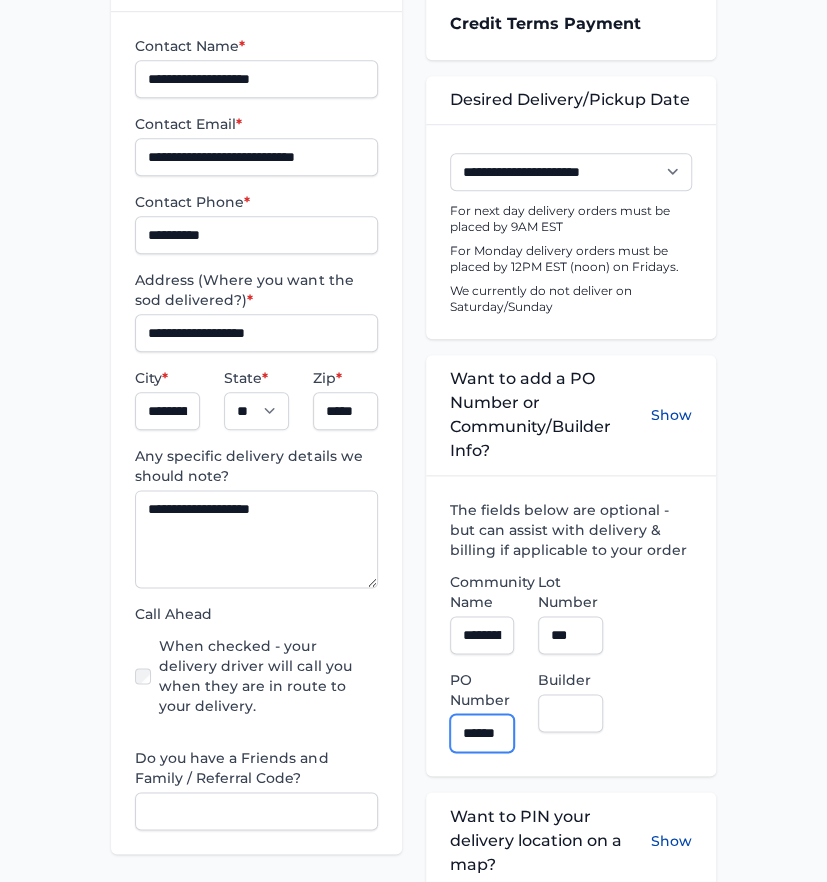 scroll, scrollTop: 0, scrollLeft: 10, axis: horizontal 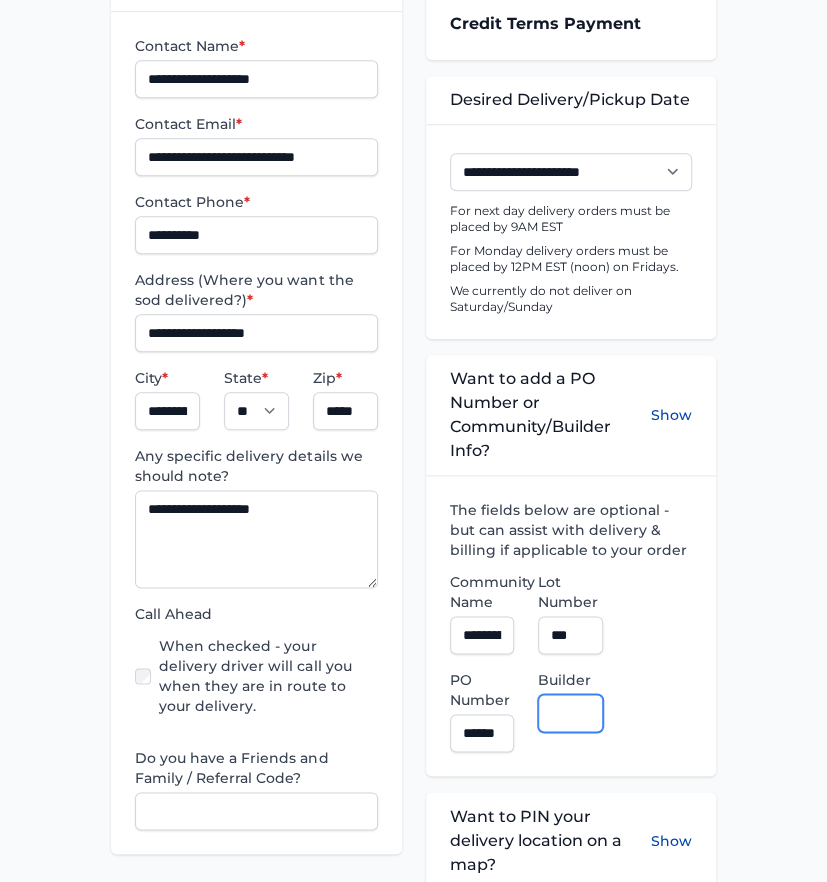type on "*" 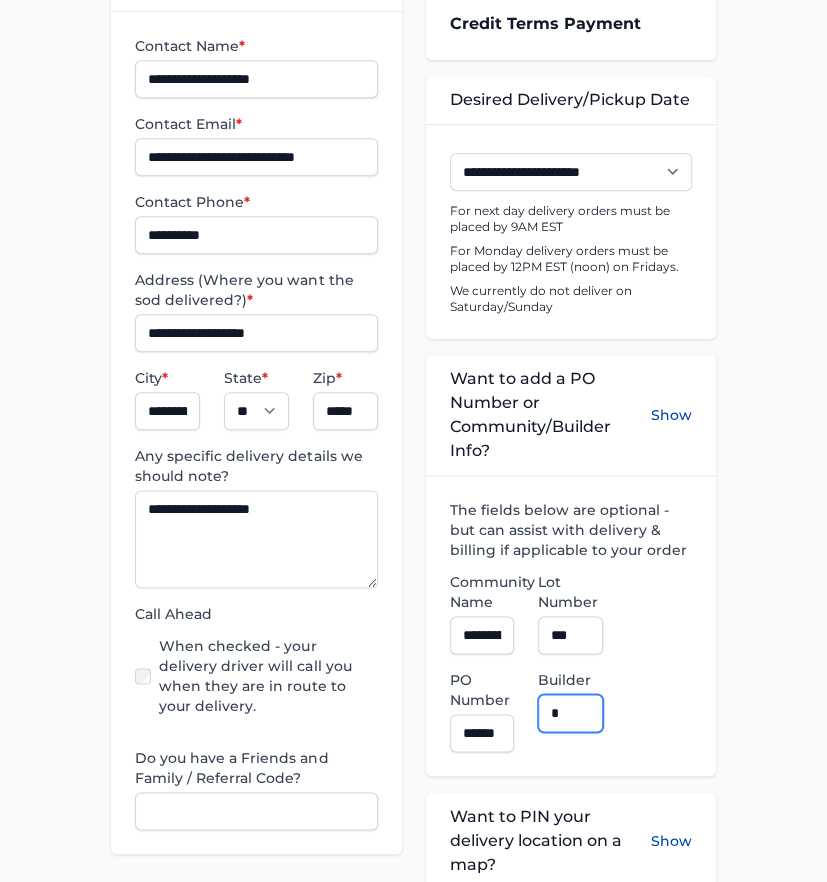 type on "**********" 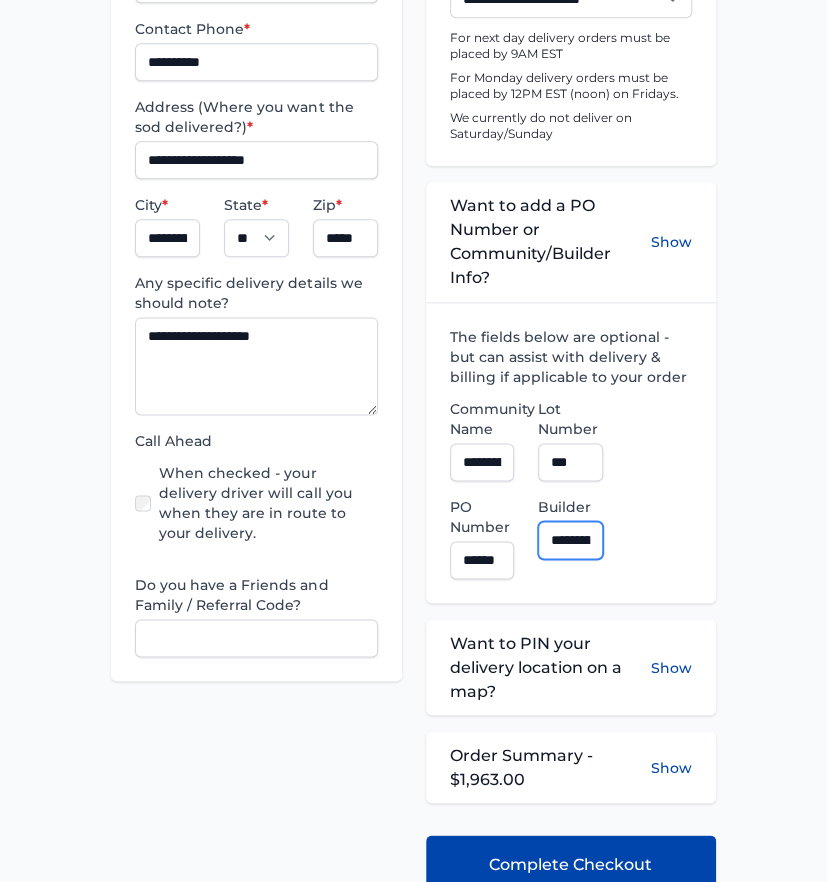 scroll, scrollTop: 666, scrollLeft: 0, axis: vertical 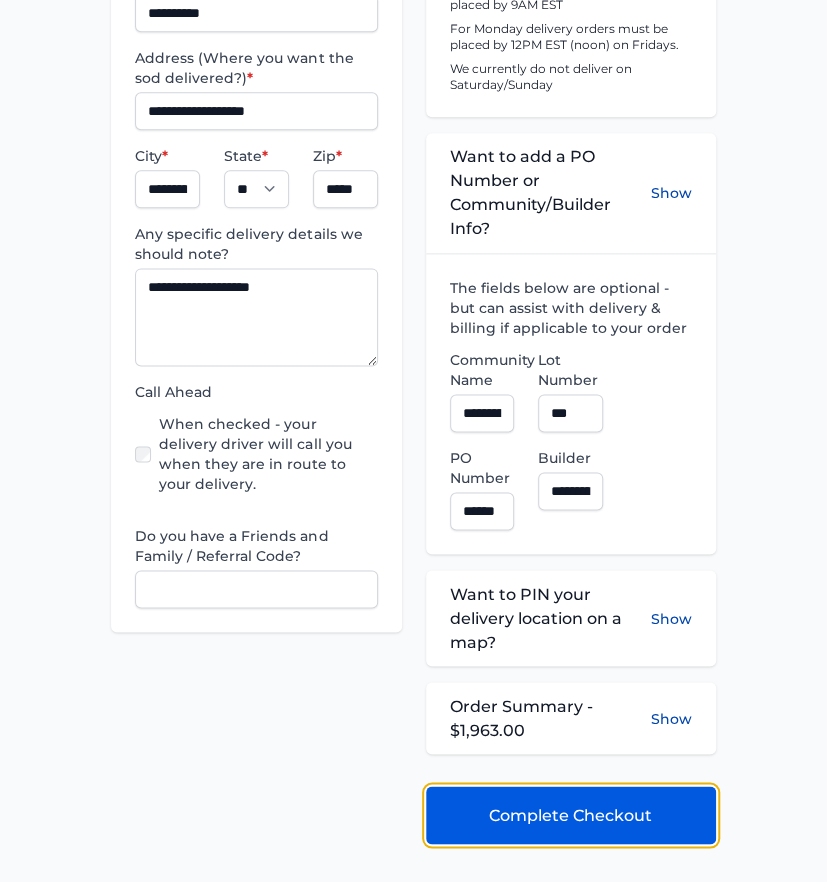click on "Complete Checkout" at bounding box center [570, 815] 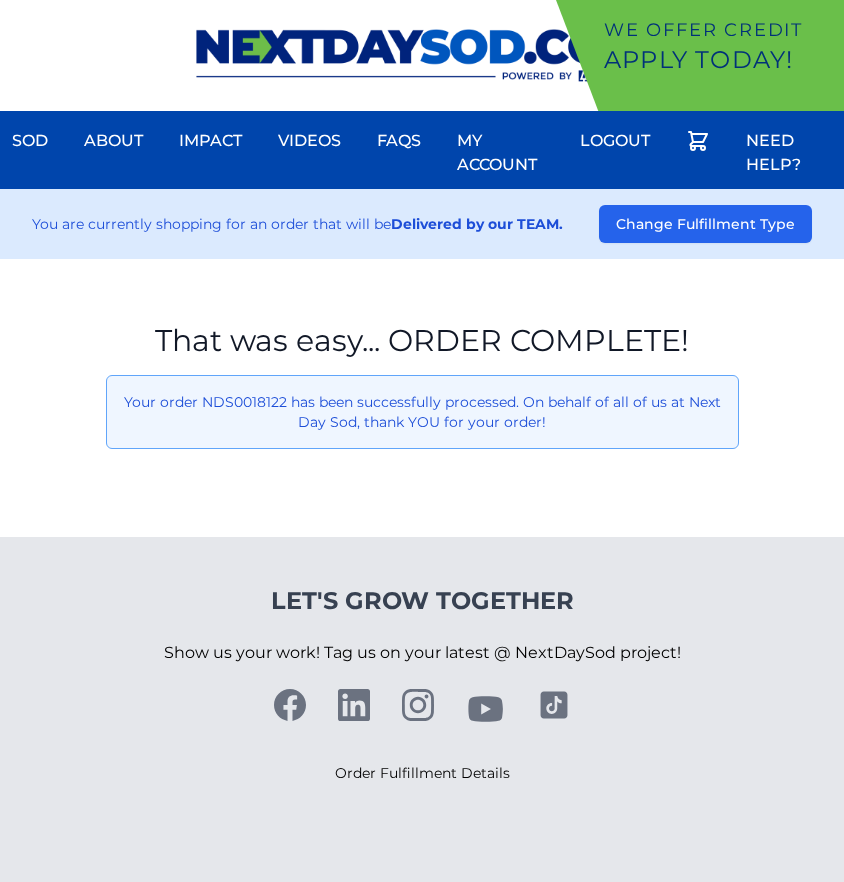 scroll, scrollTop: 0, scrollLeft: 0, axis: both 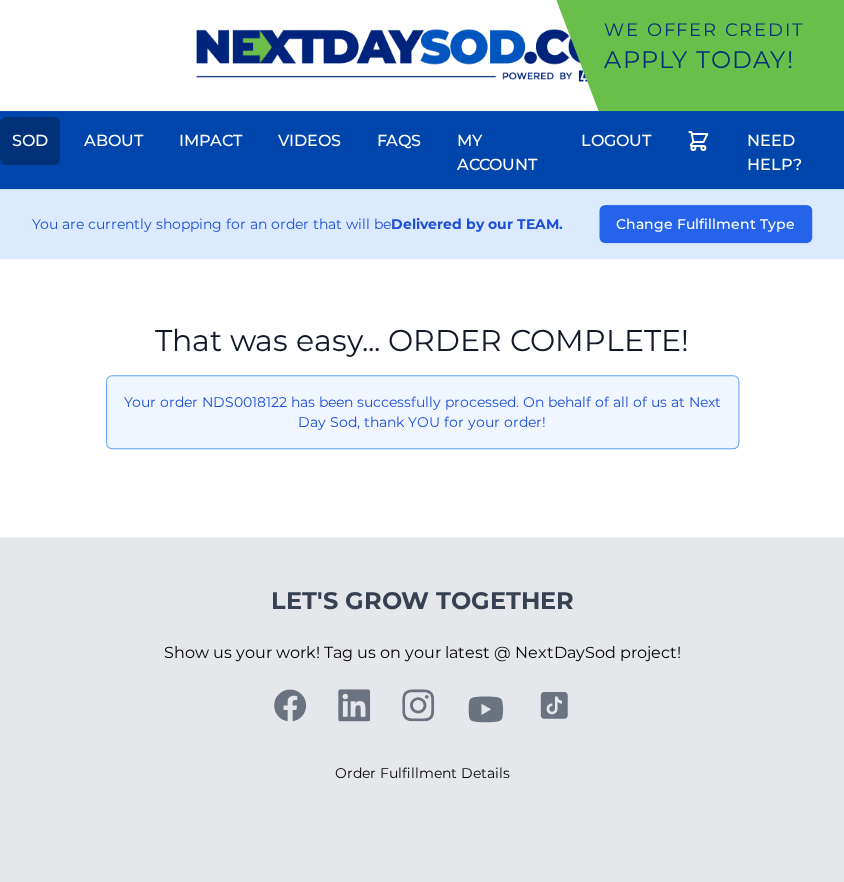click on "Sod" at bounding box center [30, 141] 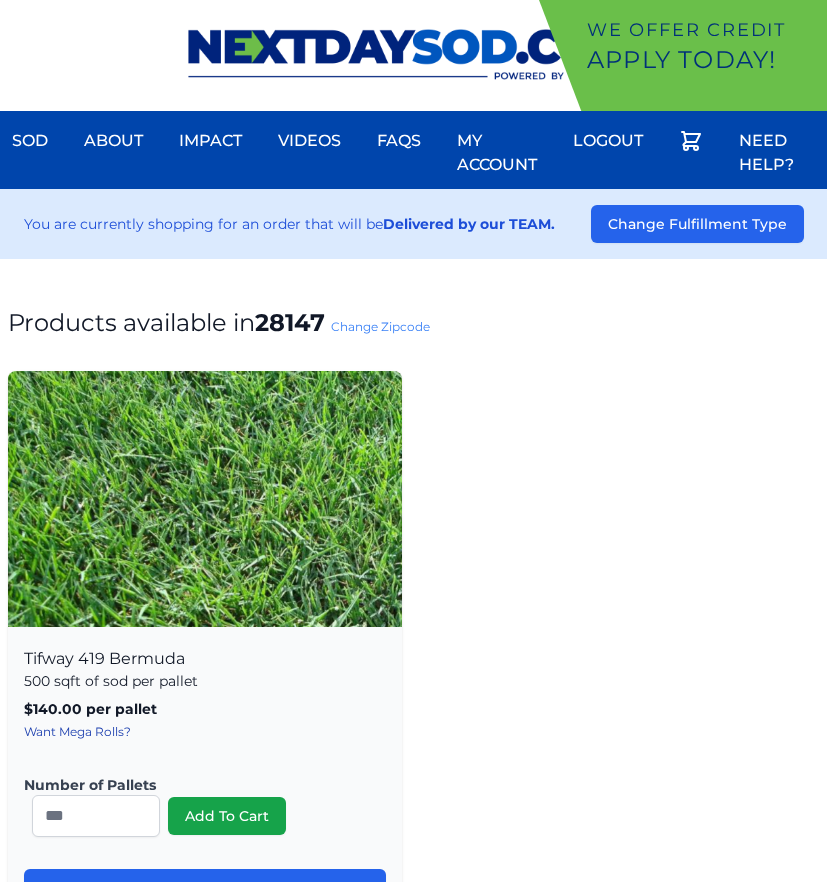 scroll, scrollTop: 0, scrollLeft: 0, axis: both 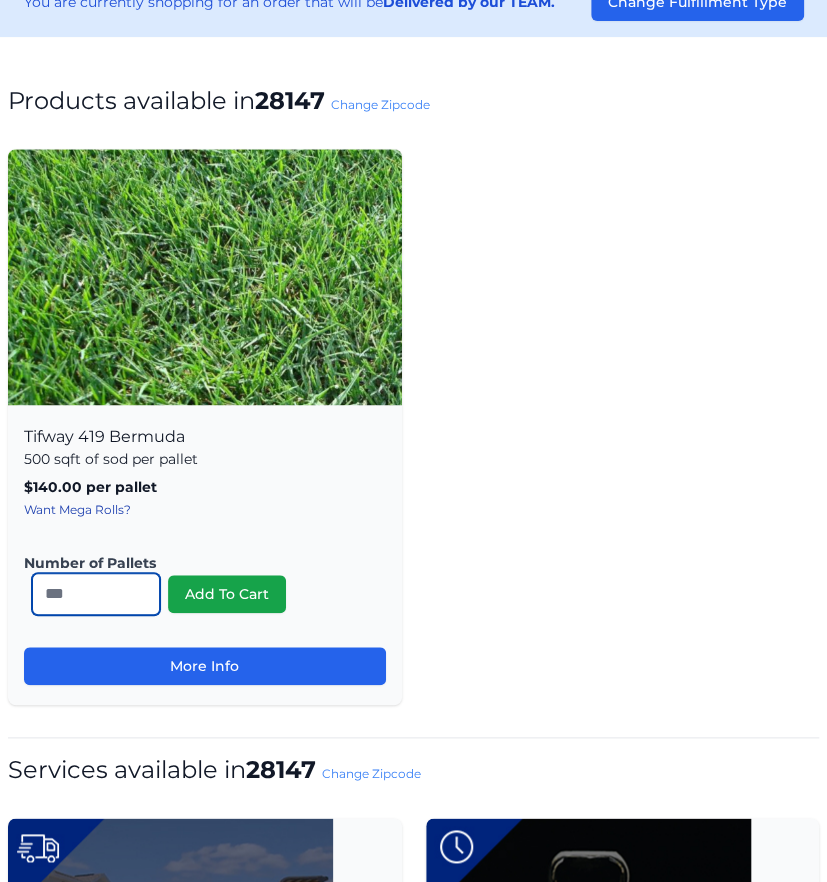 click on "*" at bounding box center (96, 594) 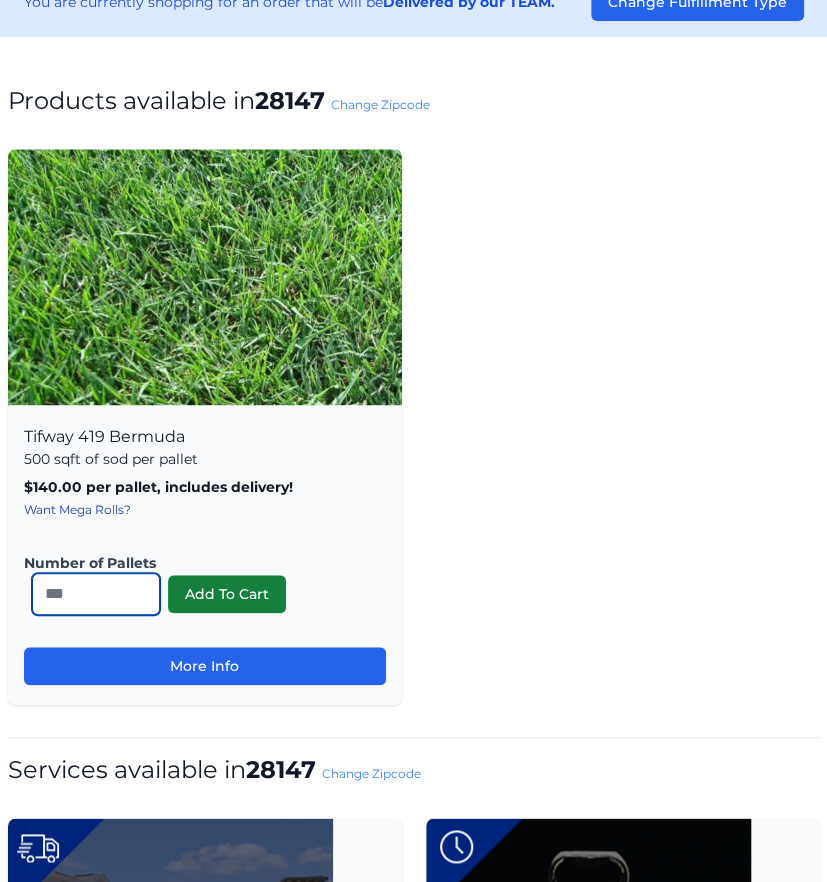 type on "**" 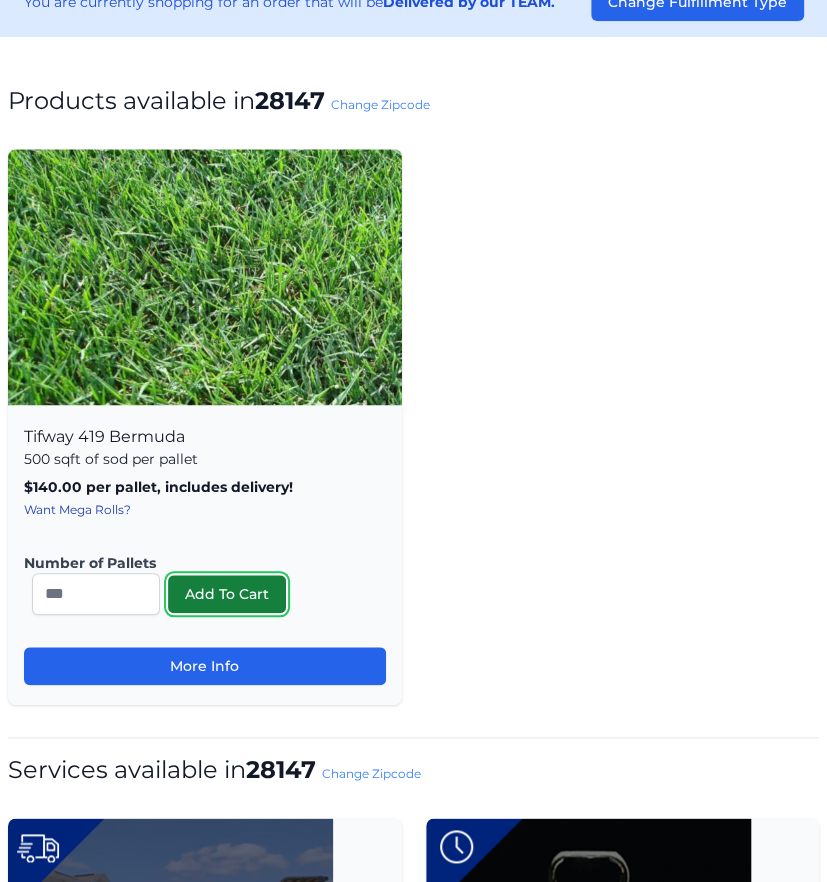 click on "Add To Cart" at bounding box center [227, 594] 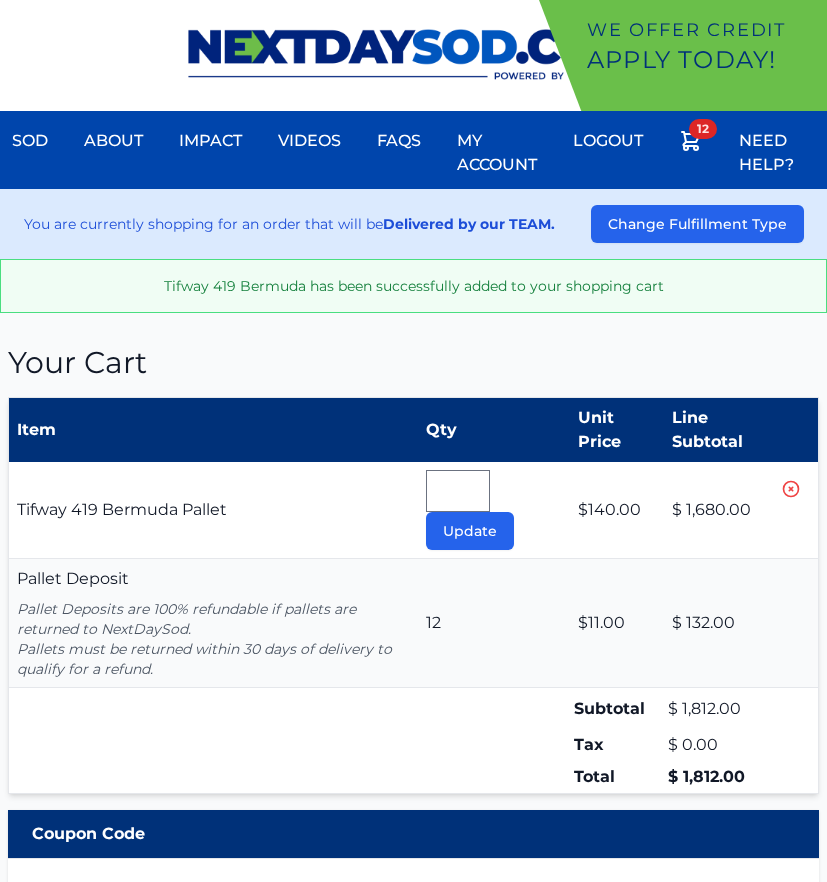 scroll, scrollTop: 0, scrollLeft: 0, axis: both 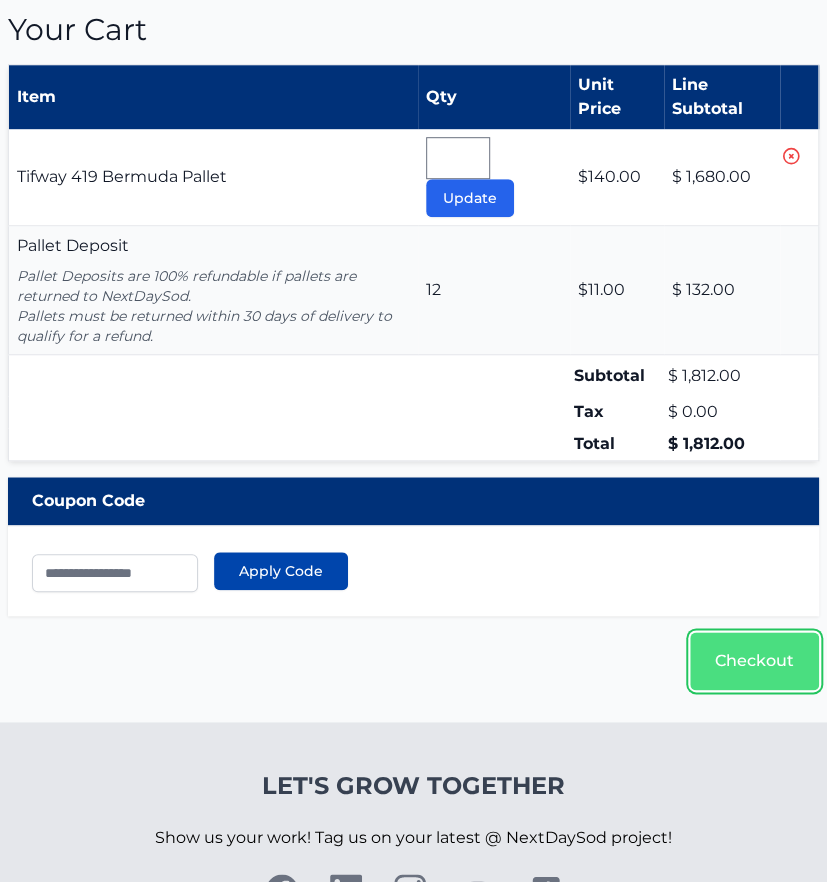 click on "Checkout" at bounding box center [754, 661] 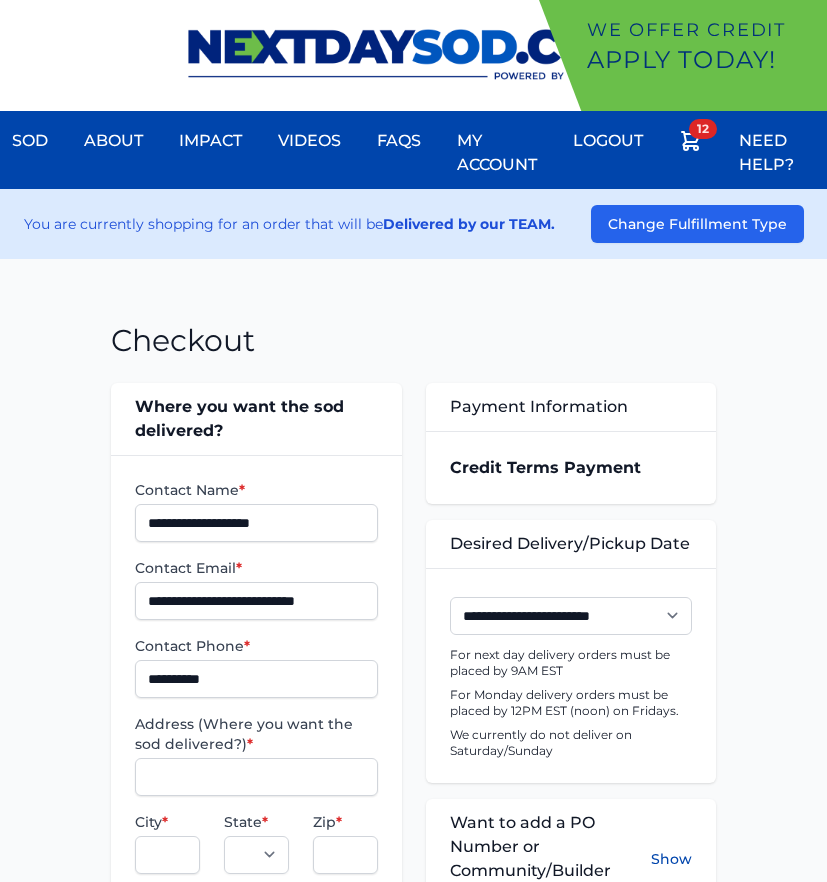 scroll, scrollTop: 0, scrollLeft: 0, axis: both 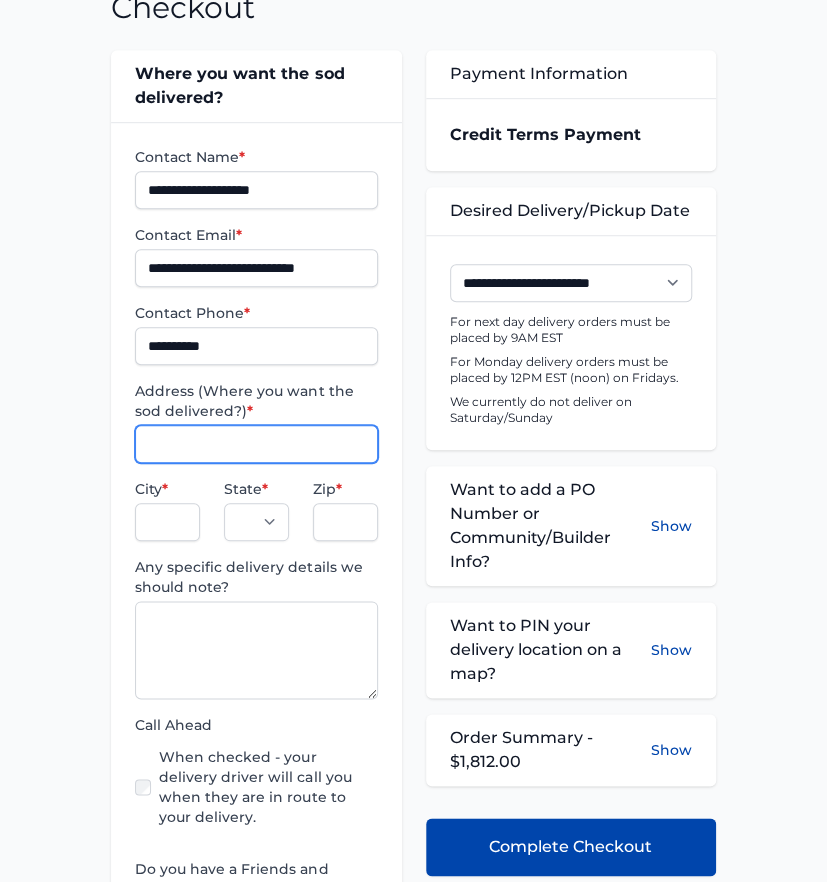 click on "Address (Where you want the sod delivered?)
*" at bounding box center (256, 444) 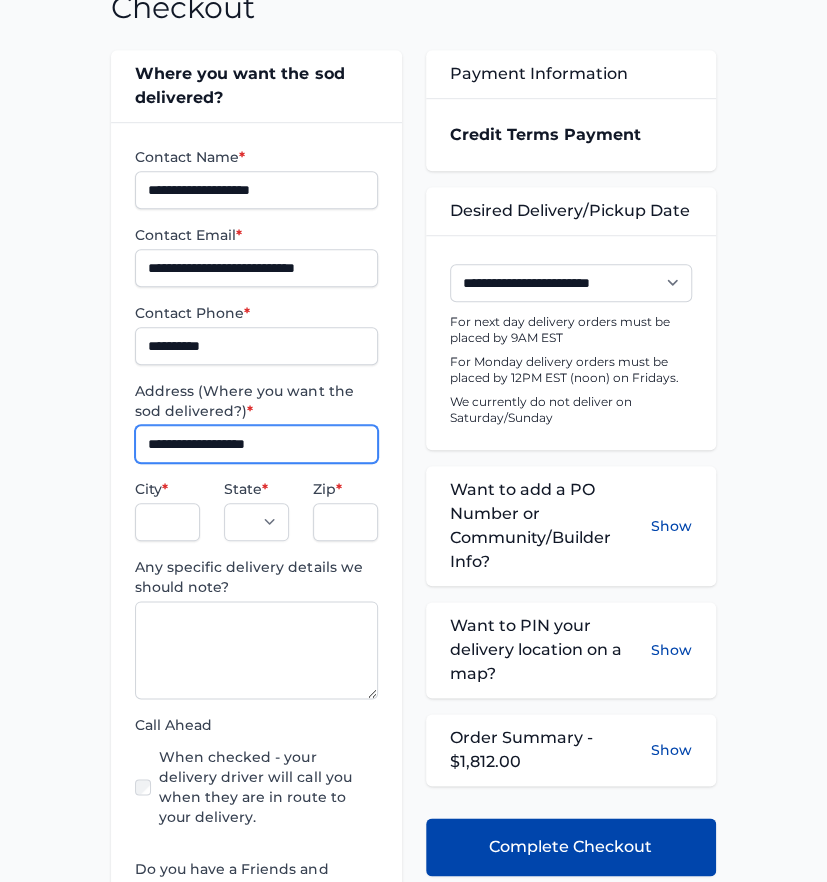 type on "**********" 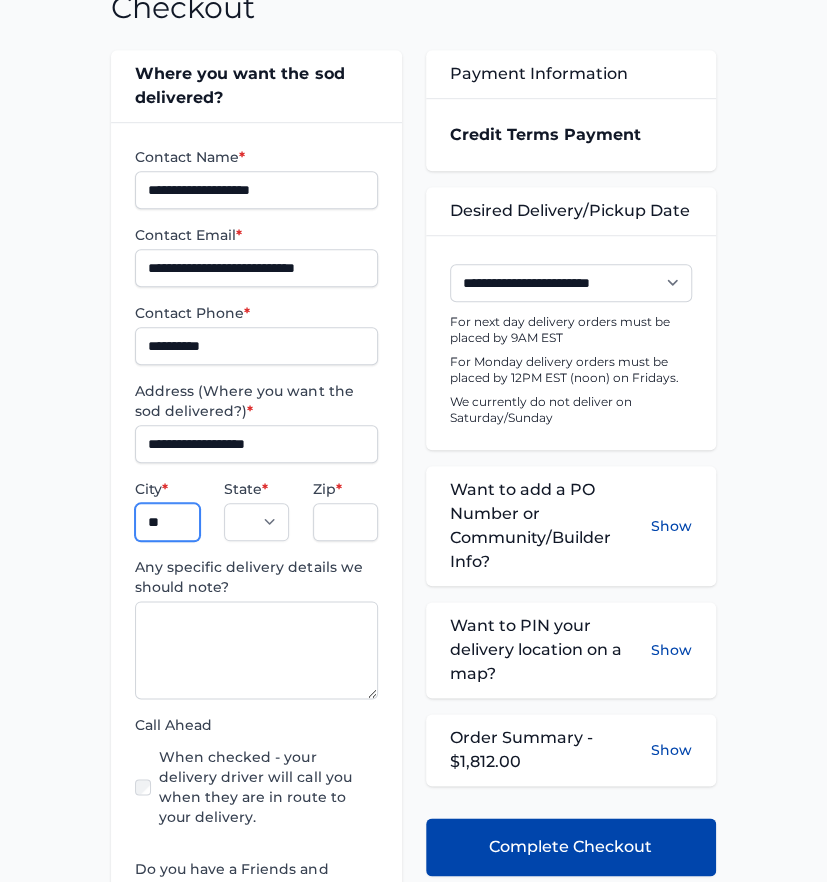 type on "*********" 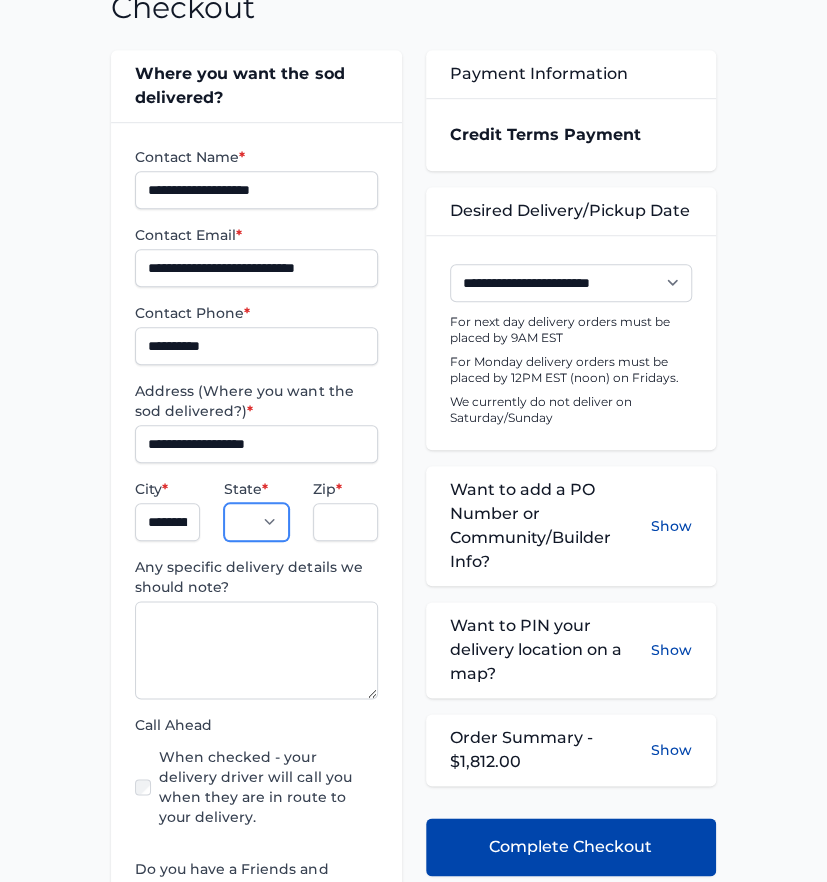select on "**" 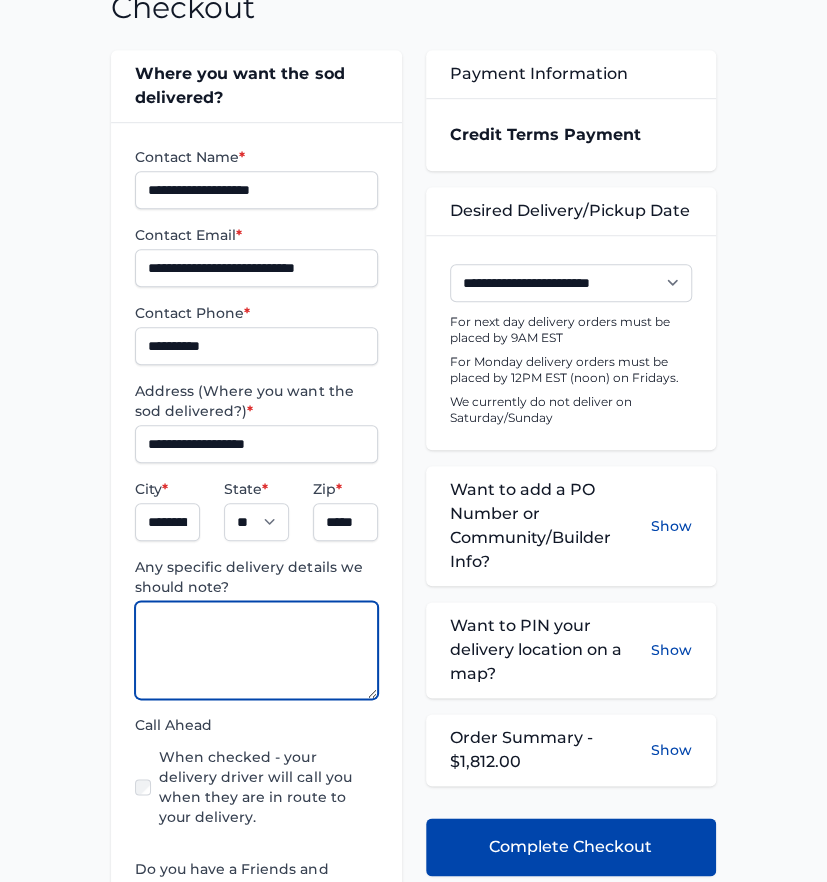 click at bounding box center [256, 650] 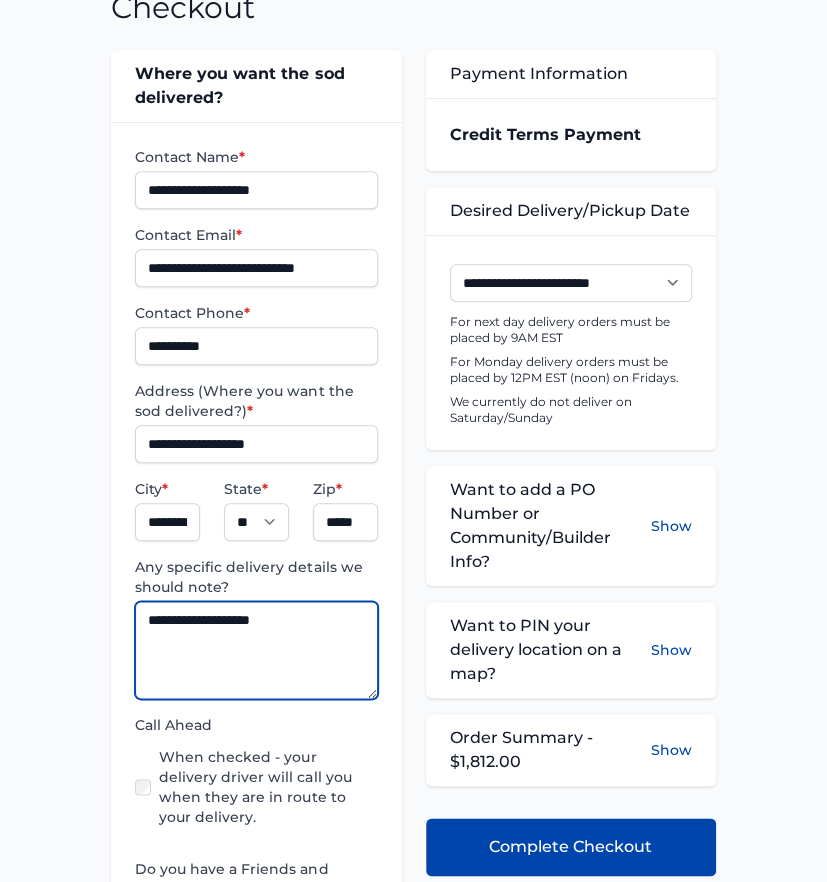 type on "**********" 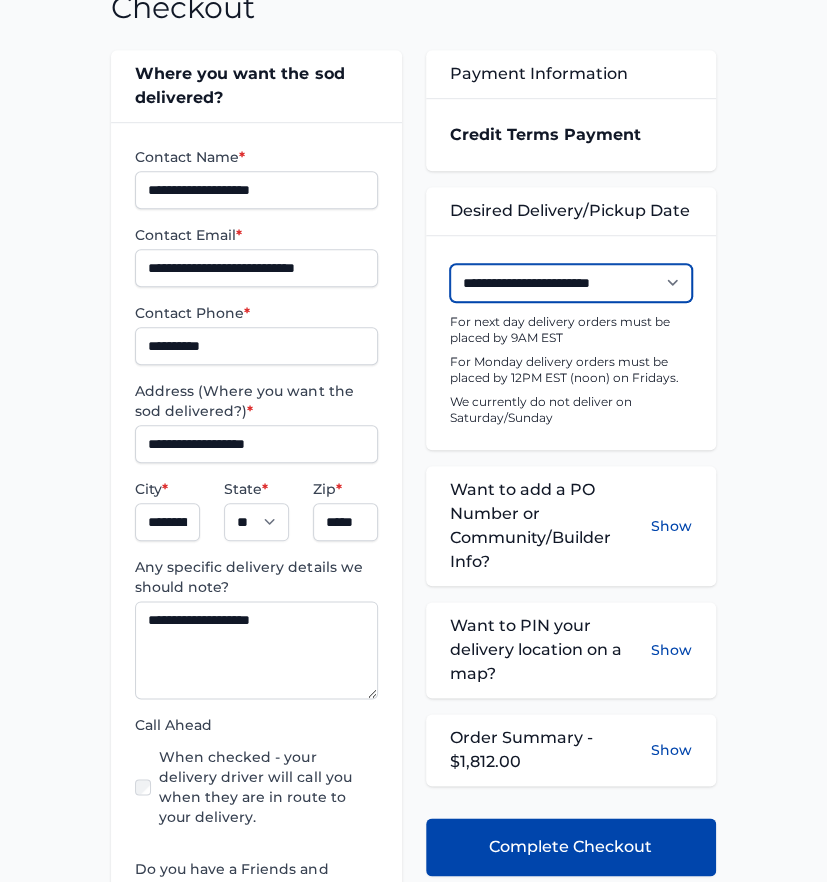 click on "**********" at bounding box center (571, 283) 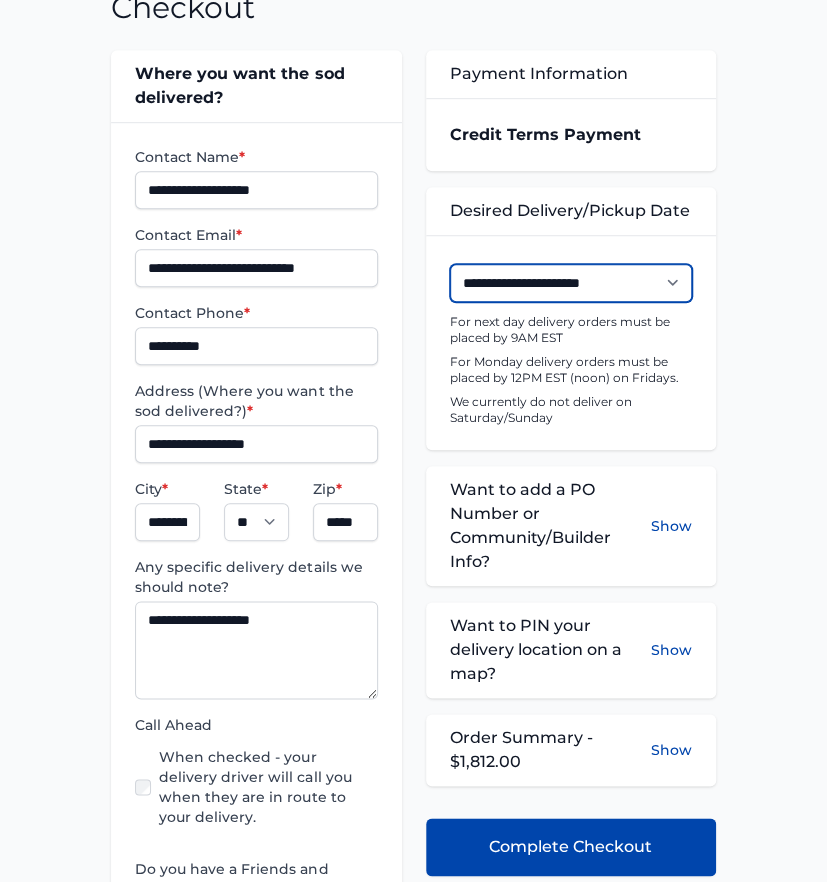 click on "**********" at bounding box center [571, 283] 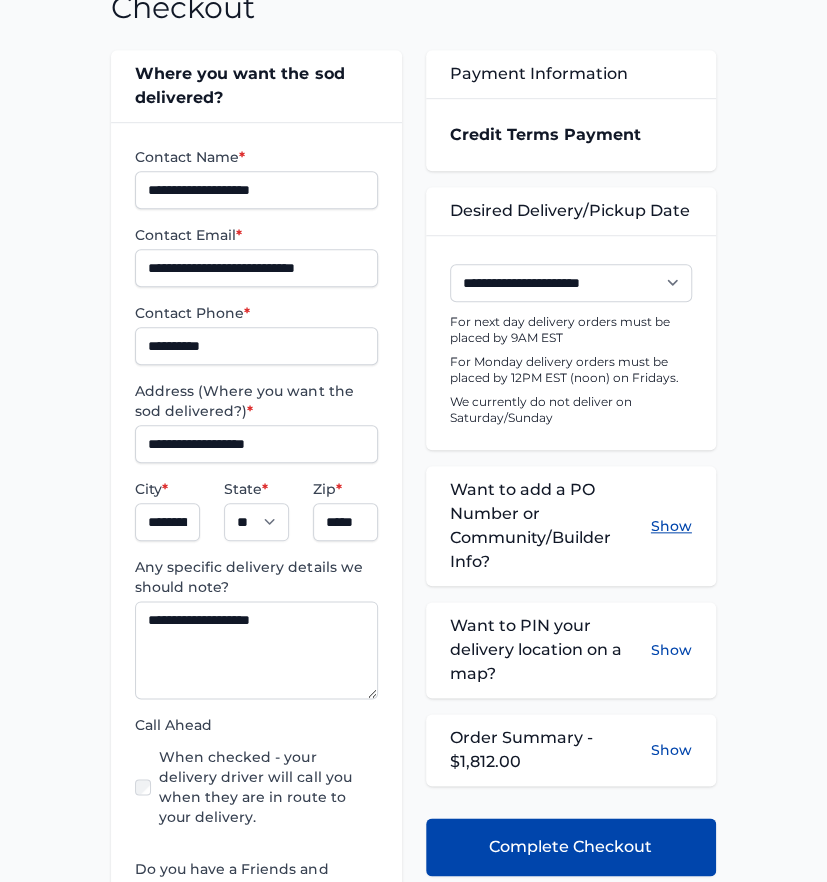 click on "Show" at bounding box center (671, 526) 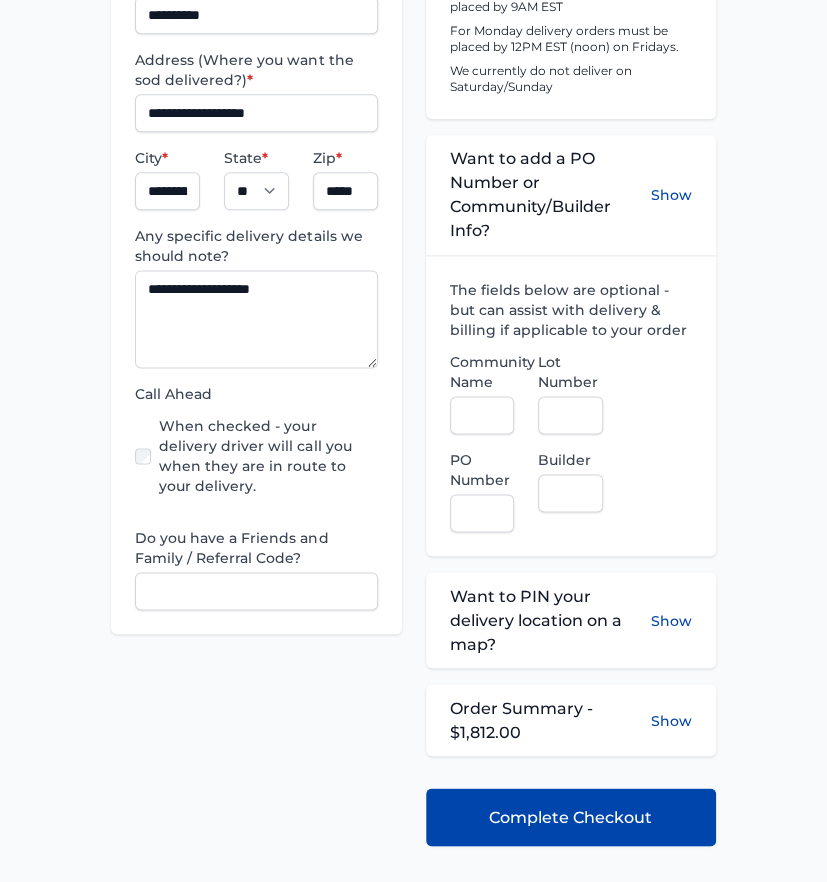 scroll, scrollTop: 666, scrollLeft: 0, axis: vertical 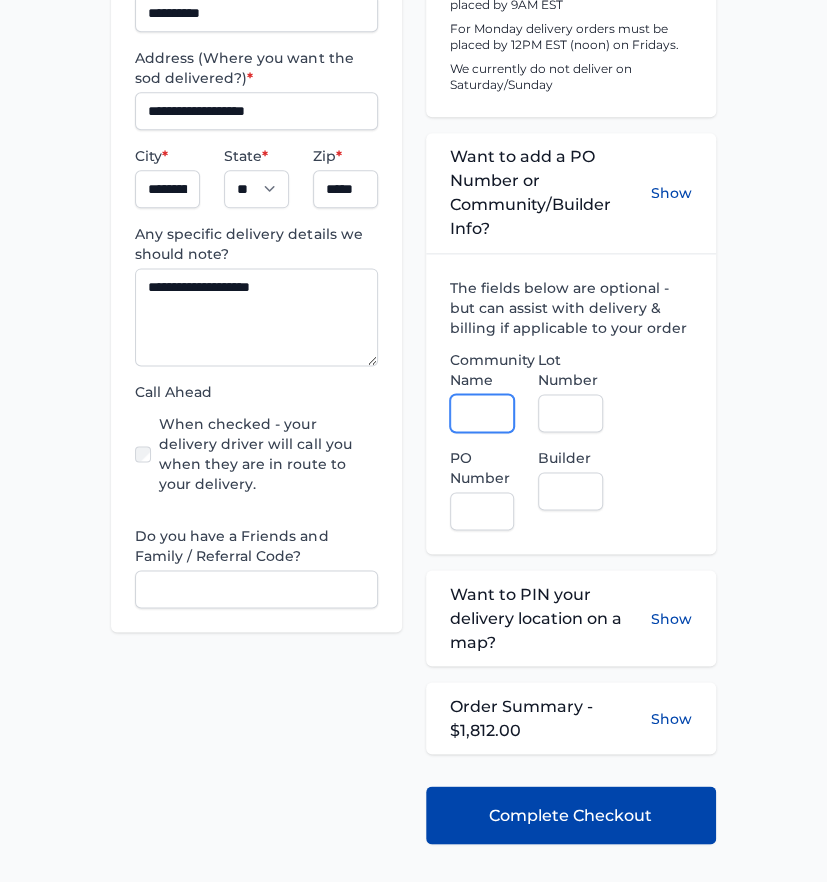 click on "Community Name" at bounding box center (482, 413) 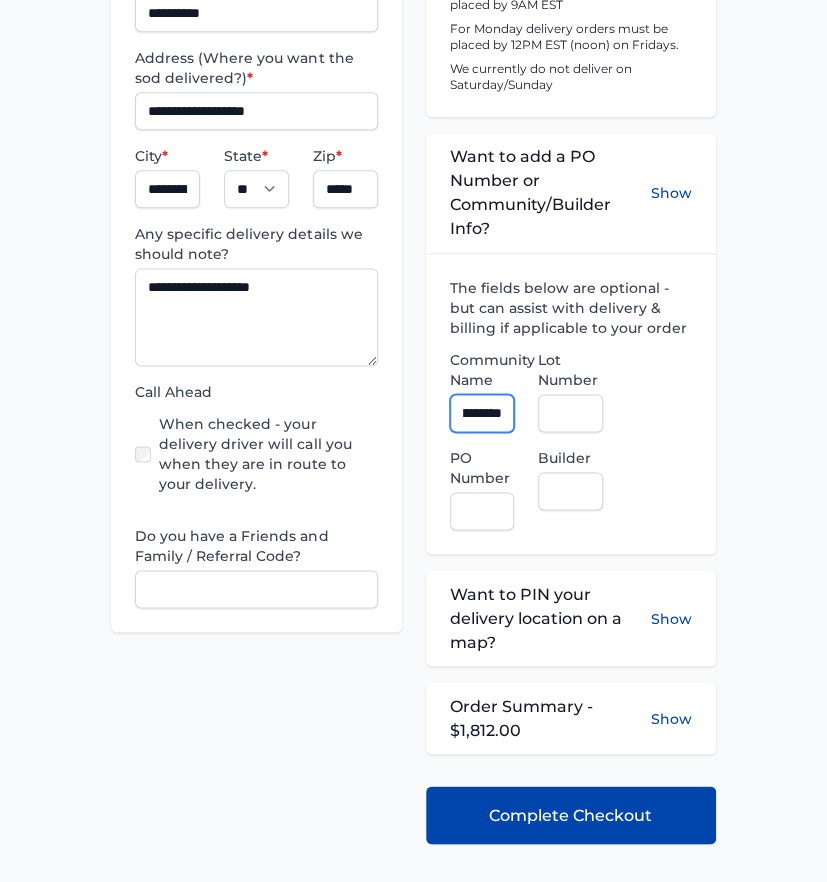 scroll, scrollTop: 0, scrollLeft: 32, axis: horizontal 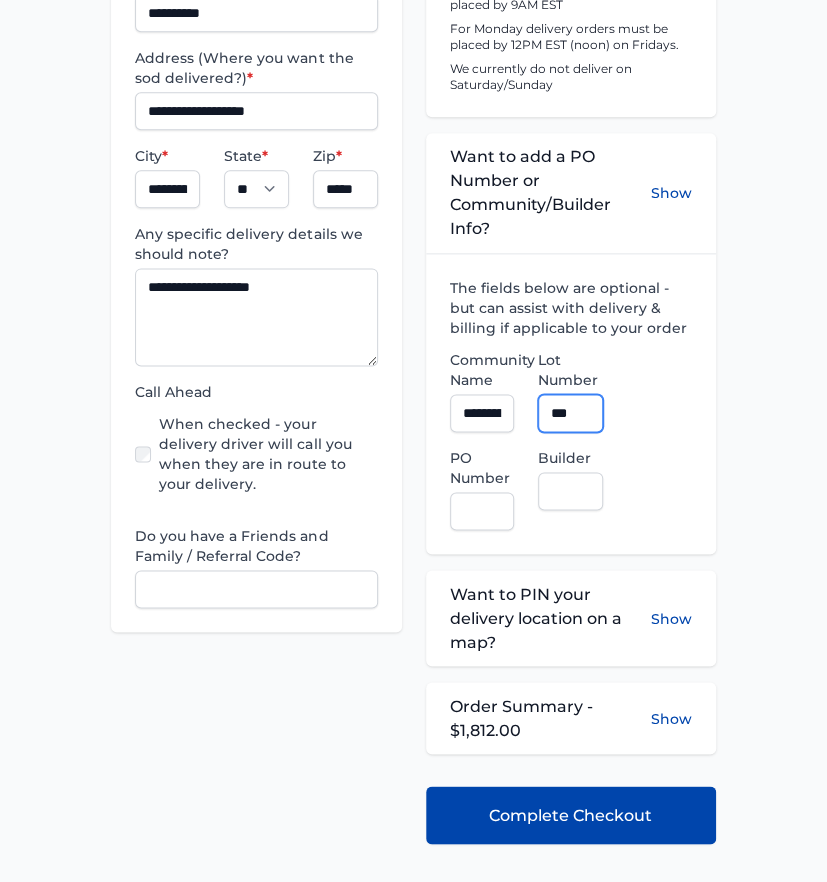 type on "***" 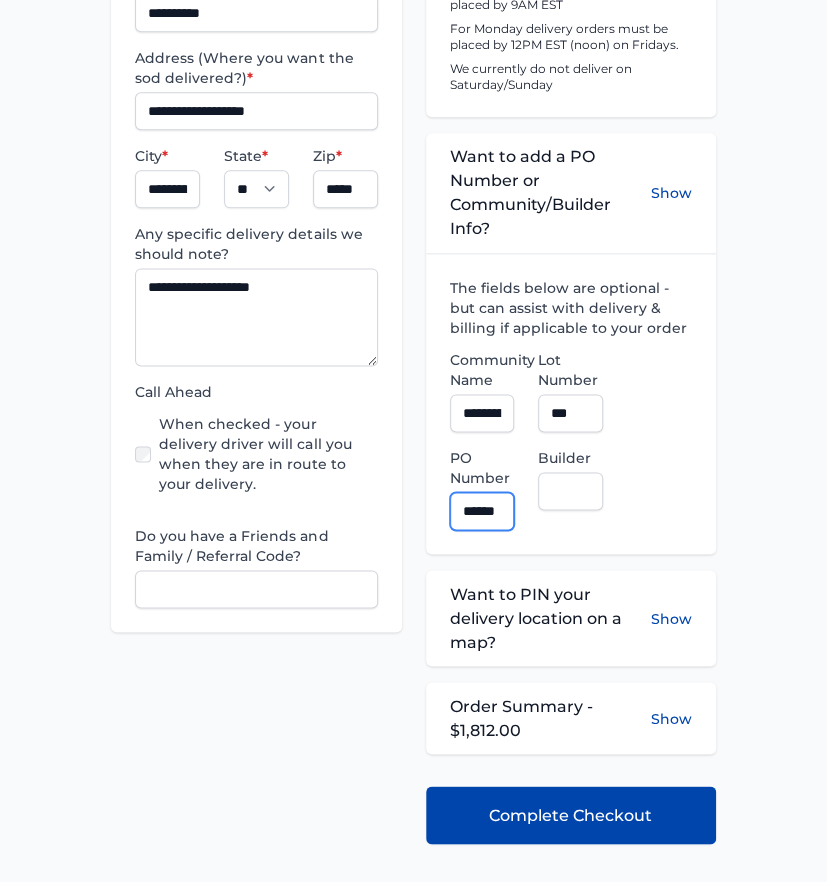 scroll, scrollTop: 0, scrollLeft: 15, axis: horizontal 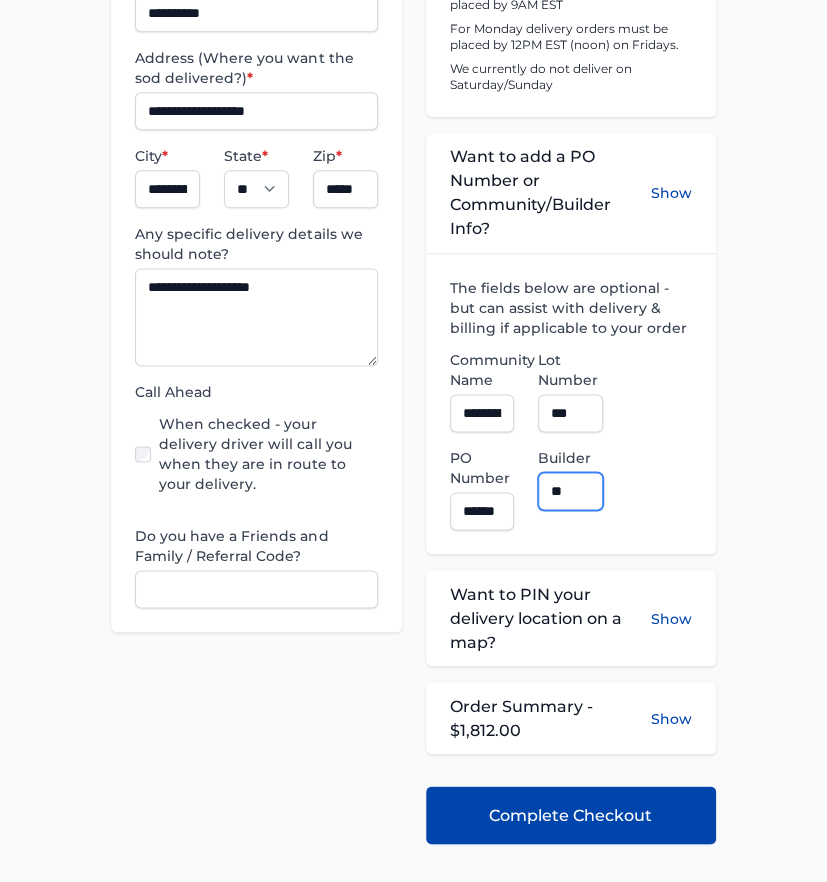 type on "**********" 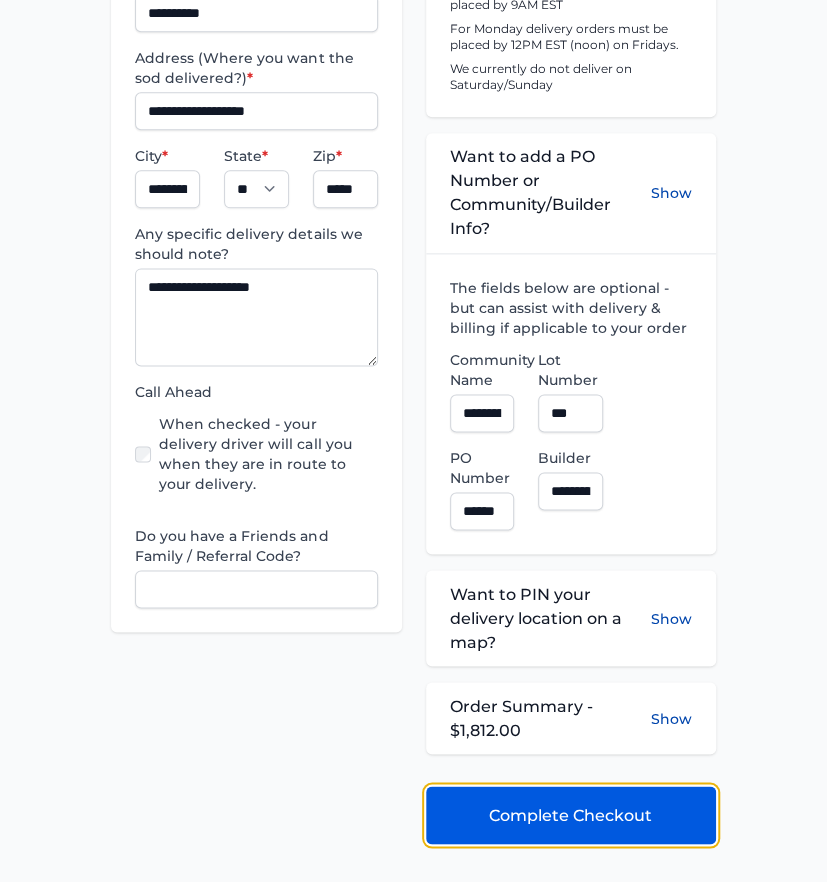 click on "Complete Checkout" at bounding box center [571, 815] 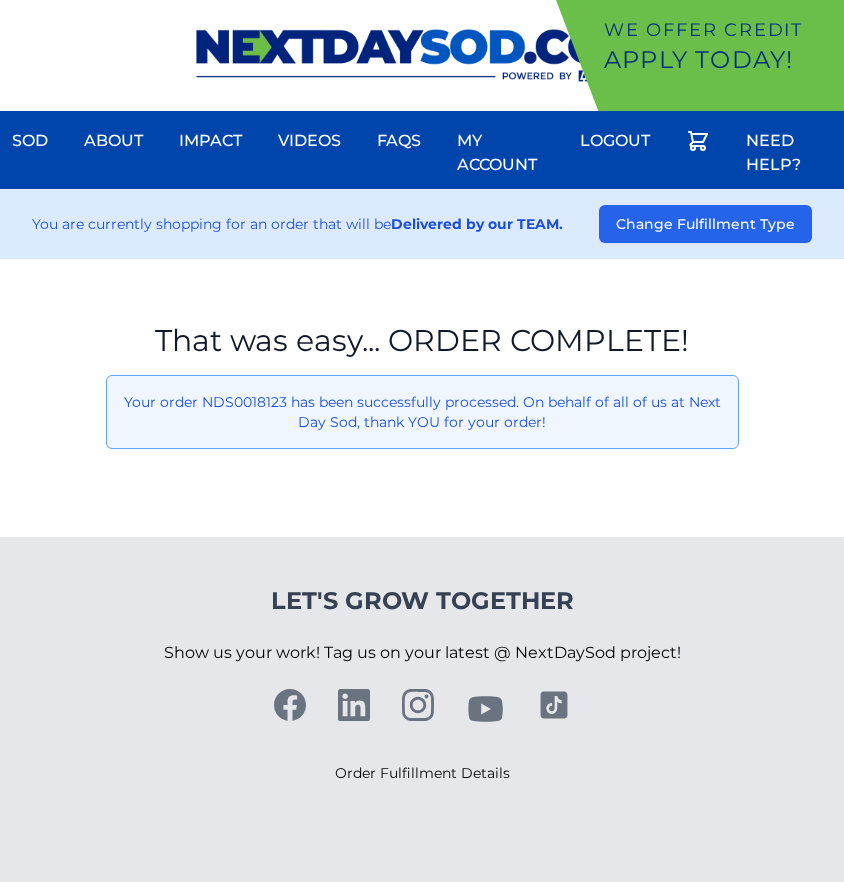 scroll, scrollTop: 0, scrollLeft: 0, axis: both 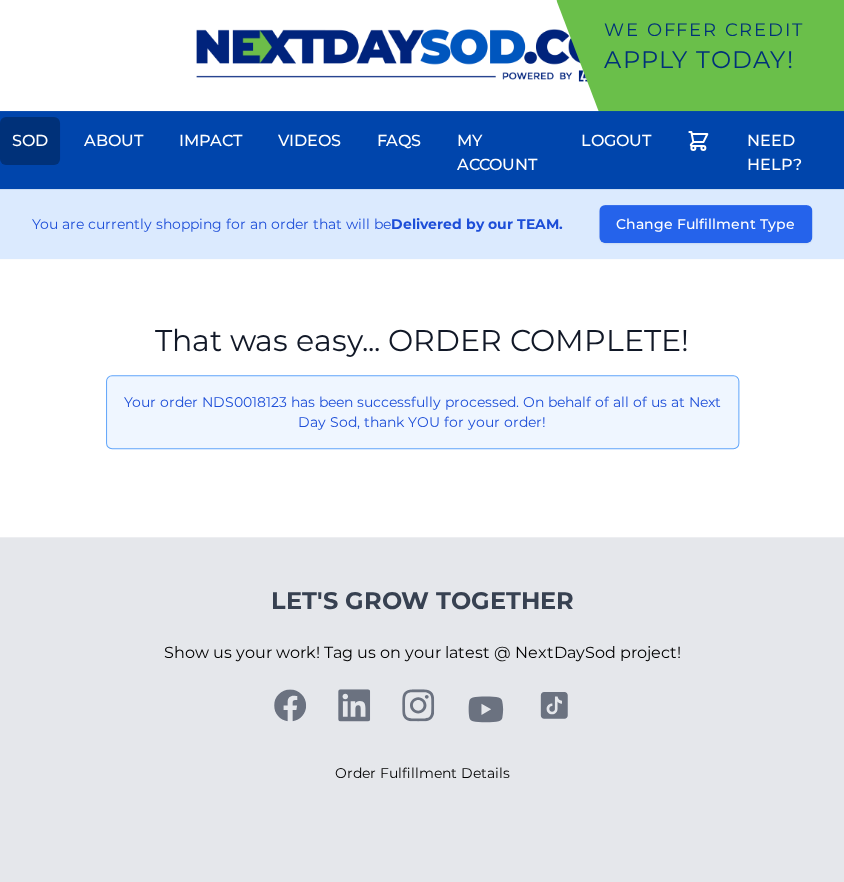 click on "Sod" at bounding box center [30, 141] 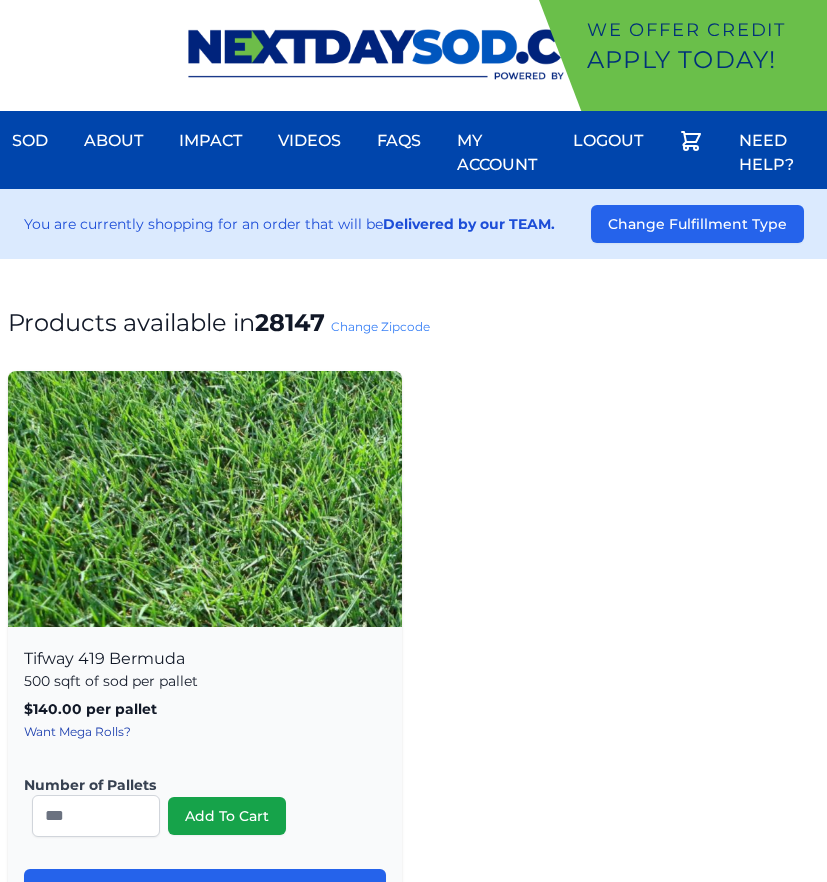 scroll, scrollTop: 0, scrollLeft: 0, axis: both 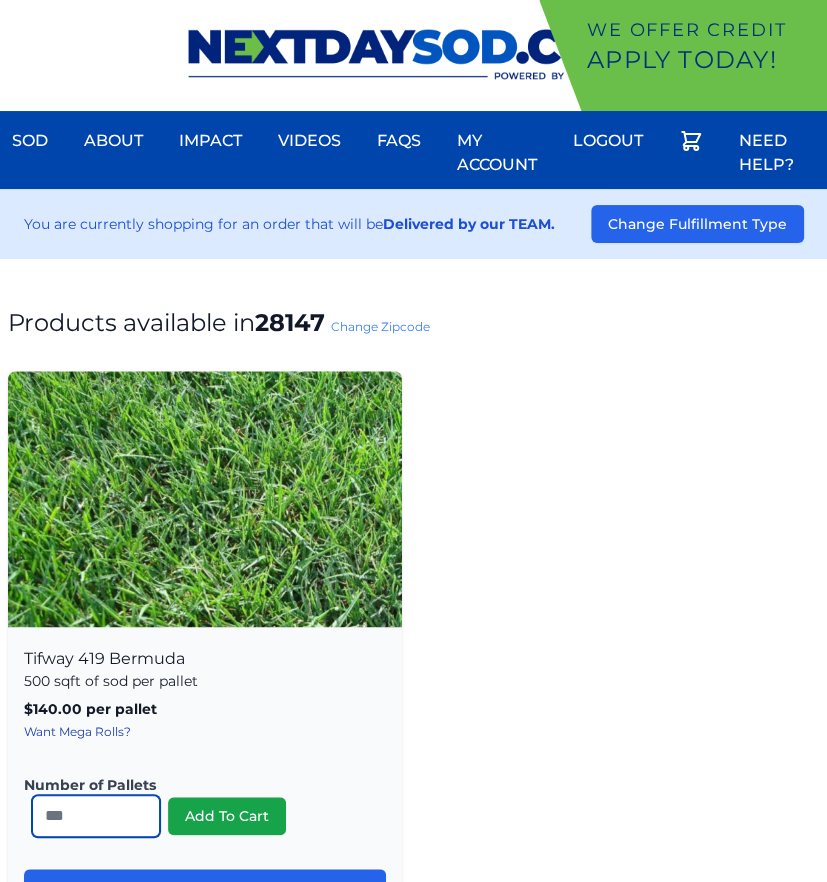 click on "*" at bounding box center [96, 816] 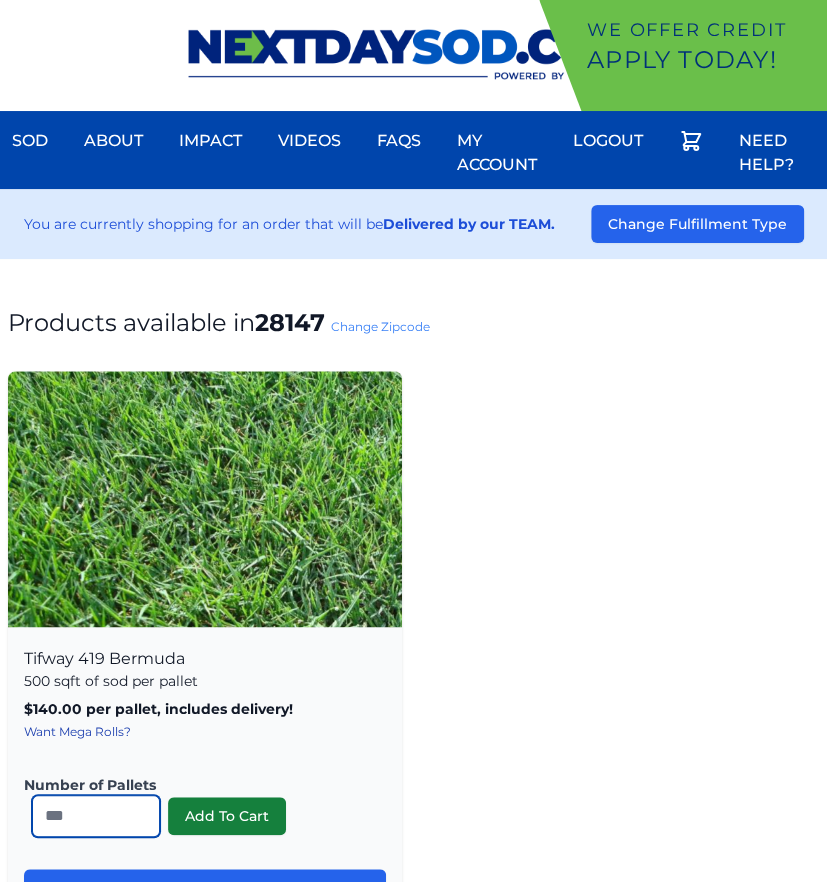 type on "**" 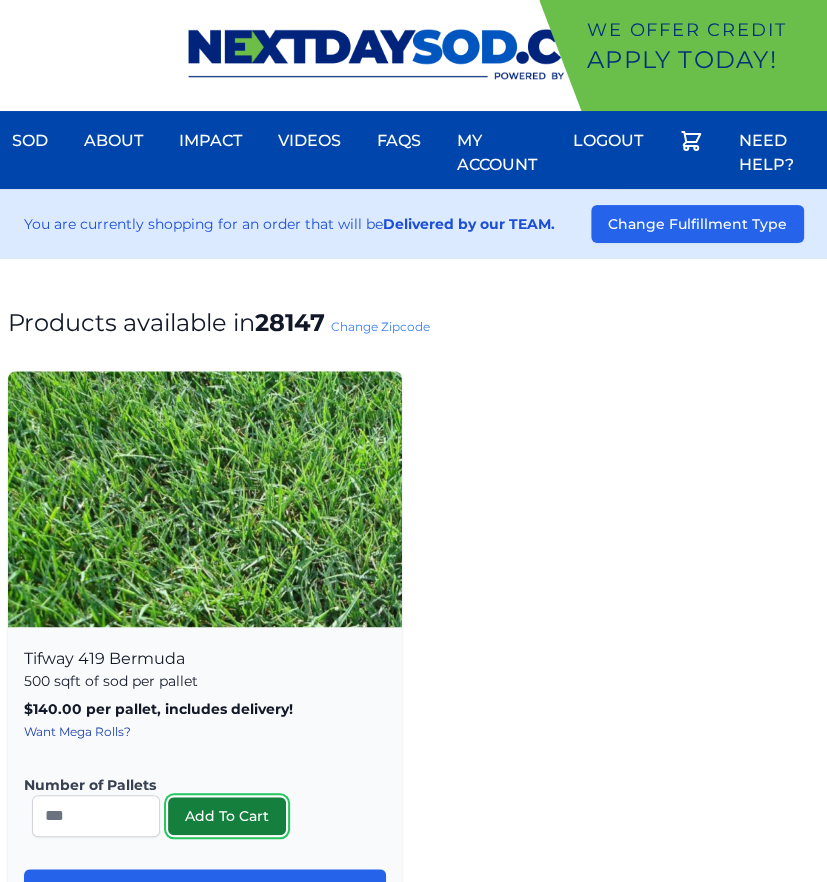click on "Add To Cart" at bounding box center (227, 816) 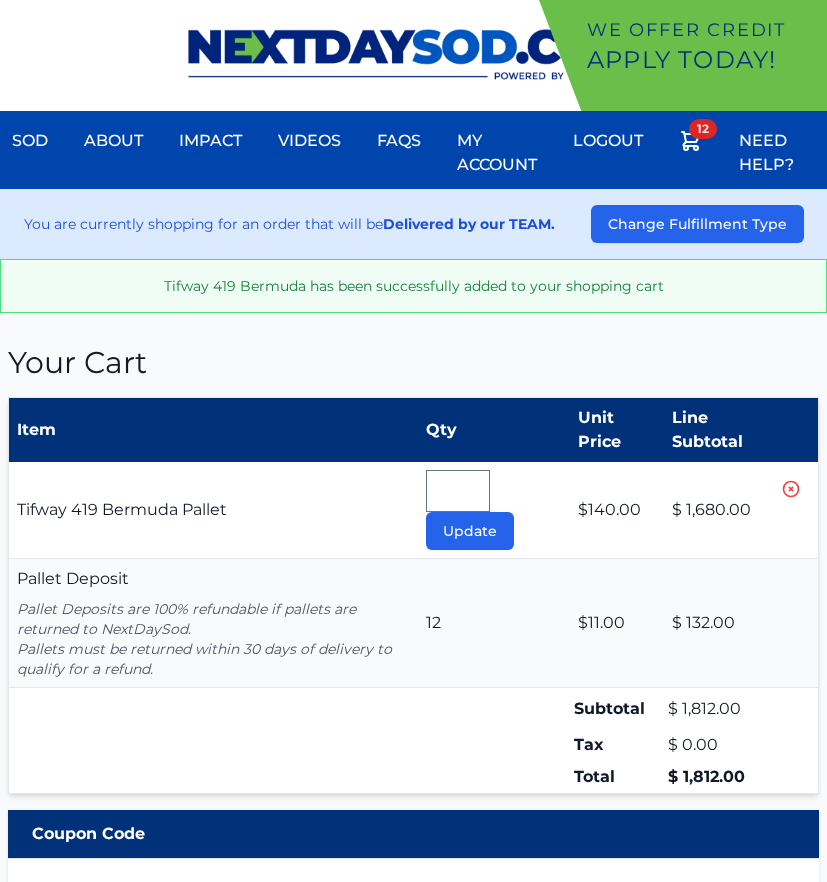 scroll, scrollTop: 0, scrollLeft: 0, axis: both 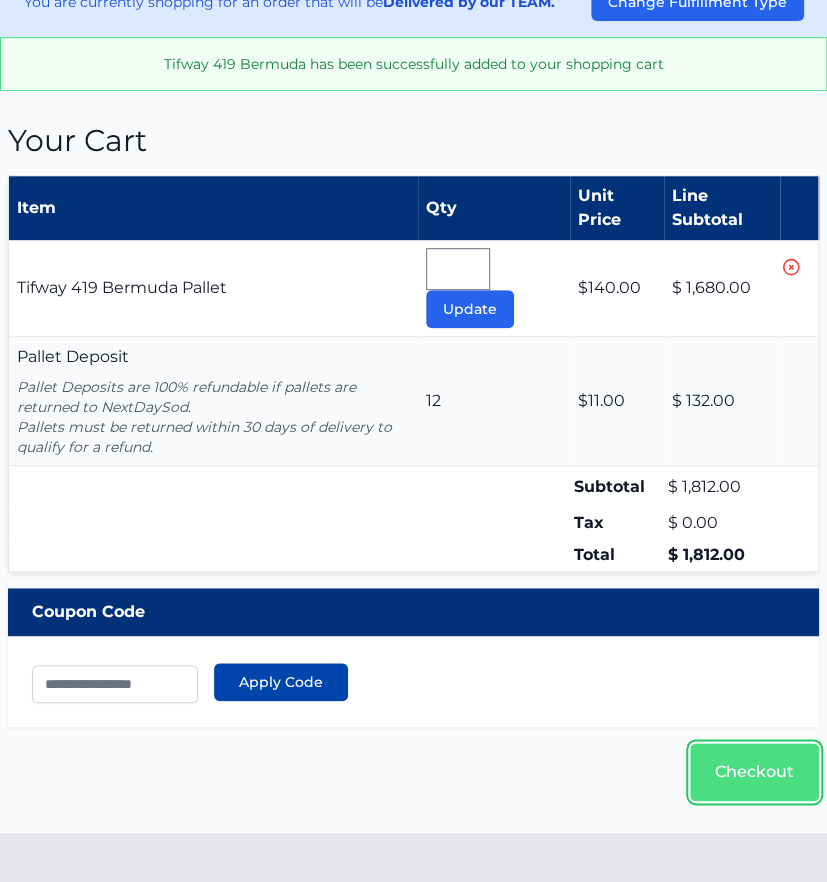 click on "Checkout" at bounding box center (754, 772) 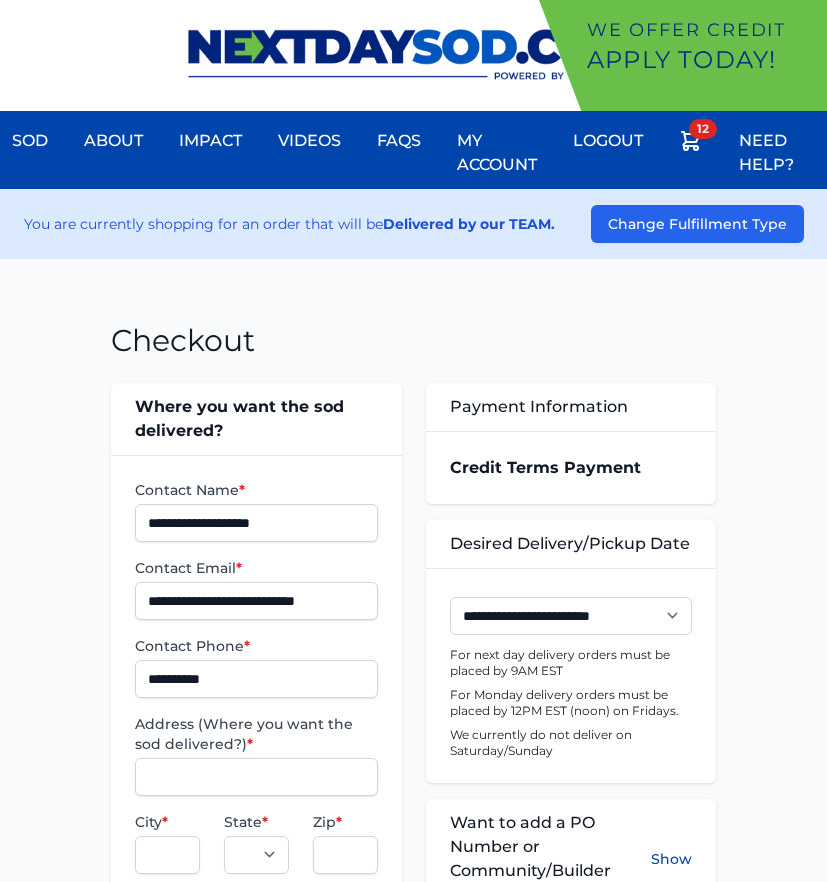 scroll, scrollTop: 0, scrollLeft: 0, axis: both 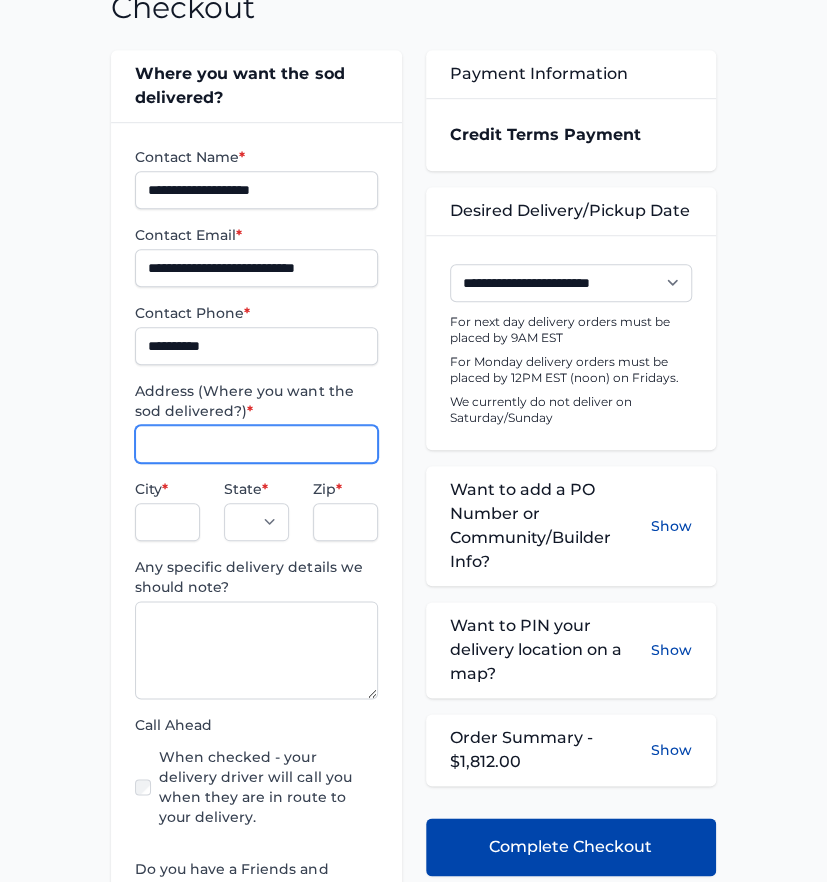 click on "Address (Where you want the sod delivered?)
*" at bounding box center [256, 444] 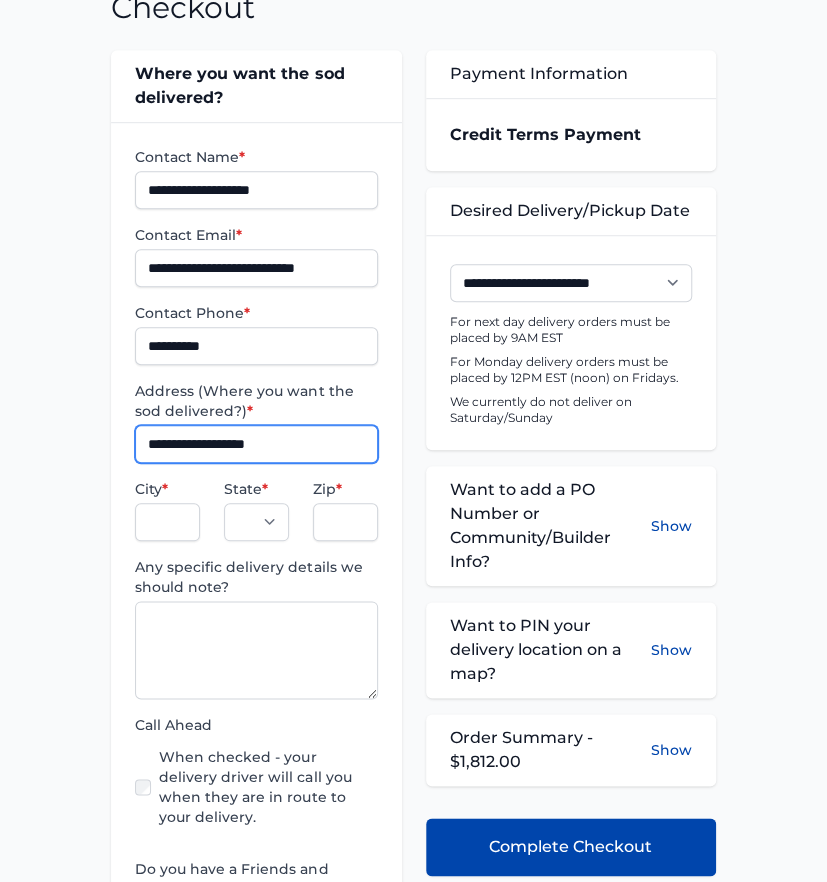 type on "**********" 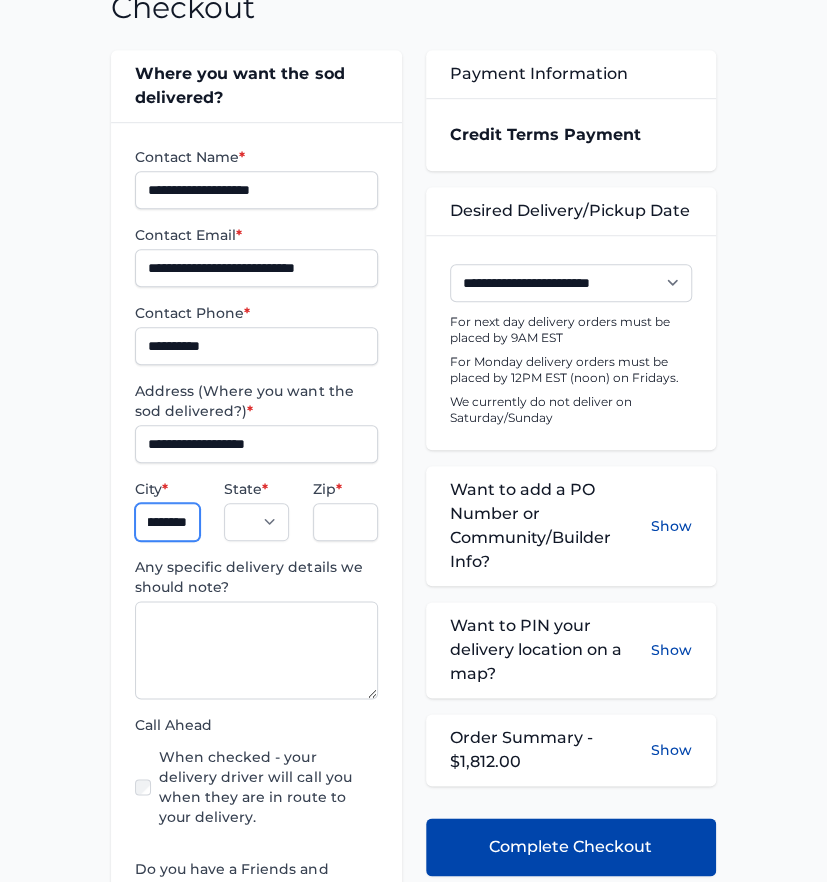 scroll, scrollTop: 0, scrollLeft: 28, axis: horizontal 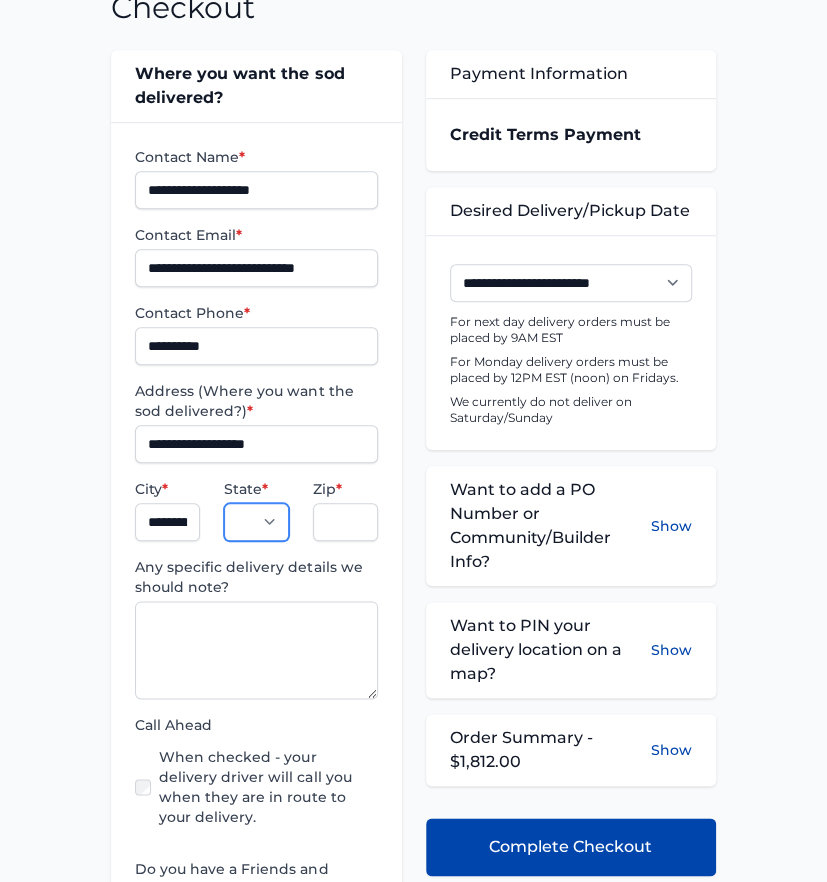 select on "**" 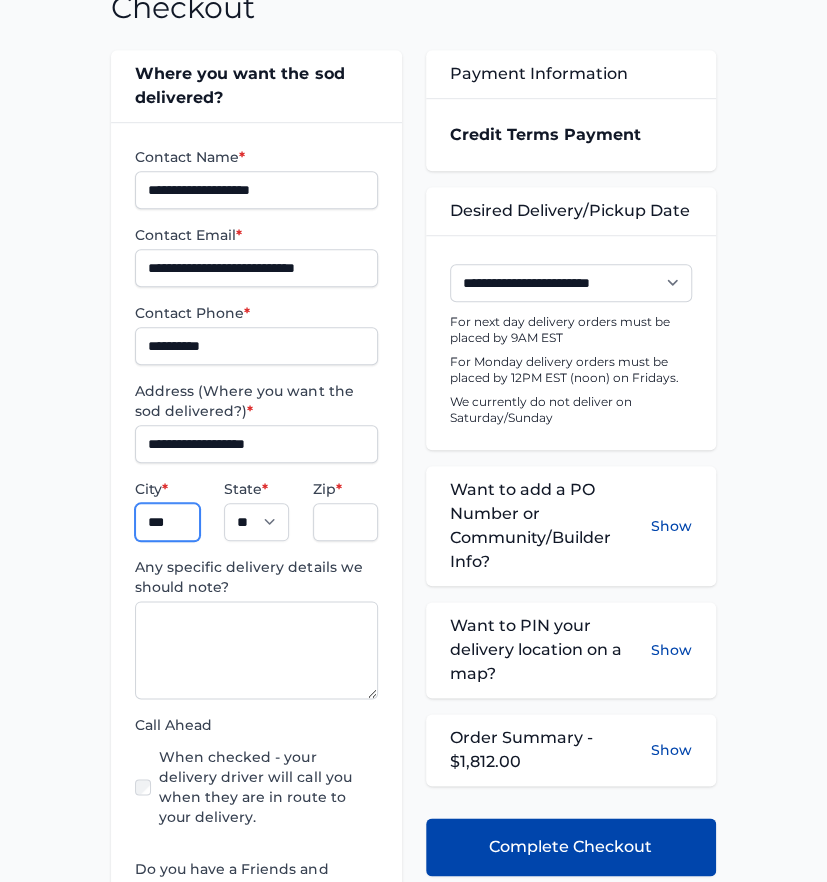 type on "*********" 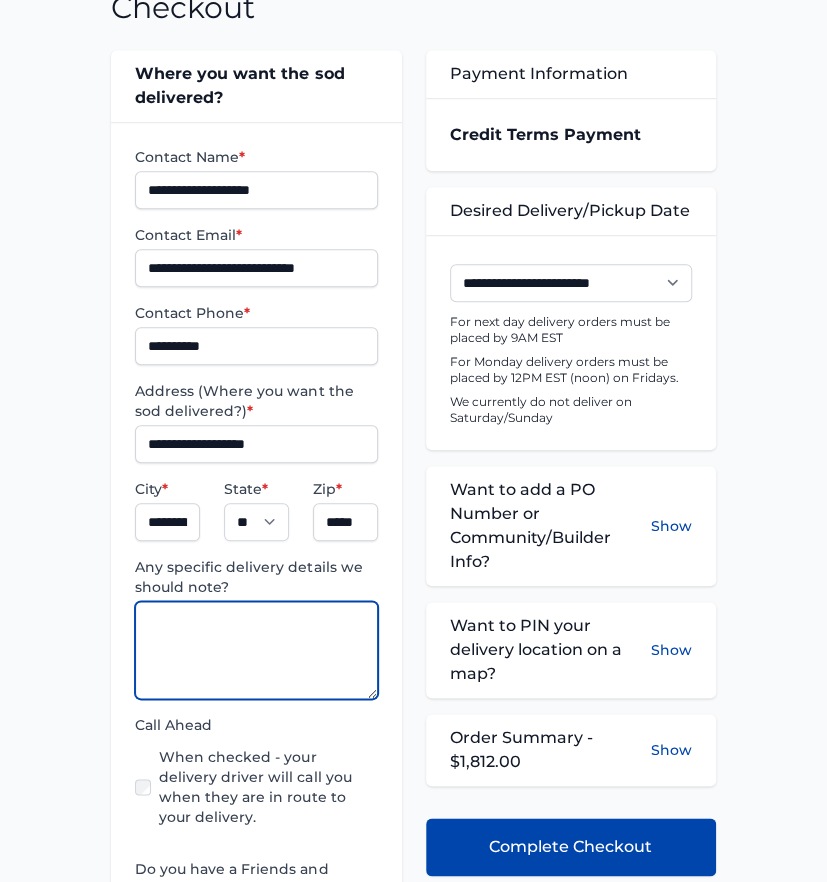 paste on "**********" 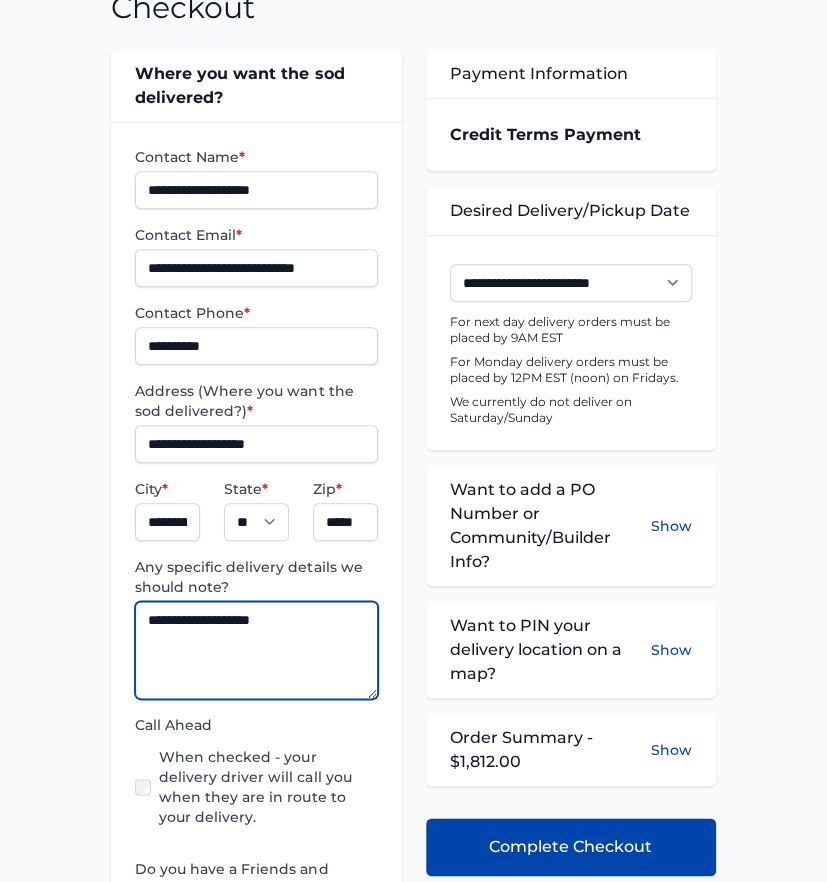 type on "**********" 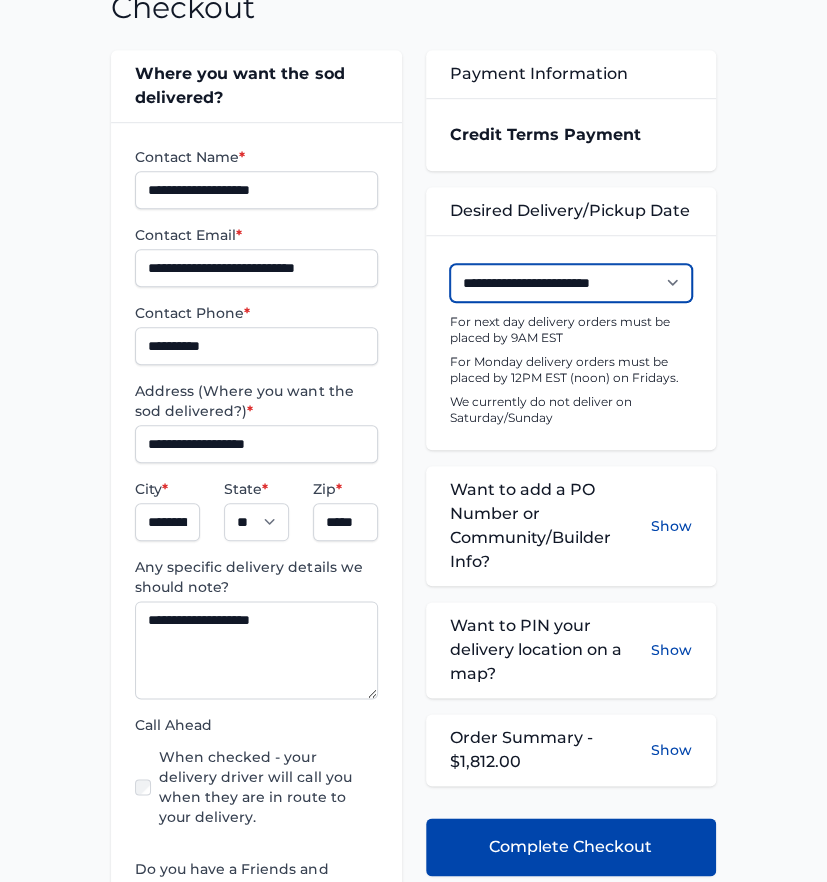 click on "**********" at bounding box center (571, 283) 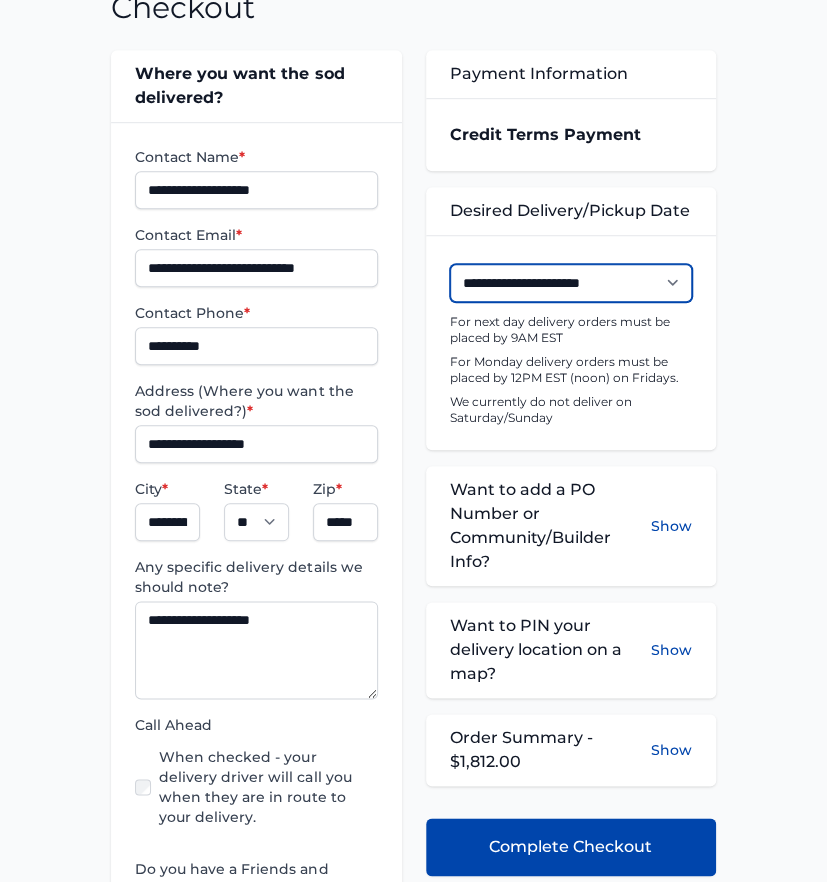 click on "**********" at bounding box center [571, 283] 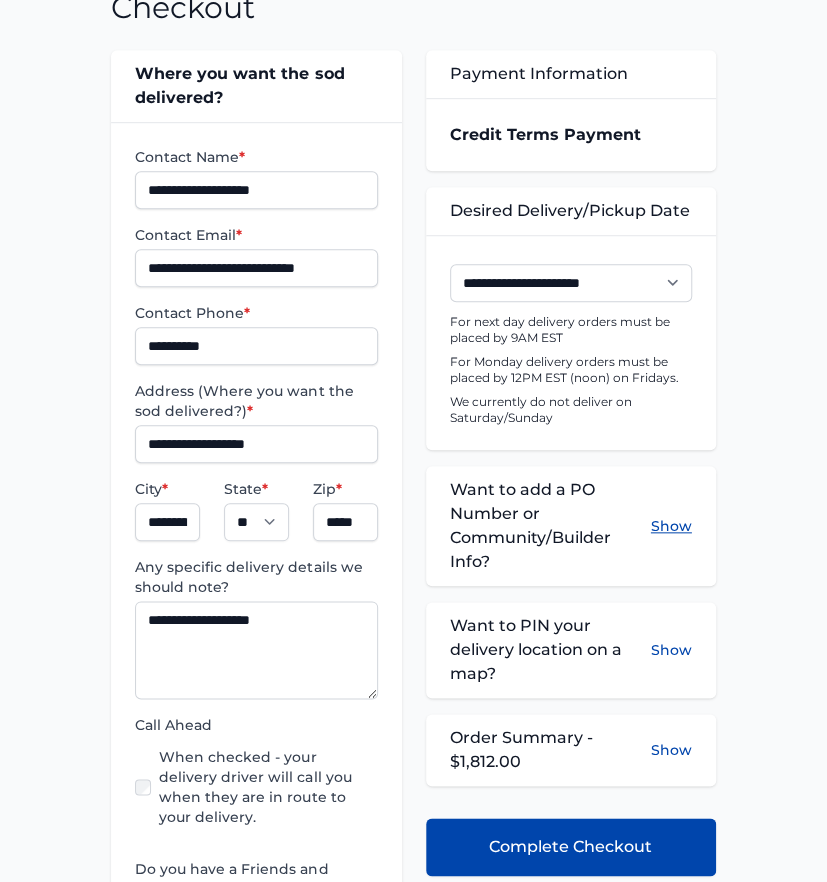 click on "Show" at bounding box center (671, 526) 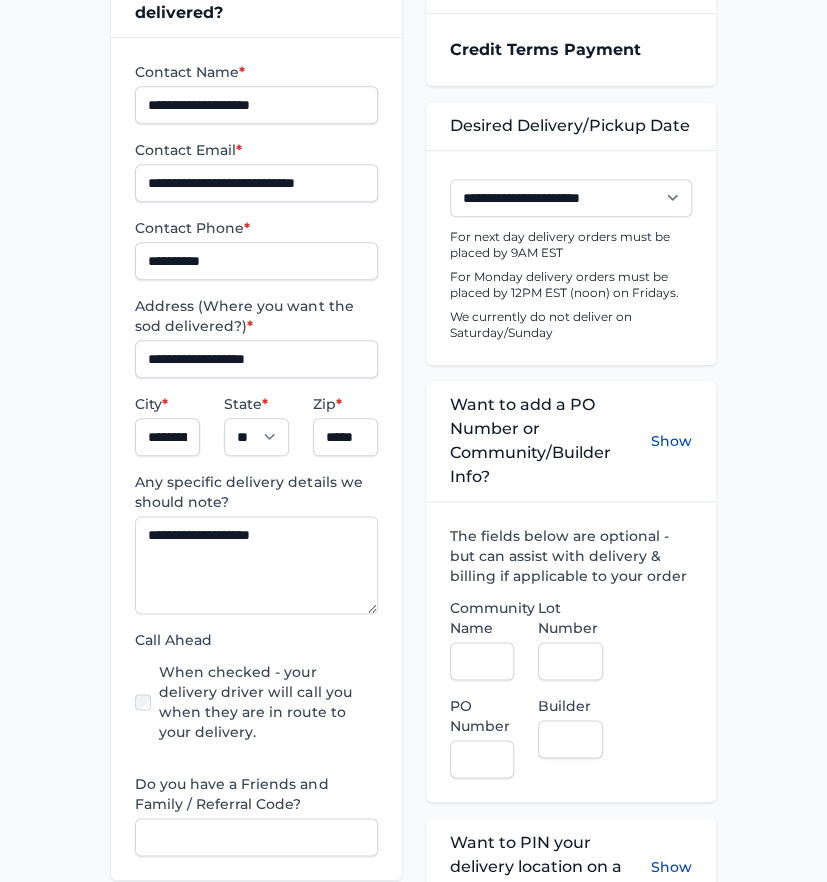 scroll, scrollTop: 555, scrollLeft: 0, axis: vertical 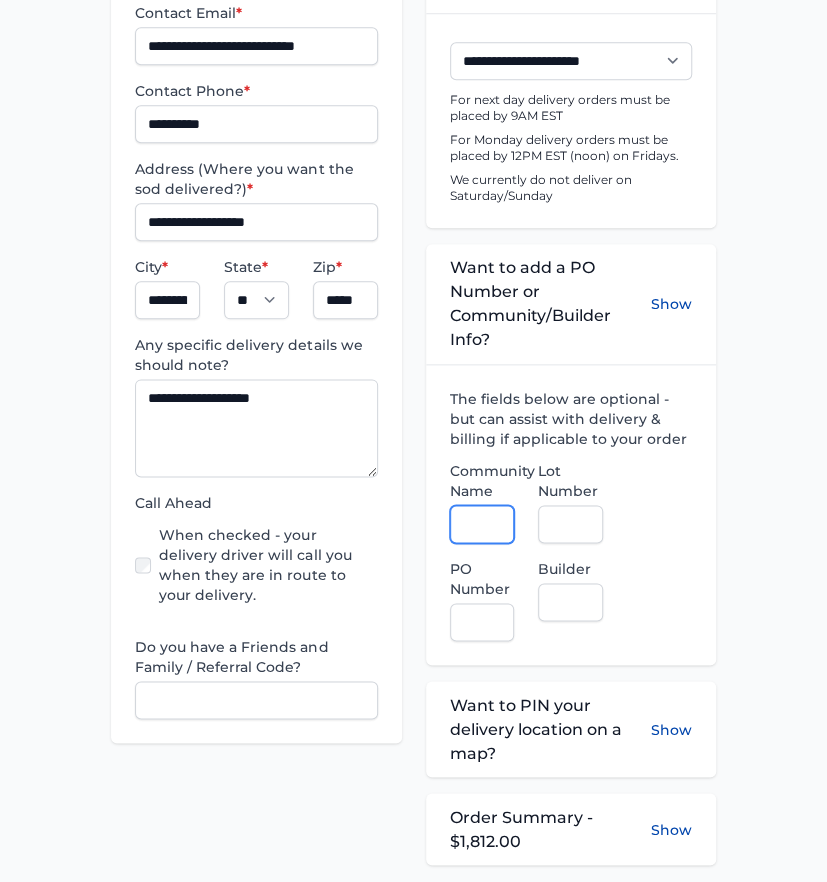 click on "Community Name" at bounding box center [482, 524] 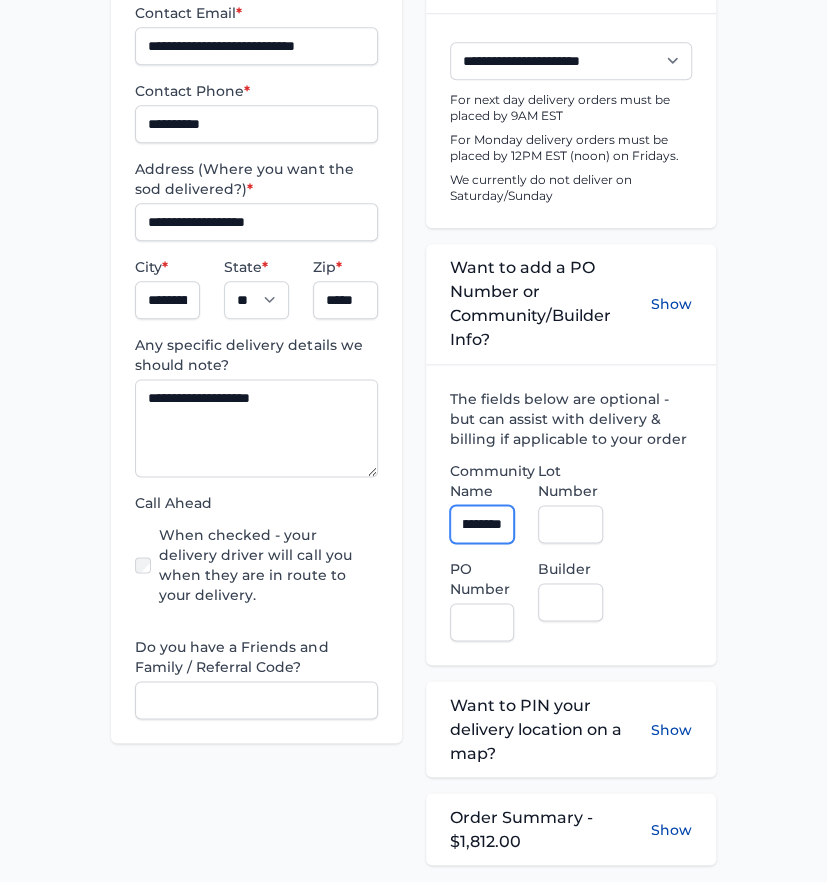 scroll, scrollTop: 0, scrollLeft: 32, axis: horizontal 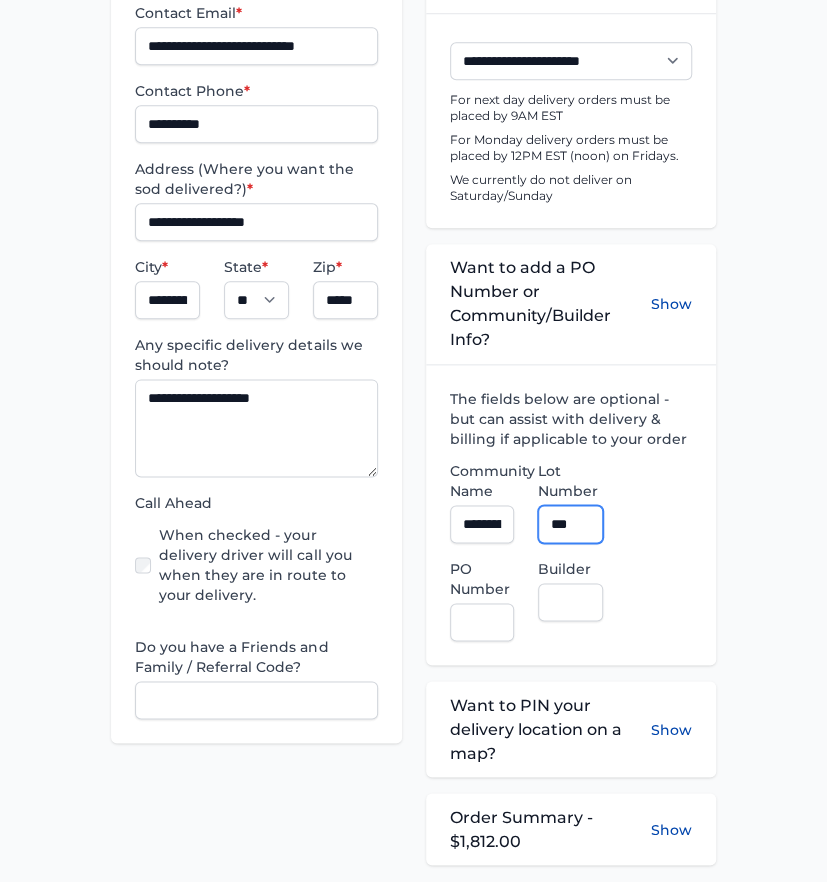 type on "***" 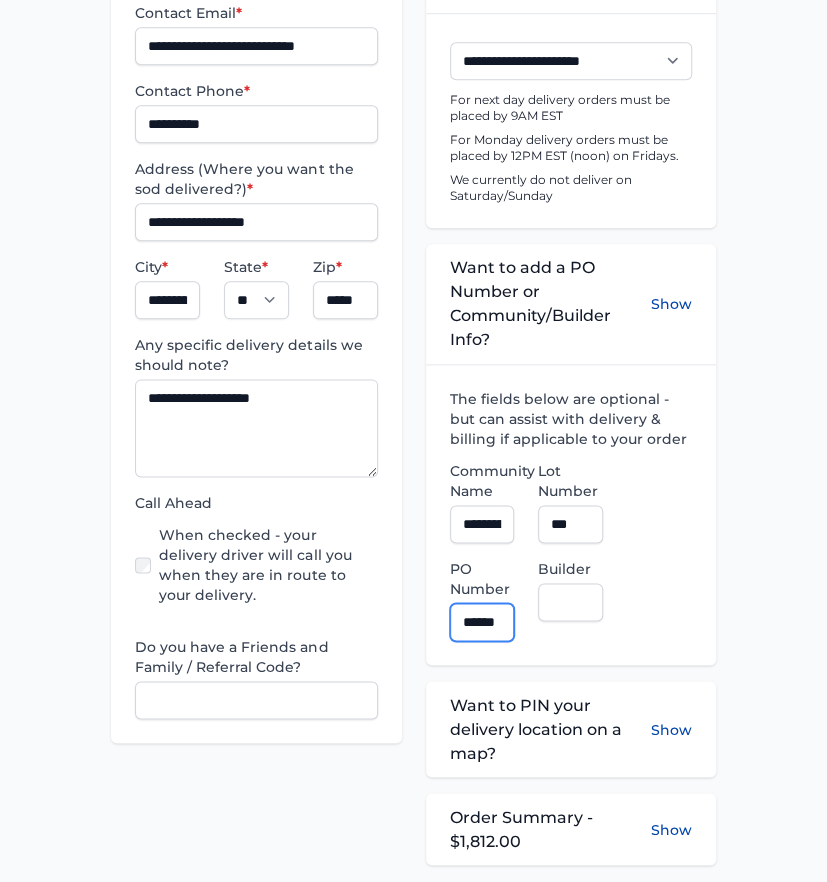 scroll, scrollTop: 0, scrollLeft: 14, axis: horizontal 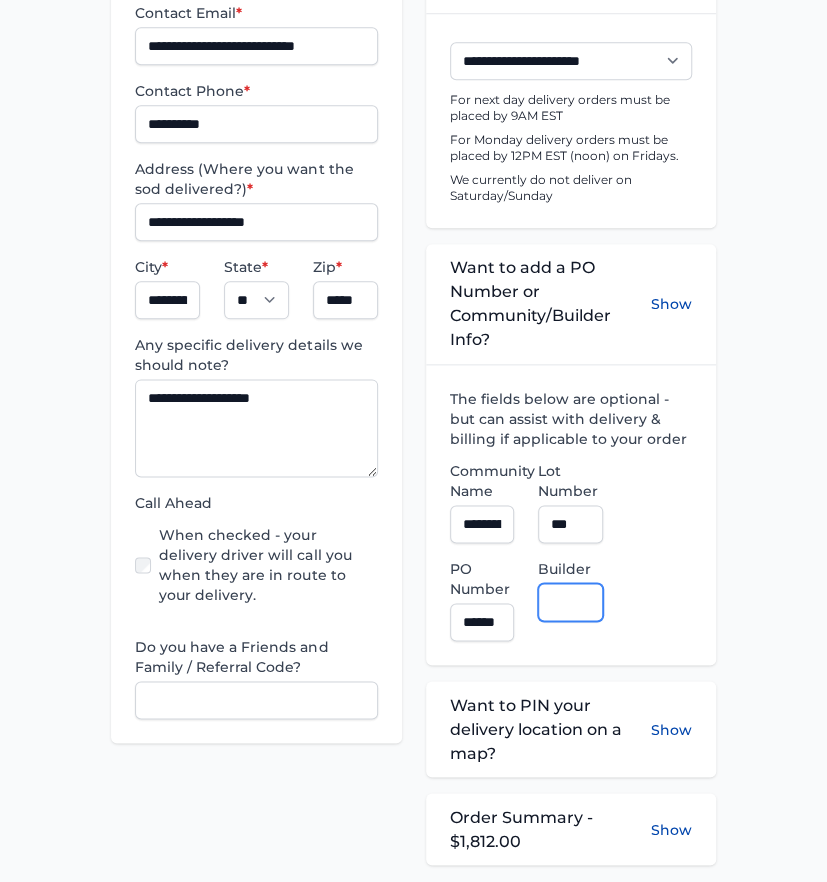type on "*" 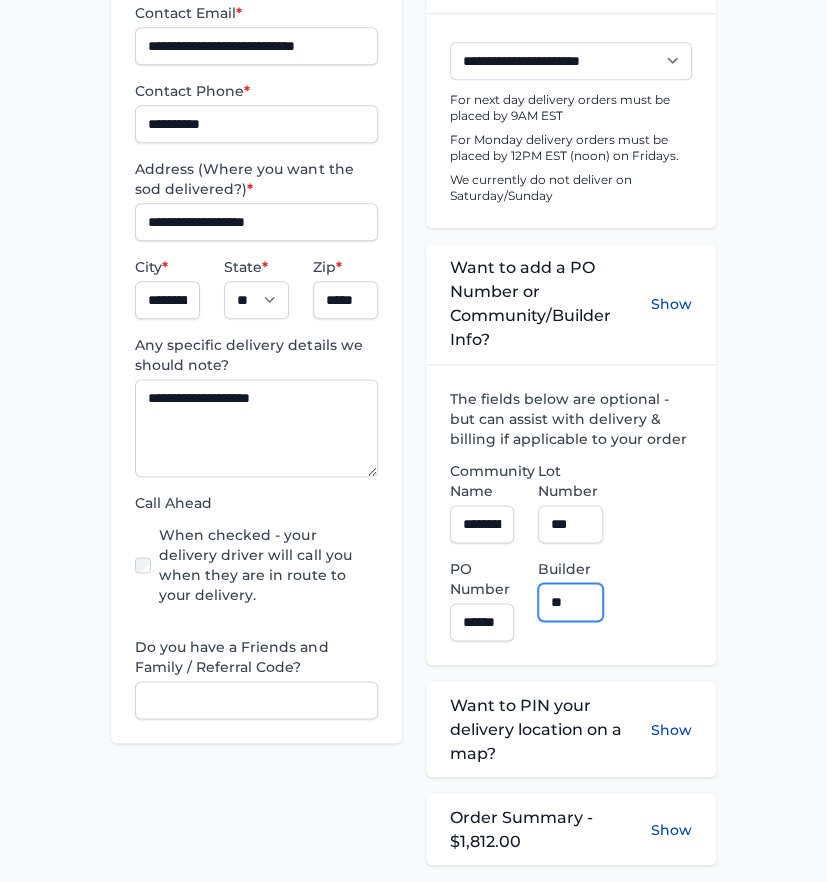 type on "**********" 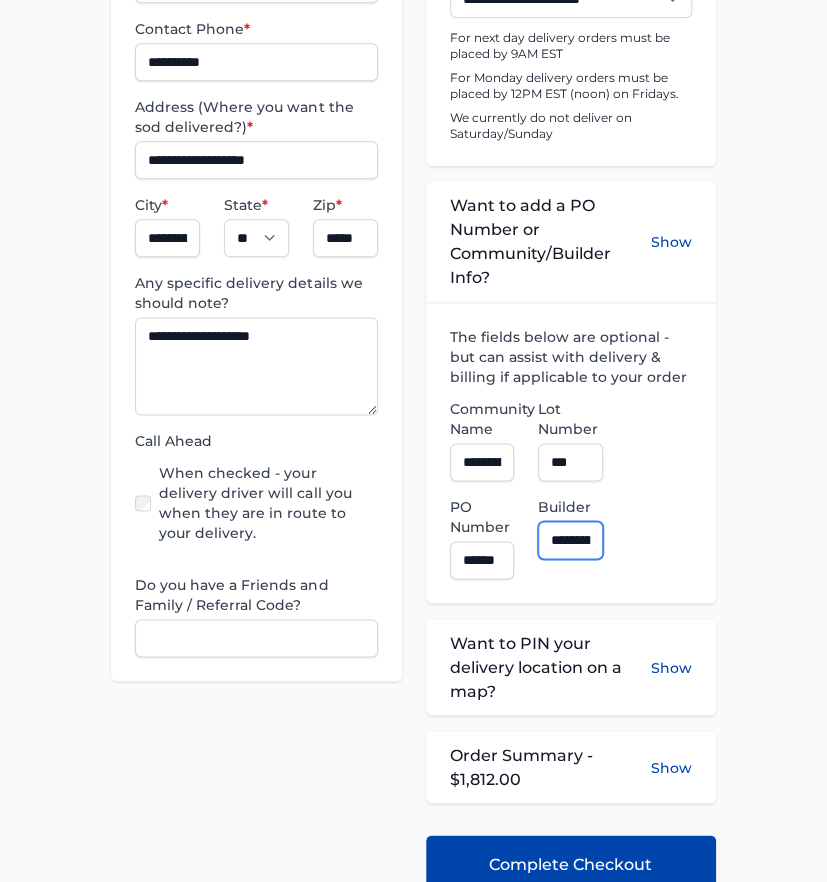 scroll, scrollTop: 888, scrollLeft: 0, axis: vertical 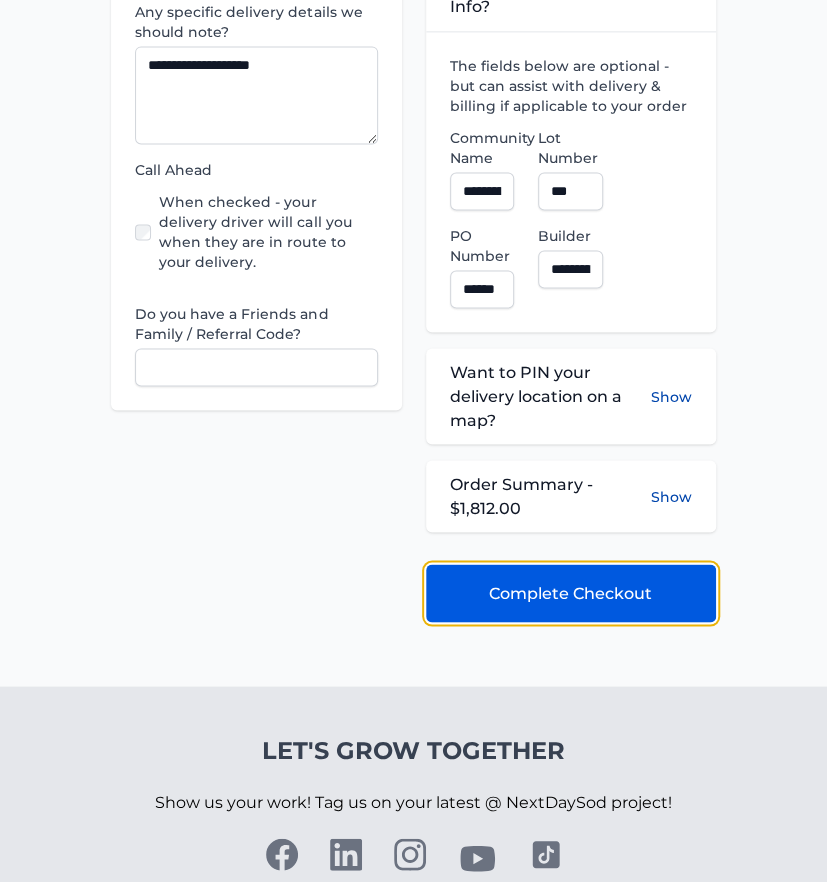 click on "Complete Checkout" at bounding box center (570, 593) 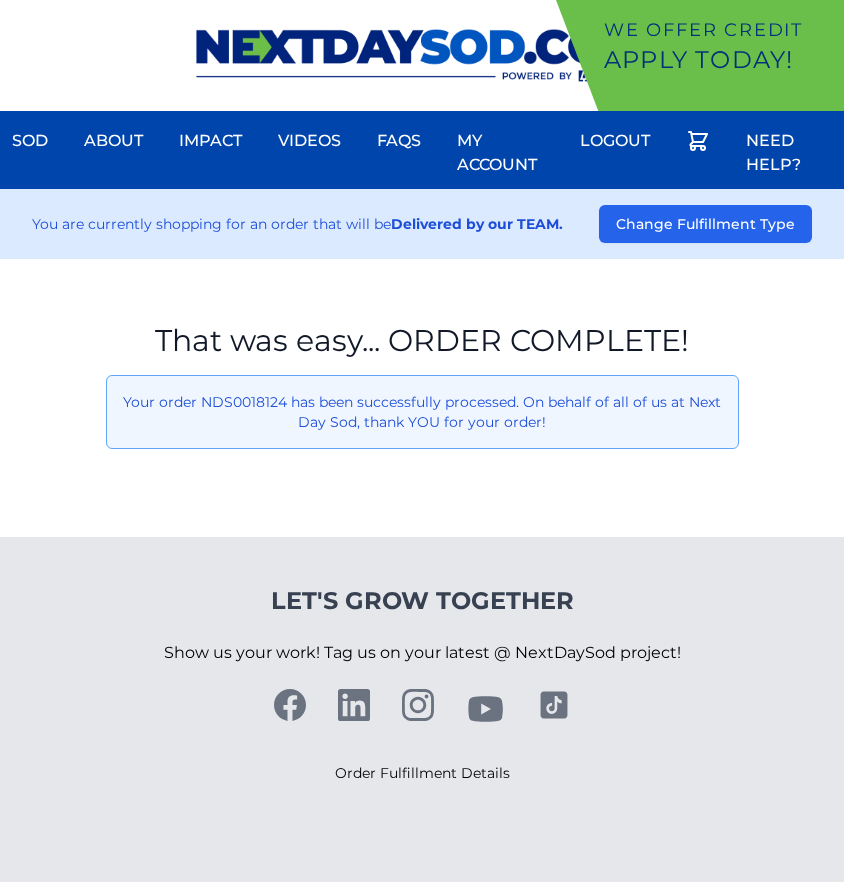 scroll, scrollTop: 0, scrollLeft: 0, axis: both 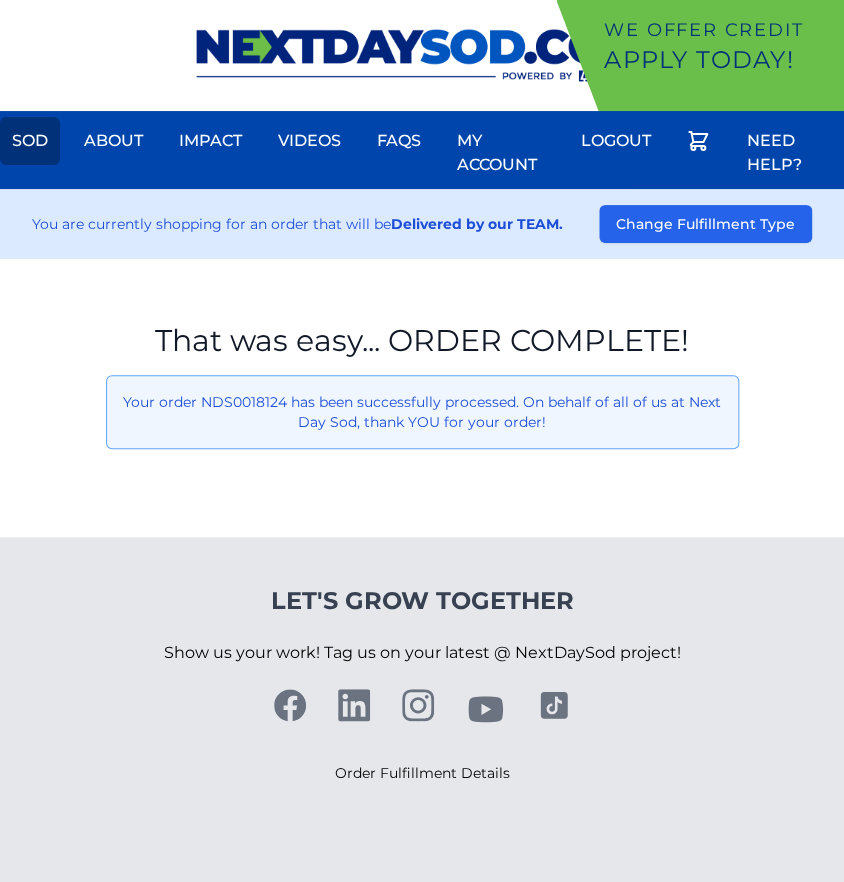 click on "Sod" at bounding box center (30, 141) 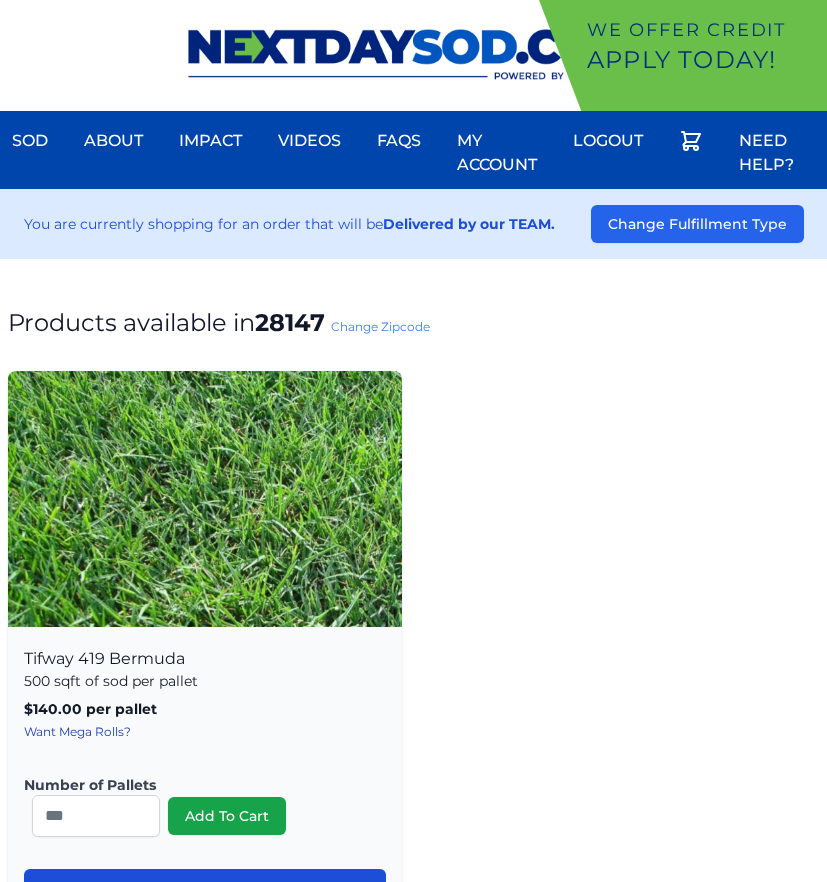 scroll, scrollTop: 0, scrollLeft: 0, axis: both 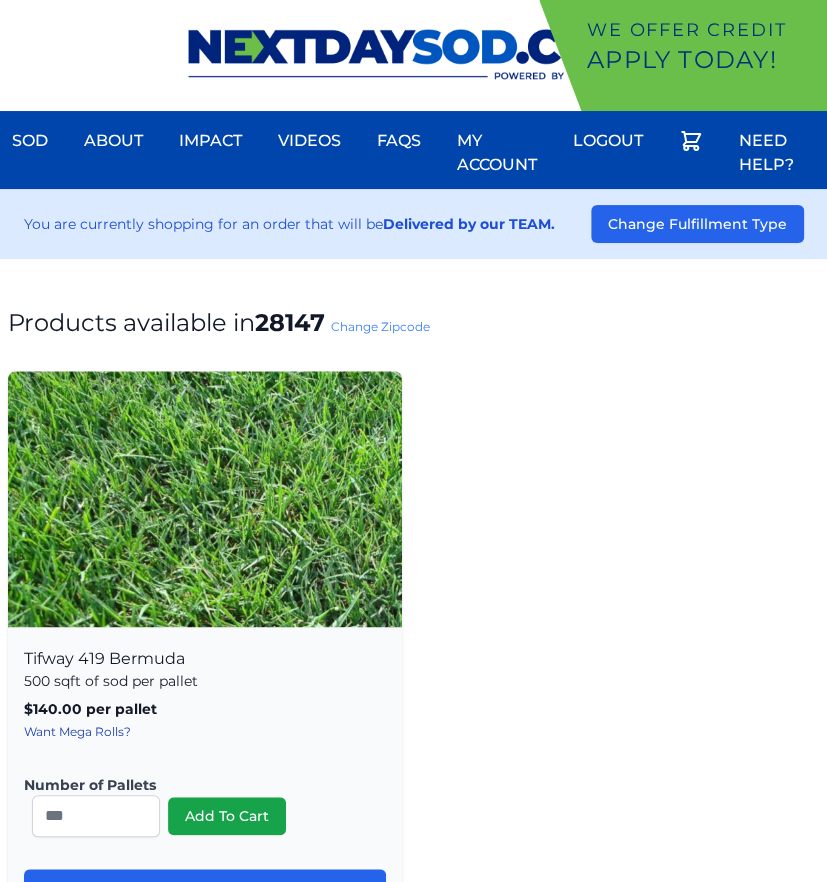 click on "Products available in [POSTAL_CODE] Change Zipcode
Tifway 419 Bermuda
500 sqft of sod per pallet
$140.00 per pallet  , includes delivery!
Want Mega Rolls?
Number of Pallets
*
Add To Cart
More Info" at bounding box center [413, 1269] 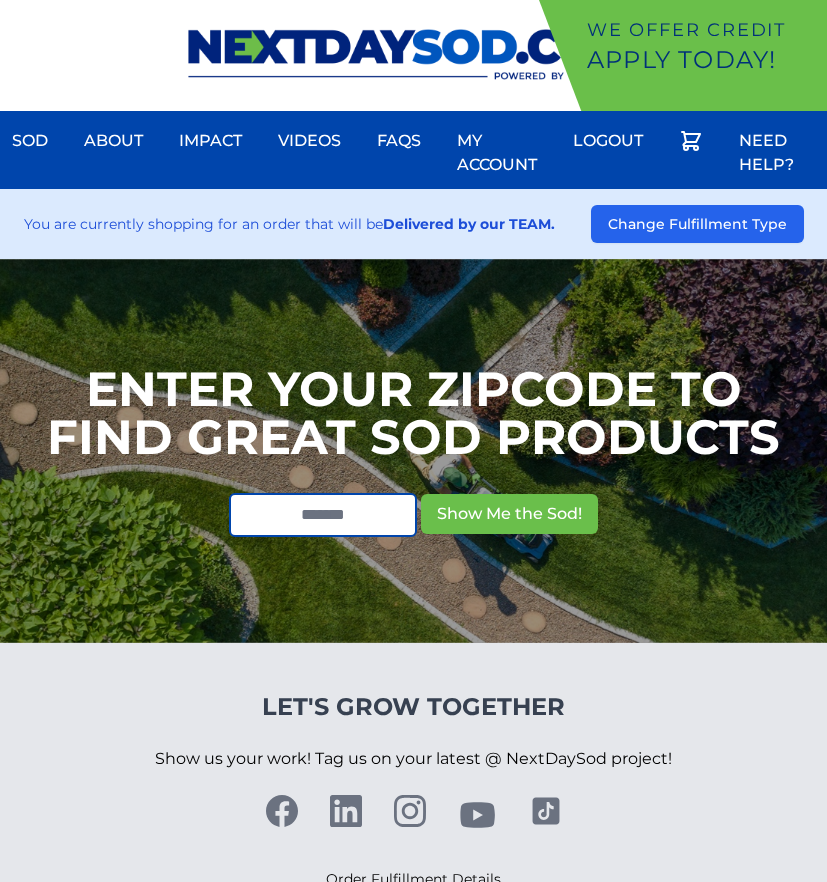 scroll, scrollTop: 0, scrollLeft: 0, axis: both 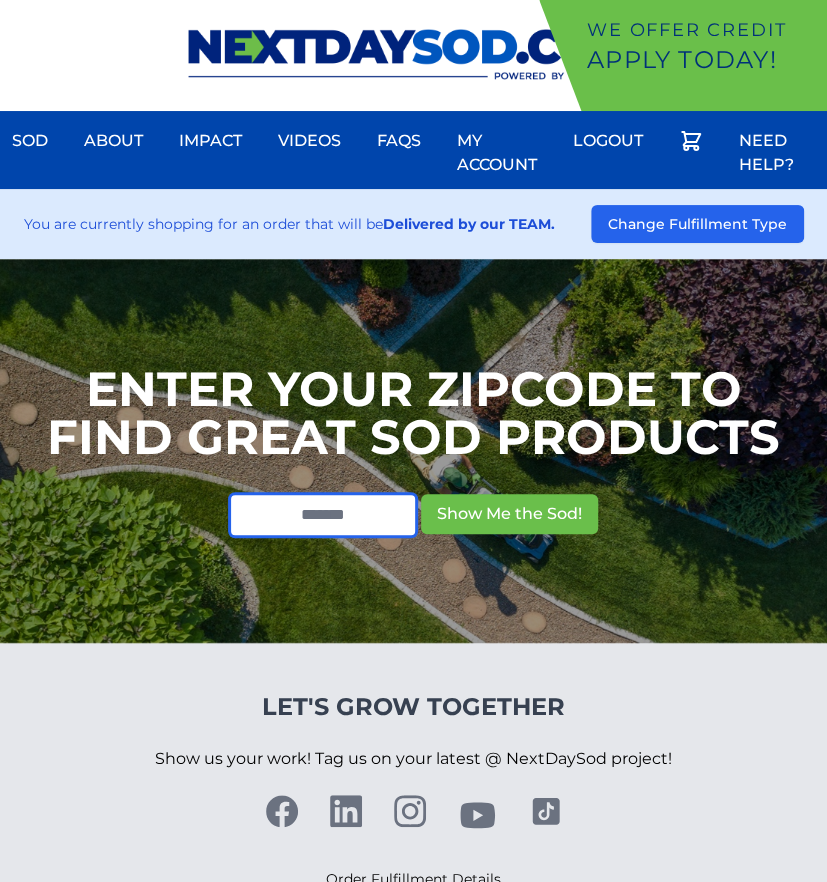 click at bounding box center (323, 515) 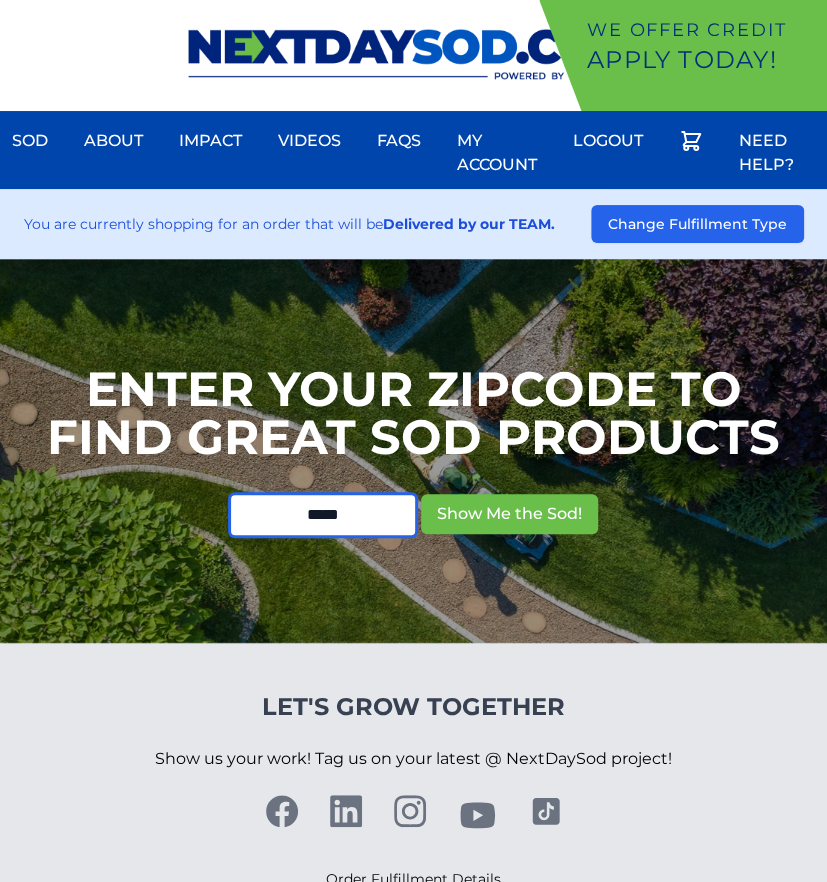 type on "*****" 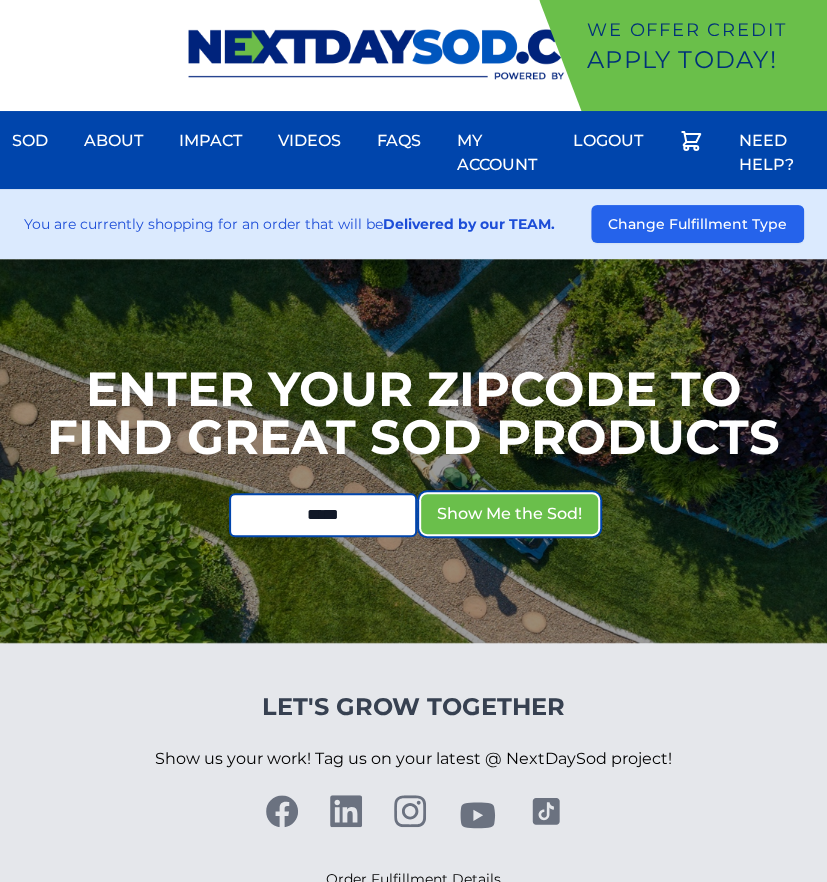 type 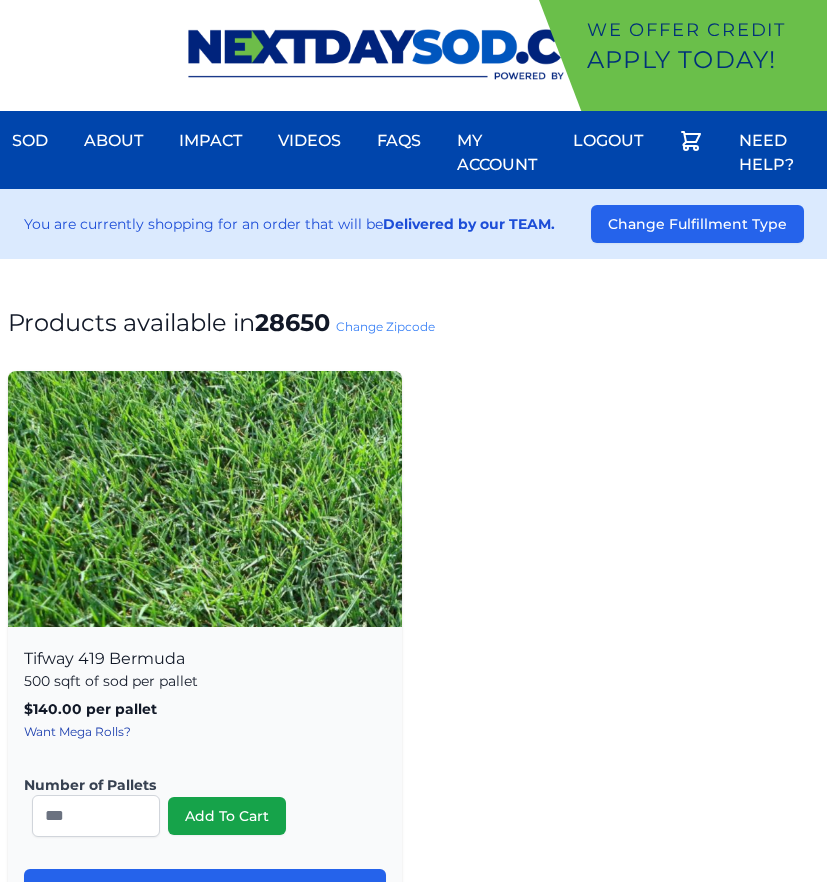 scroll, scrollTop: 0, scrollLeft: 0, axis: both 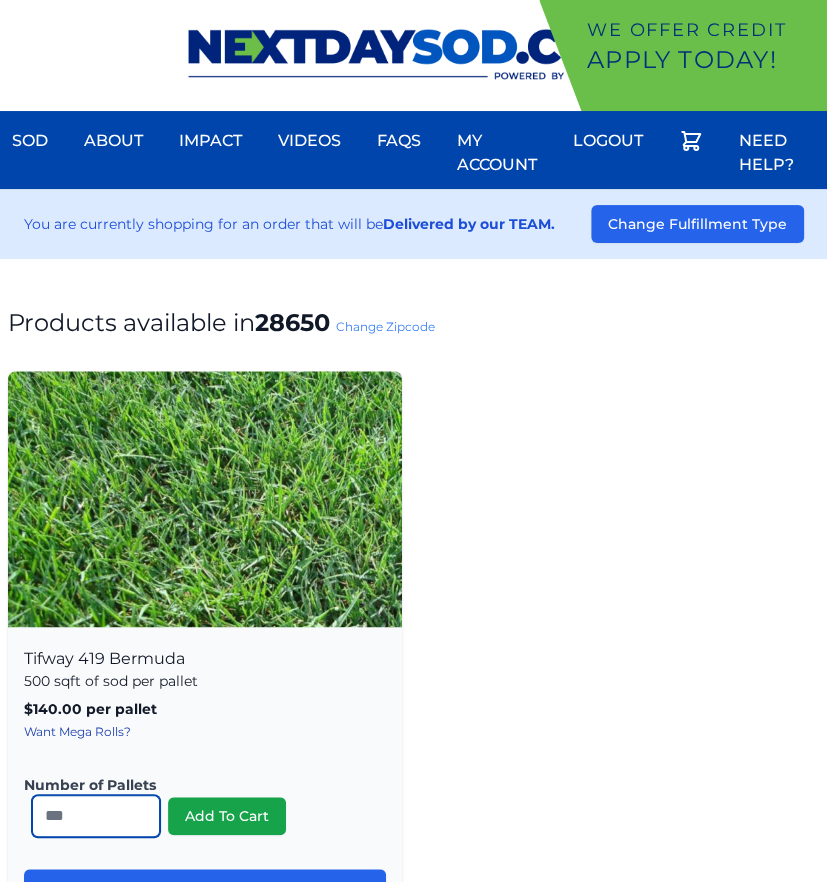 click on "*" at bounding box center (96, 816) 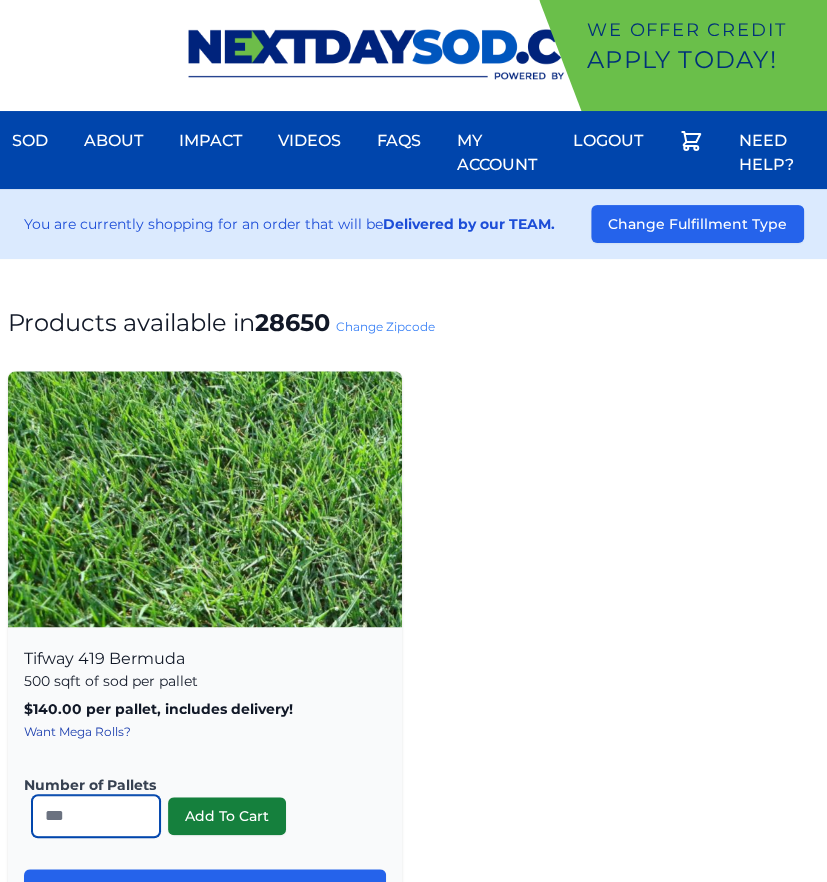 type on "**" 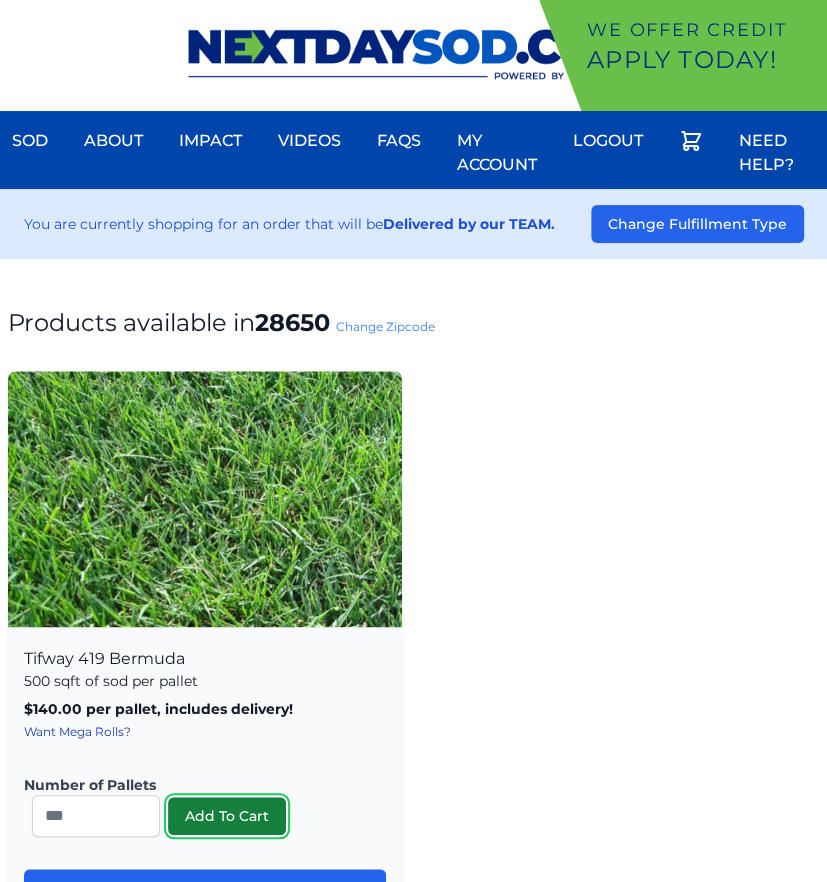 click on "Add To Cart" at bounding box center (227, 816) 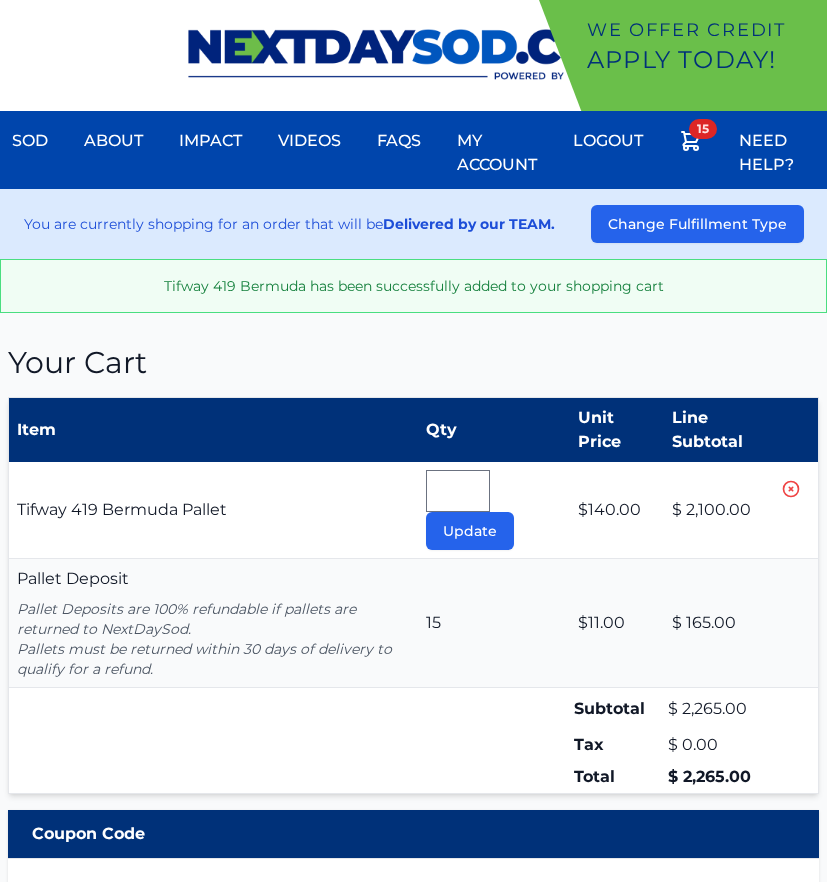 scroll, scrollTop: 0, scrollLeft: 0, axis: both 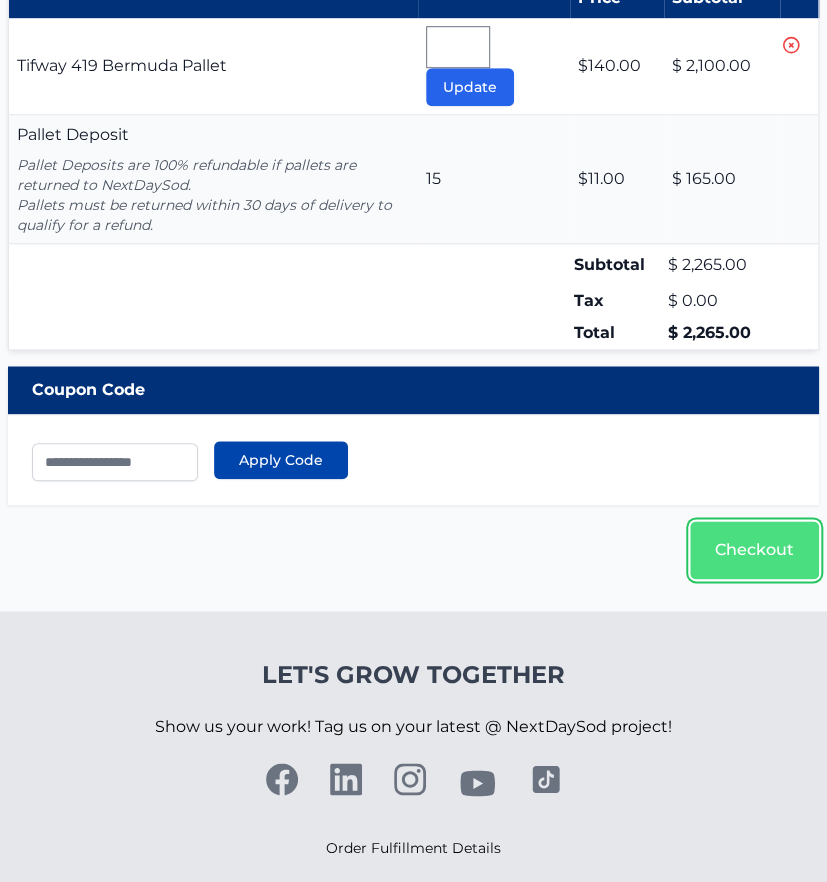 click on "Checkout" at bounding box center (754, 550) 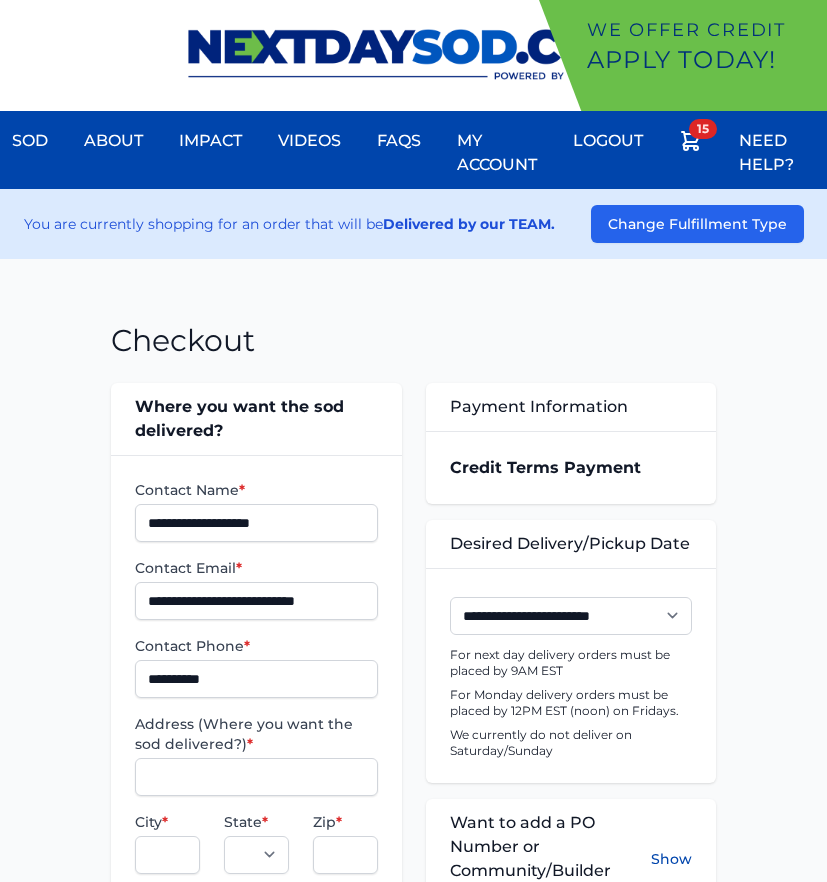 scroll, scrollTop: 0, scrollLeft: 0, axis: both 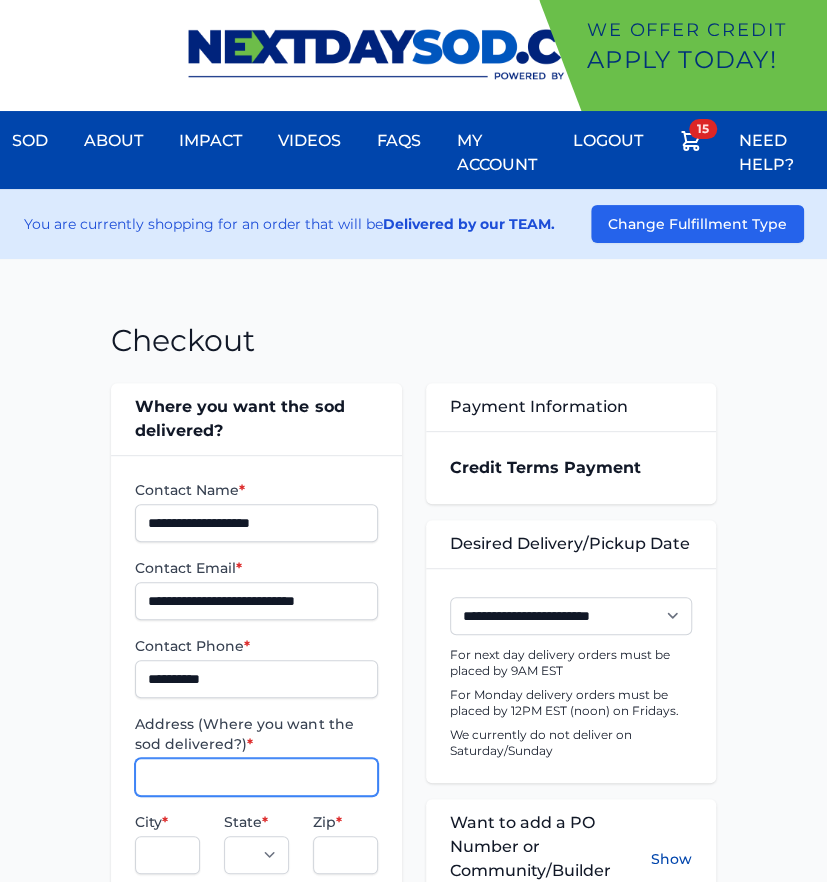 click on "Address (Where you want the sod delivered?)
*" at bounding box center [256, 777] 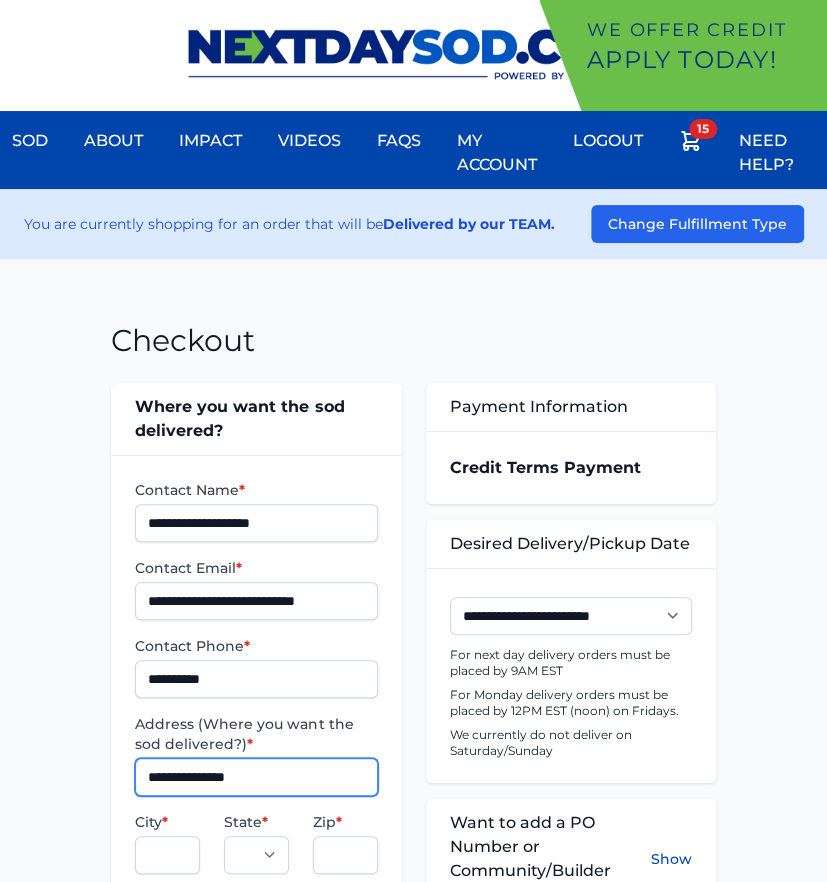 type on "**********" 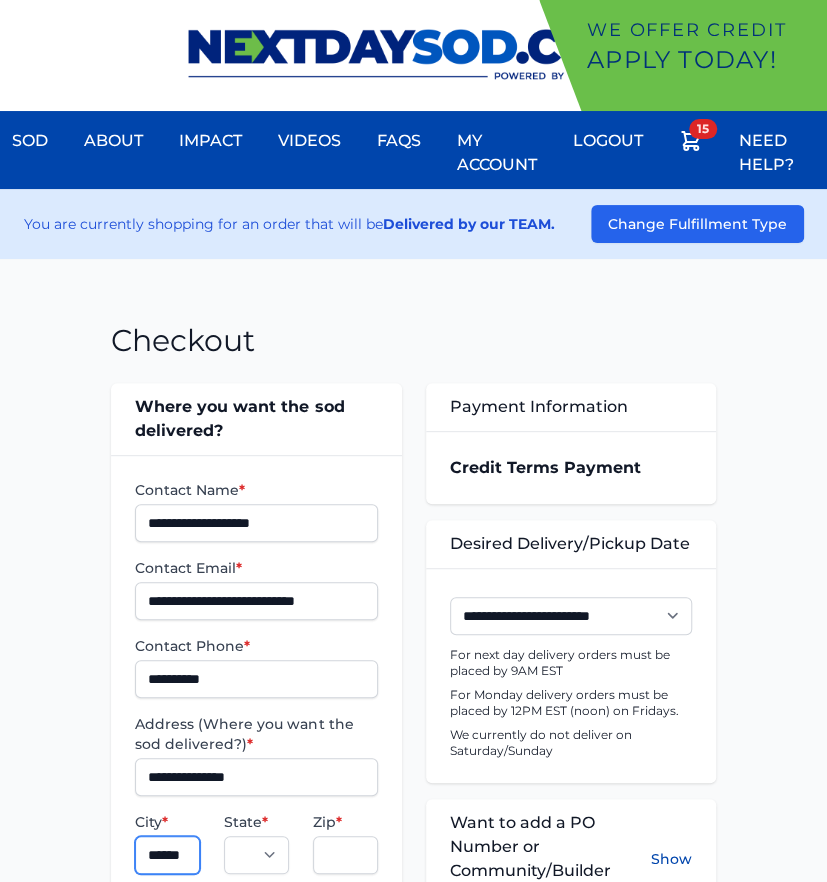 scroll, scrollTop: 0, scrollLeft: 13, axis: horizontal 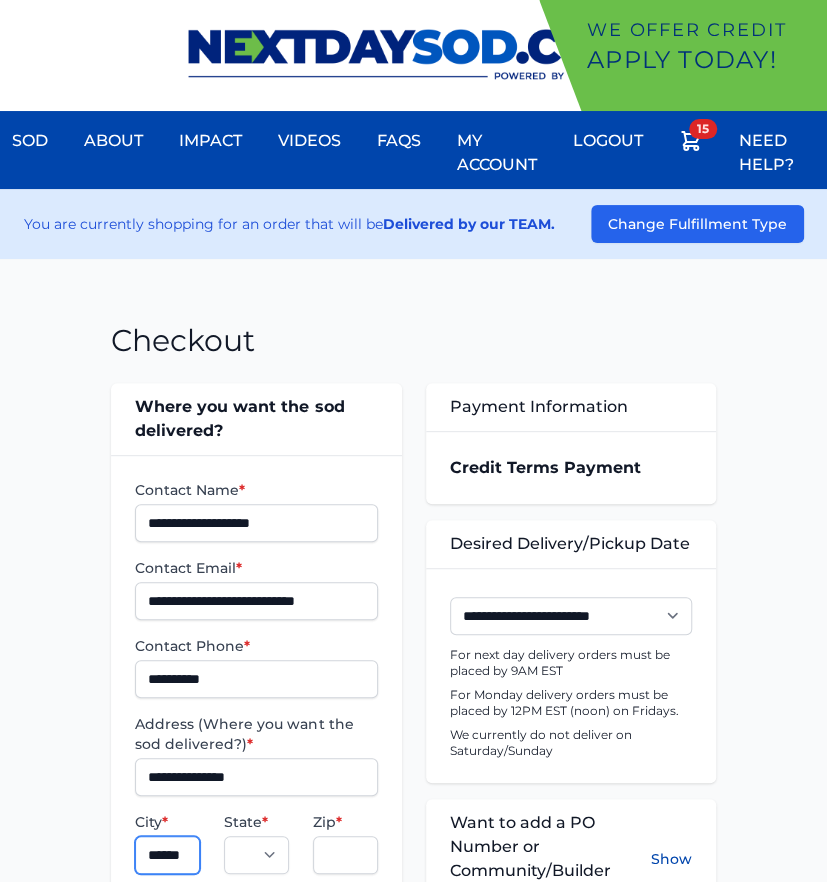 type on "******" 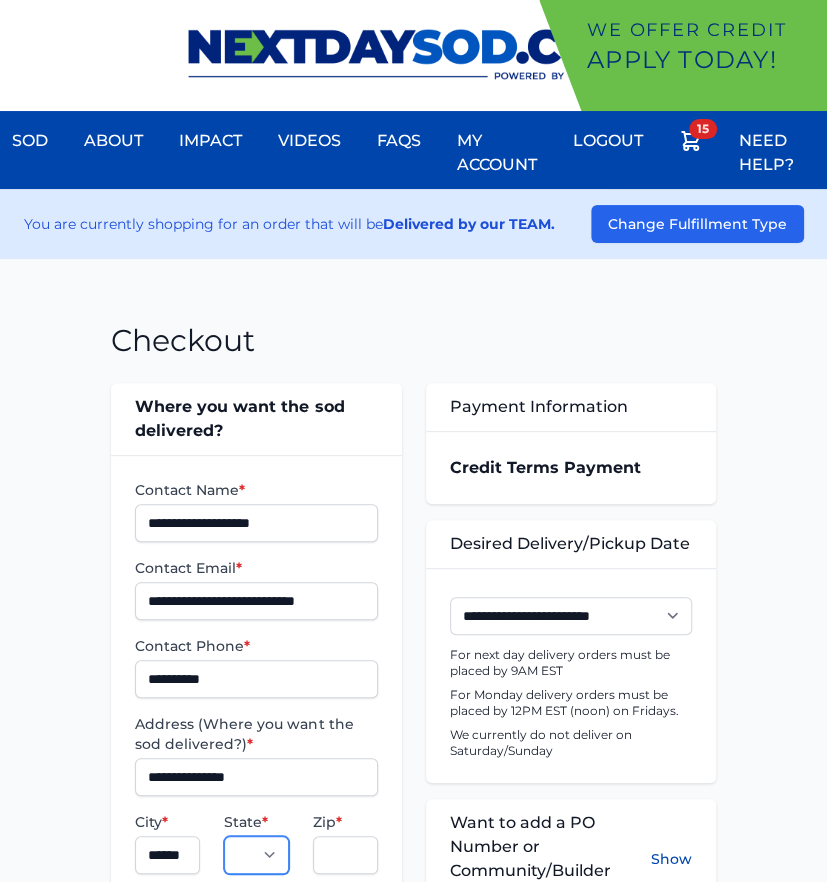 scroll, scrollTop: 0, scrollLeft: 0, axis: both 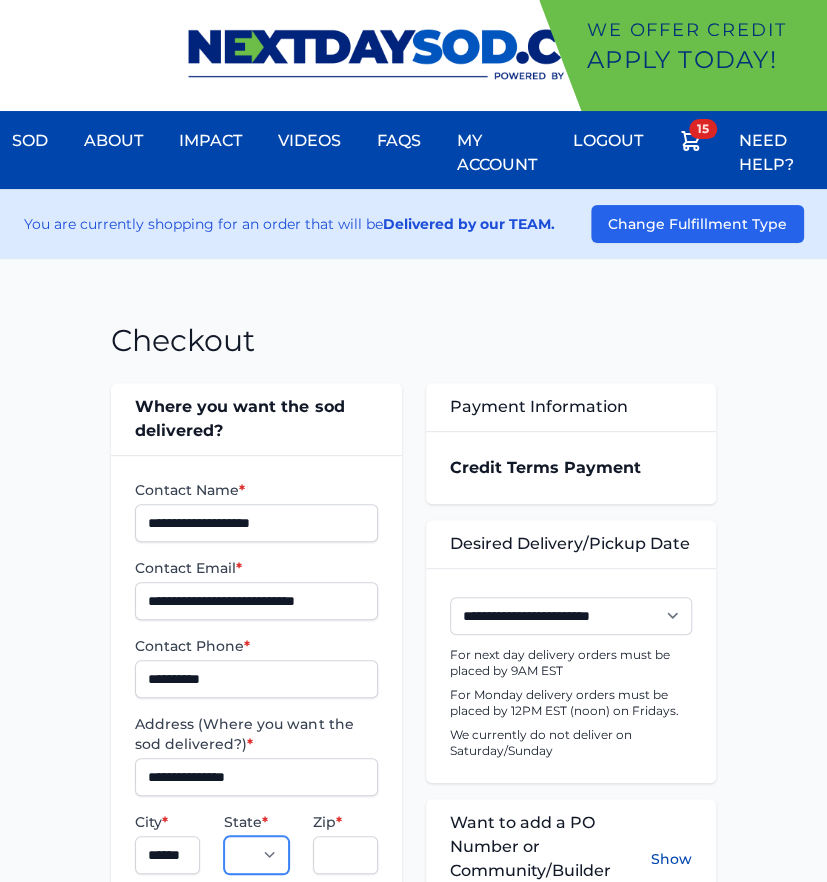 select on "**" 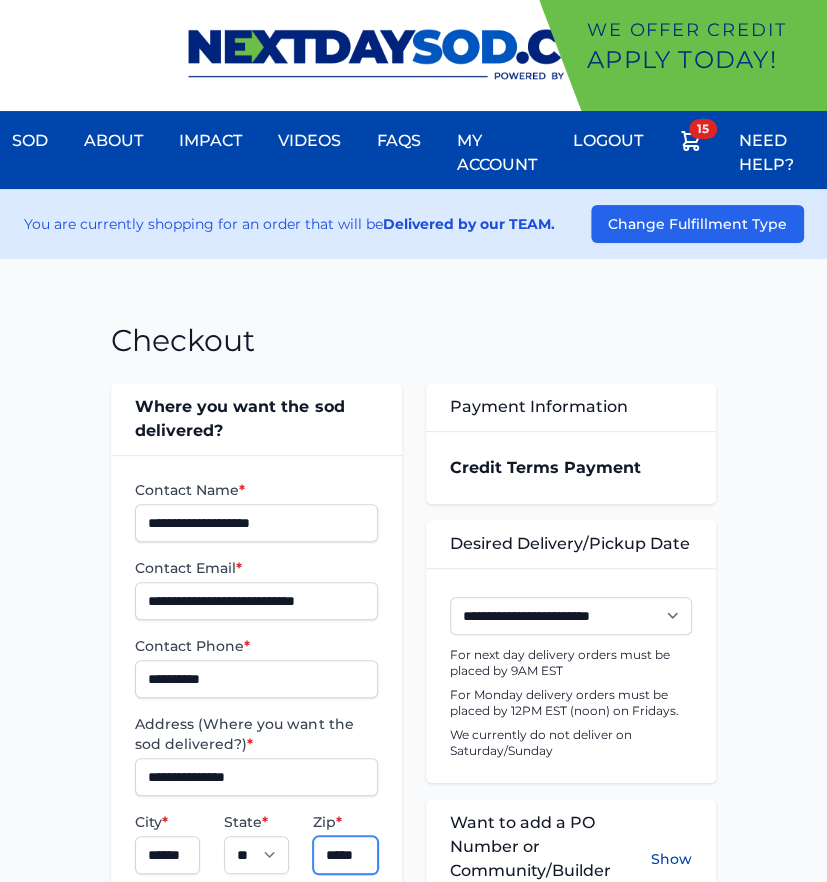 scroll, scrollTop: 0, scrollLeft: 3, axis: horizontal 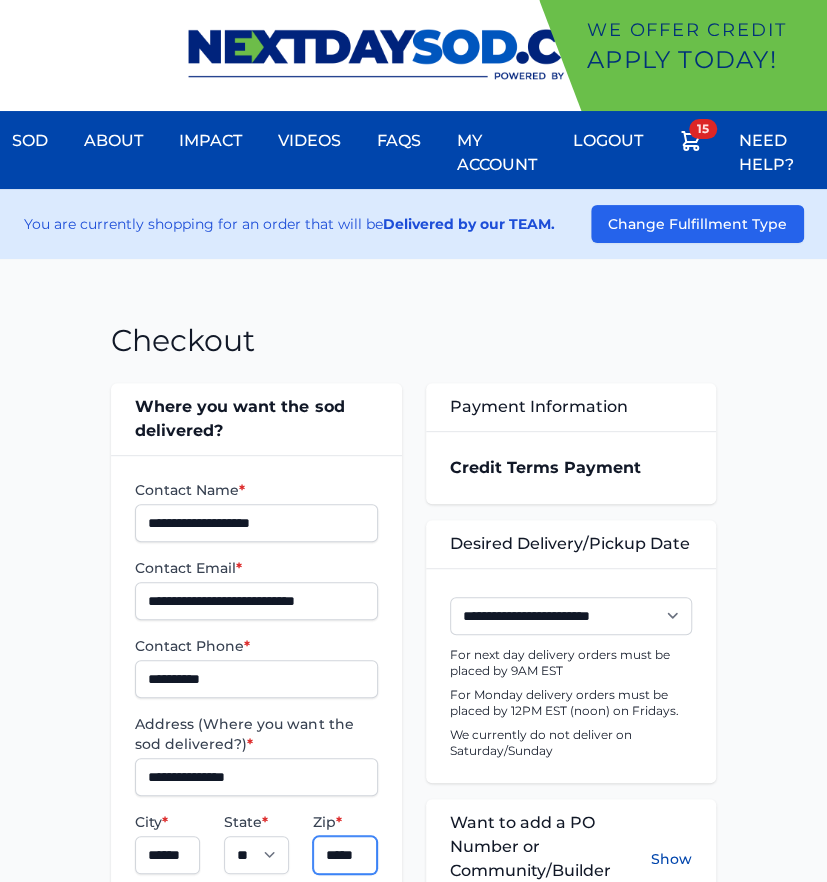 type on "*****" 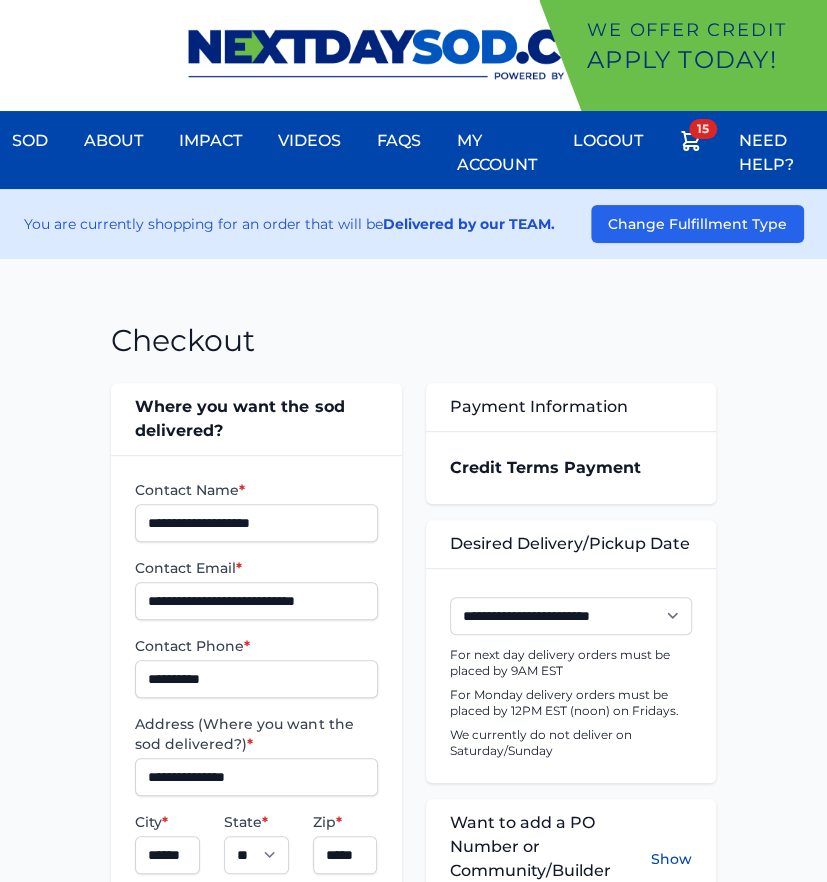 scroll, scrollTop: 0, scrollLeft: 0, axis: both 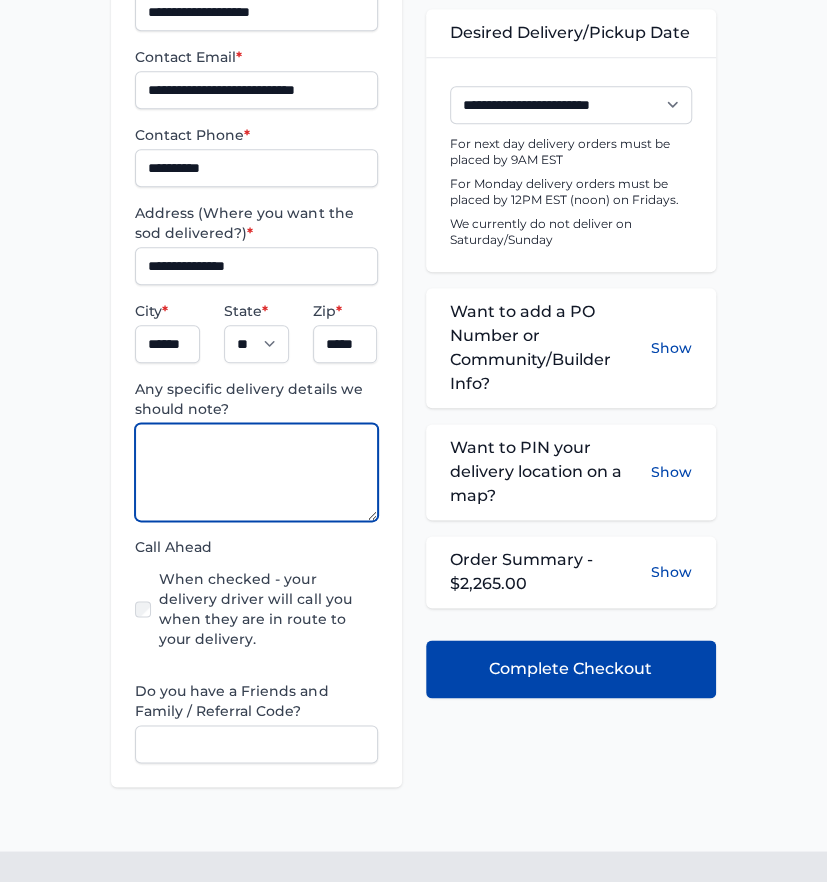paste on "**********" 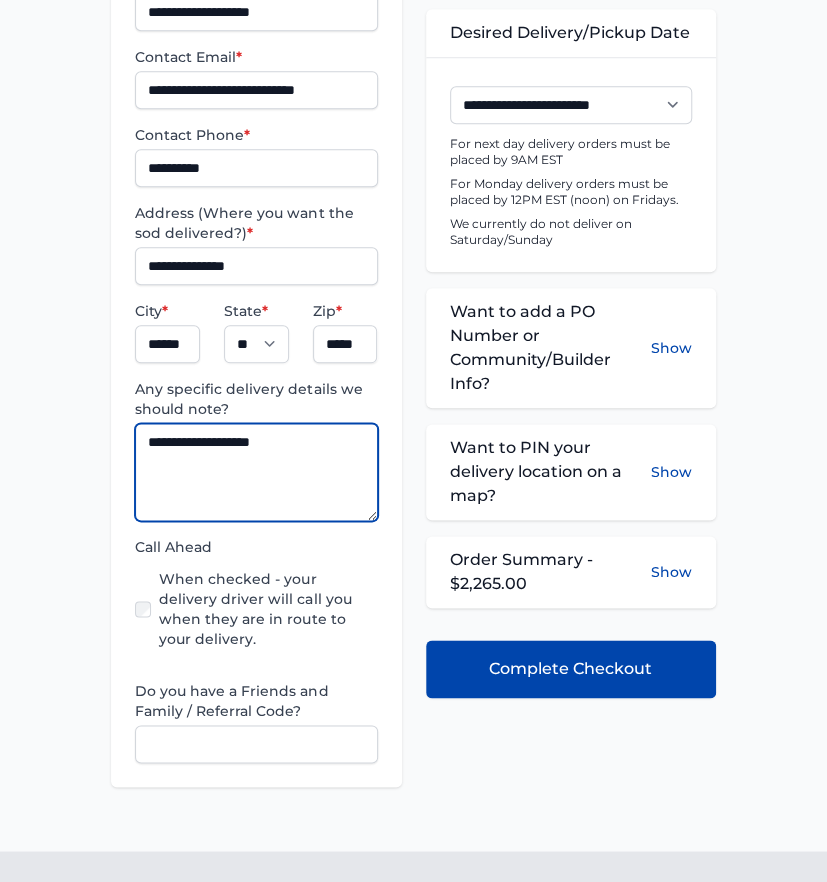 type on "**********" 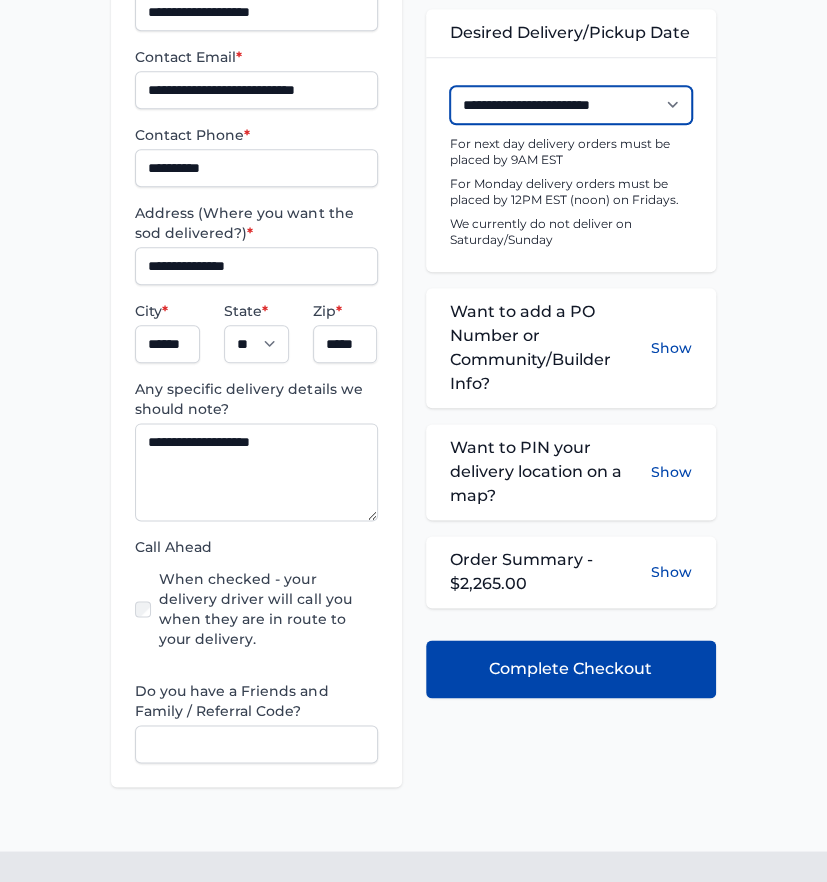 click on "**********" at bounding box center [571, 105] 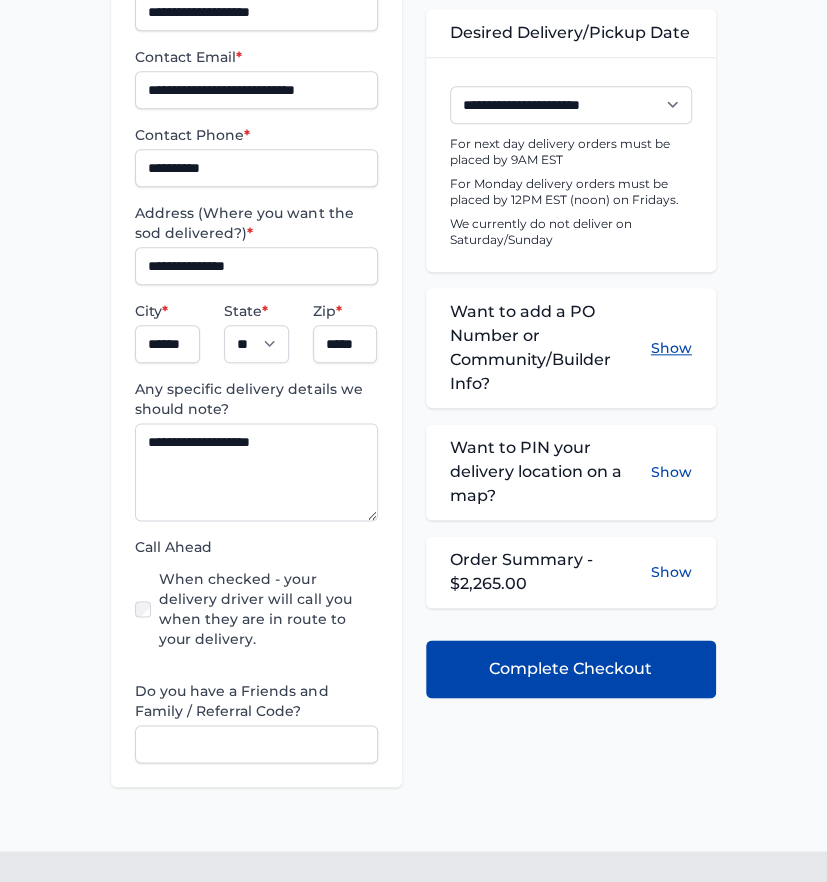 click on "Show" at bounding box center [671, 348] 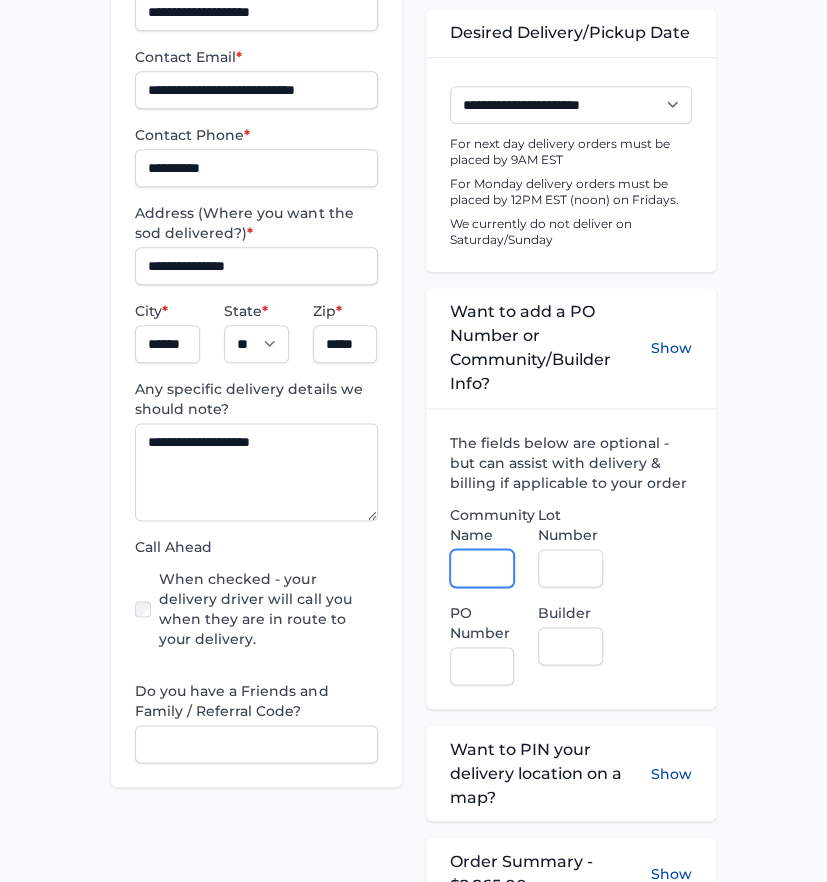 click on "Community Name" at bounding box center [482, 568] 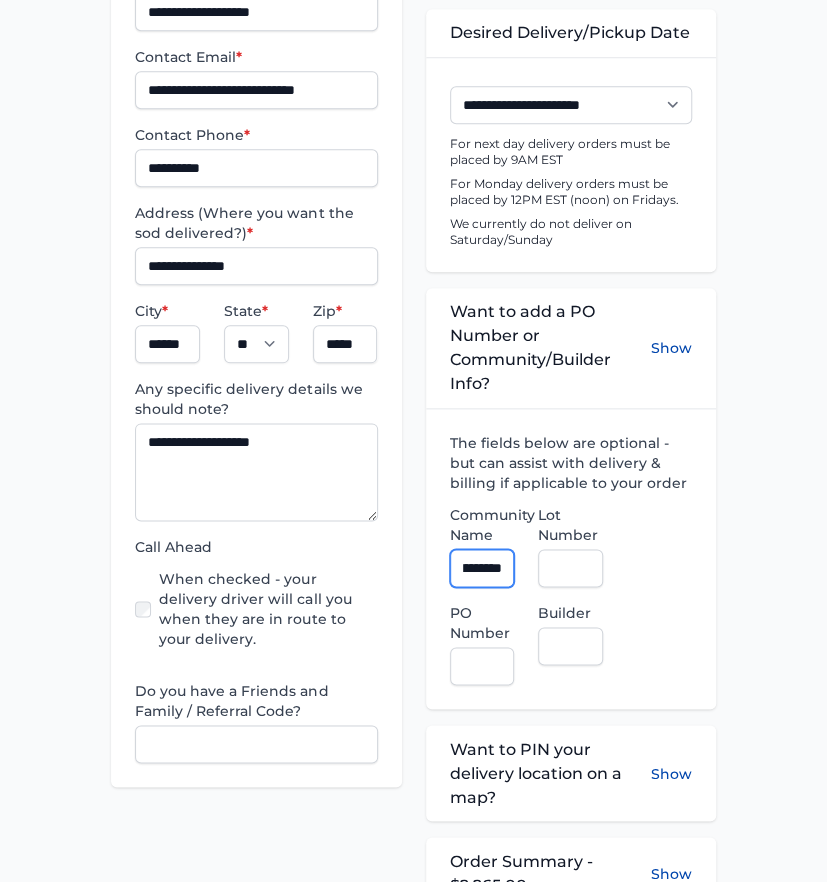 scroll, scrollTop: 0, scrollLeft: 147, axis: horizontal 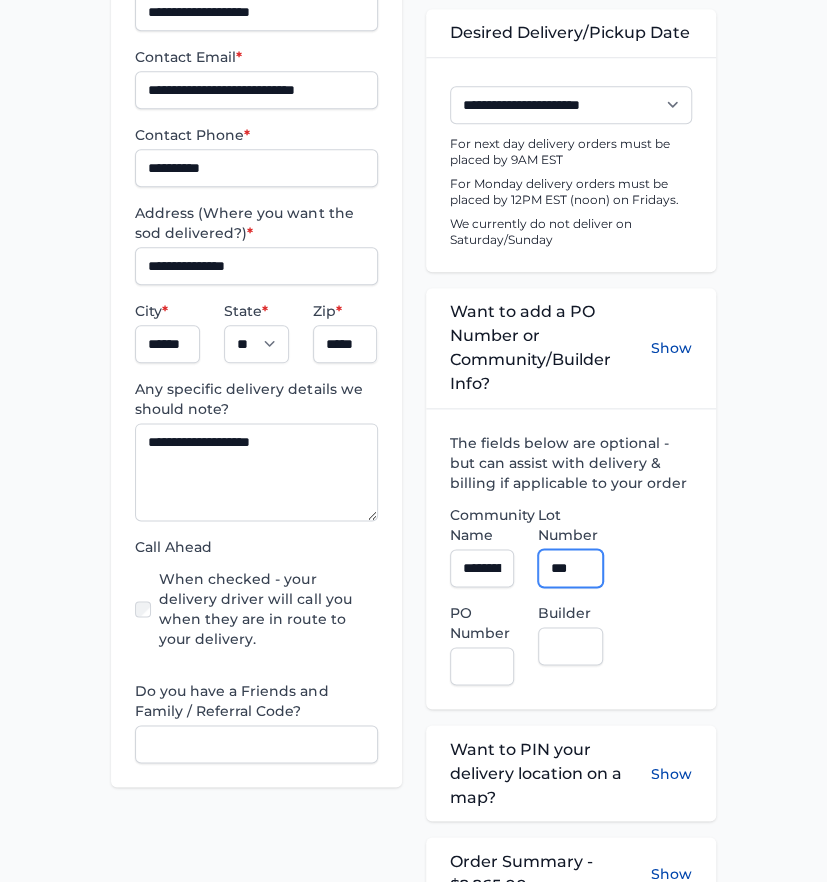 type on "***" 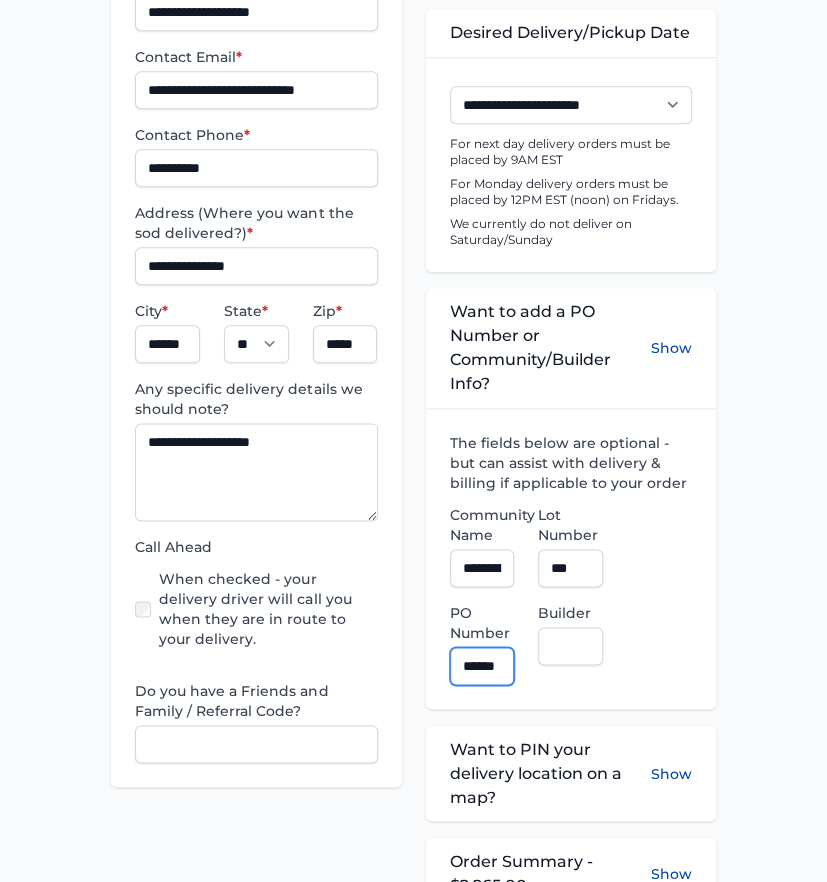 scroll, scrollTop: 0, scrollLeft: 8, axis: horizontal 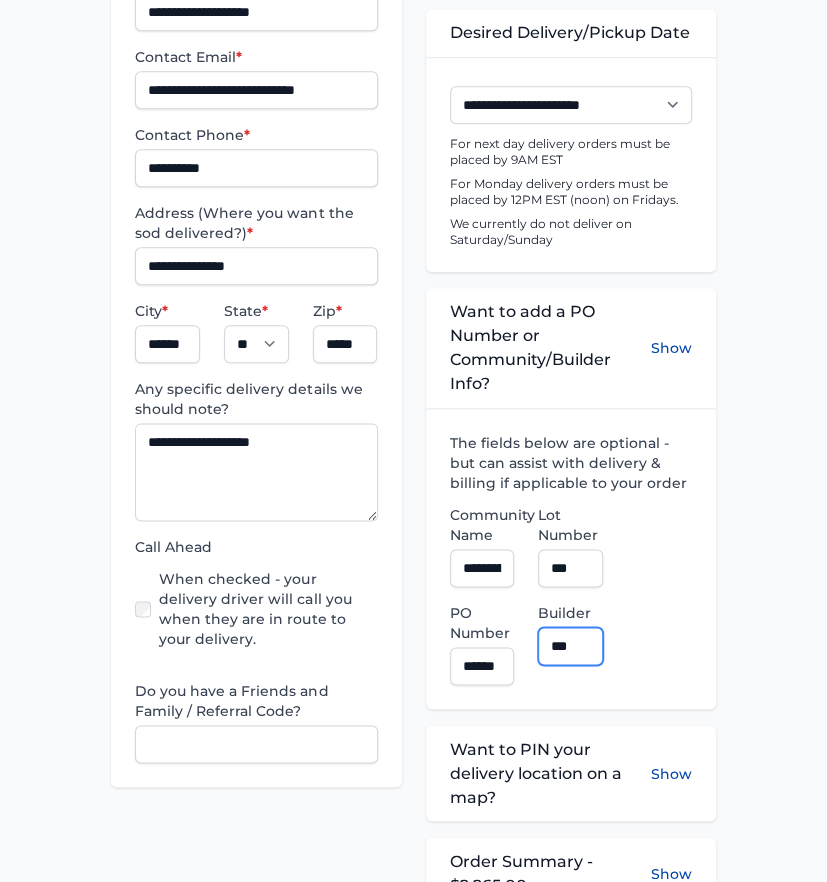type on "**********" 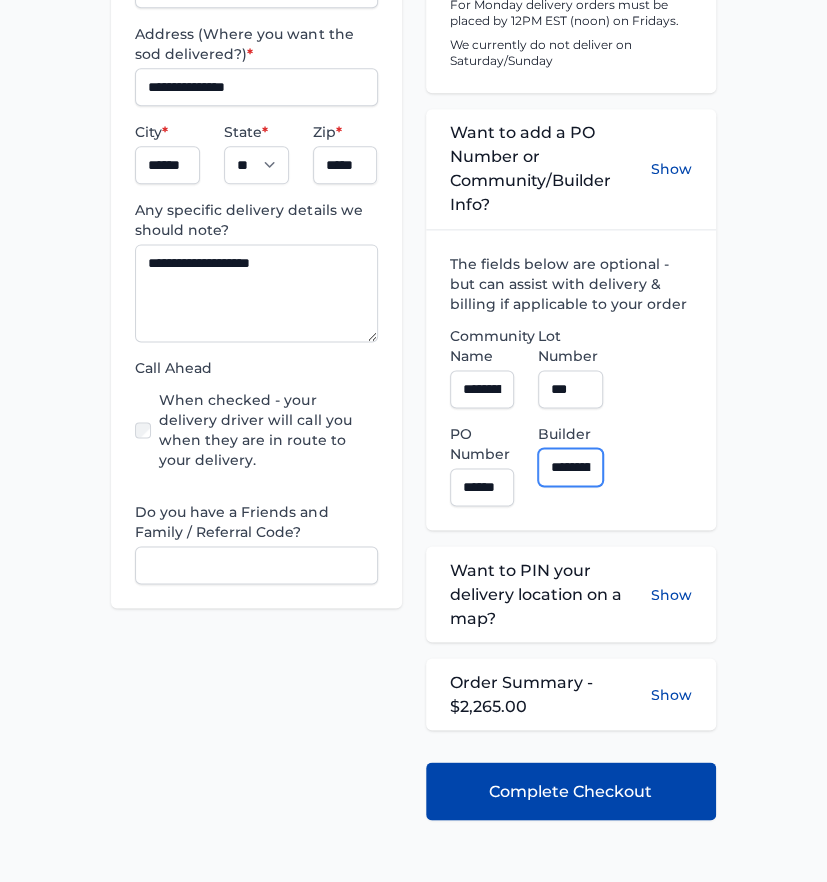 scroll, scrollTop: 733, scrollLeft: 0, axis: vertical 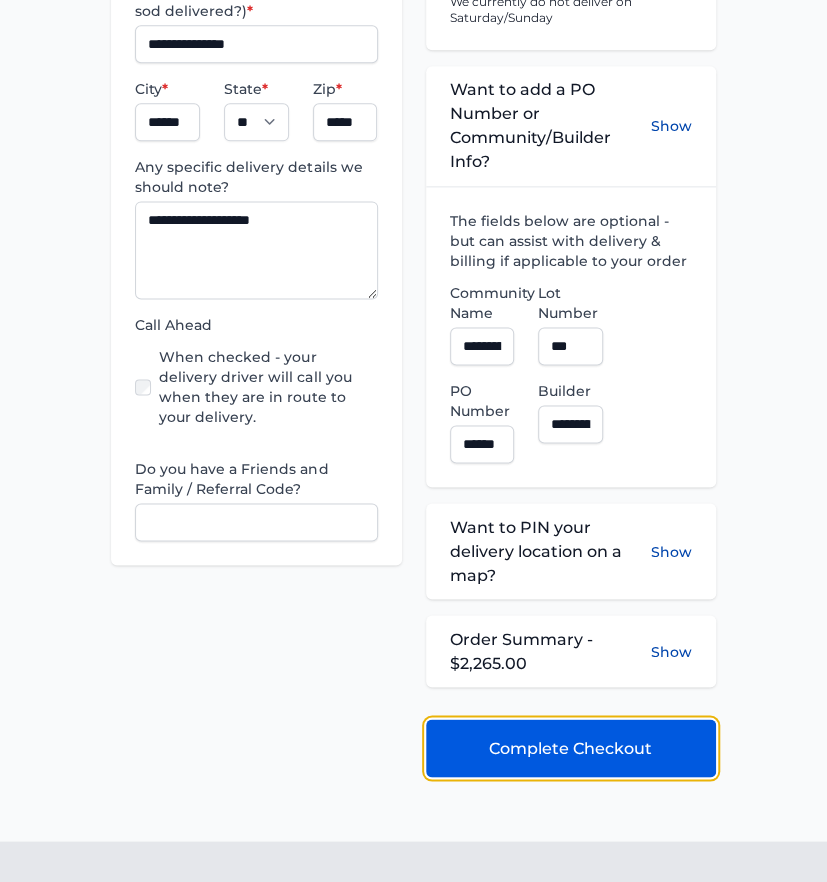 click on "Complete Checkout" at bounding box center (571, 748) 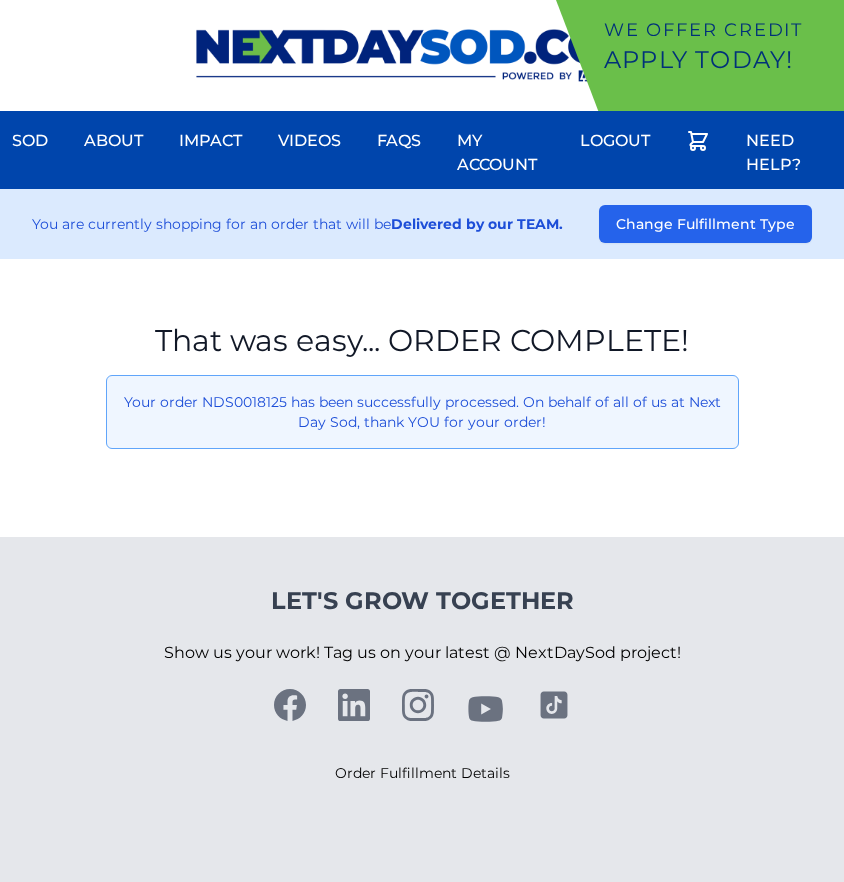 scroll, scrollTop: 0, scrollLeft: 0, axis: both 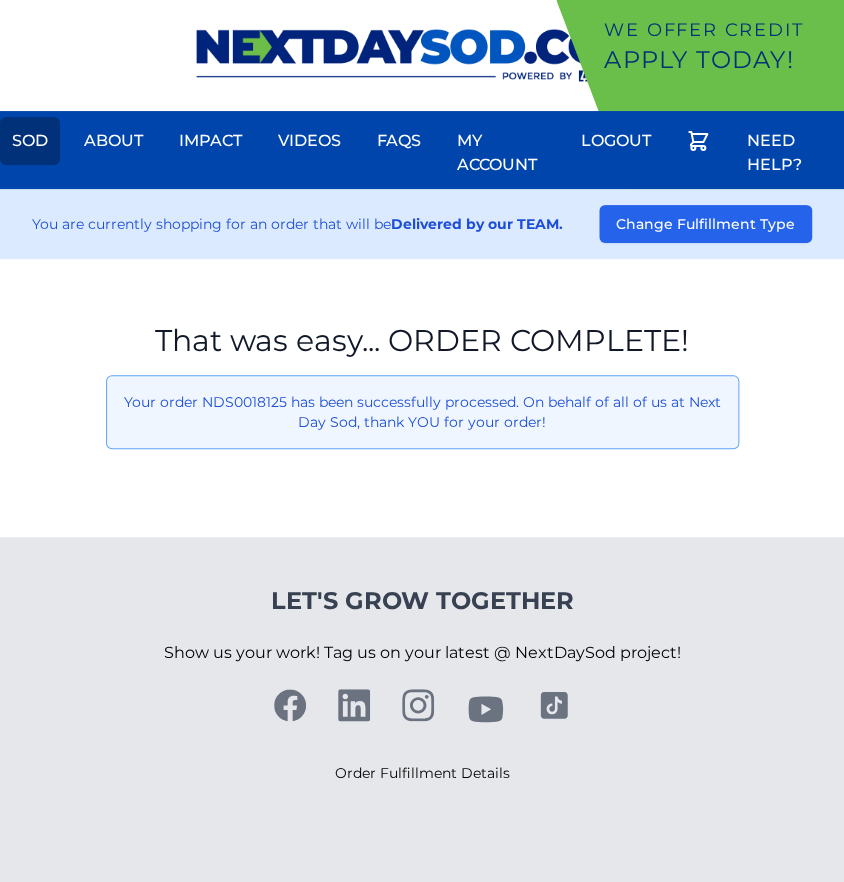 click on "Sod" at bounding box center (30, 141) 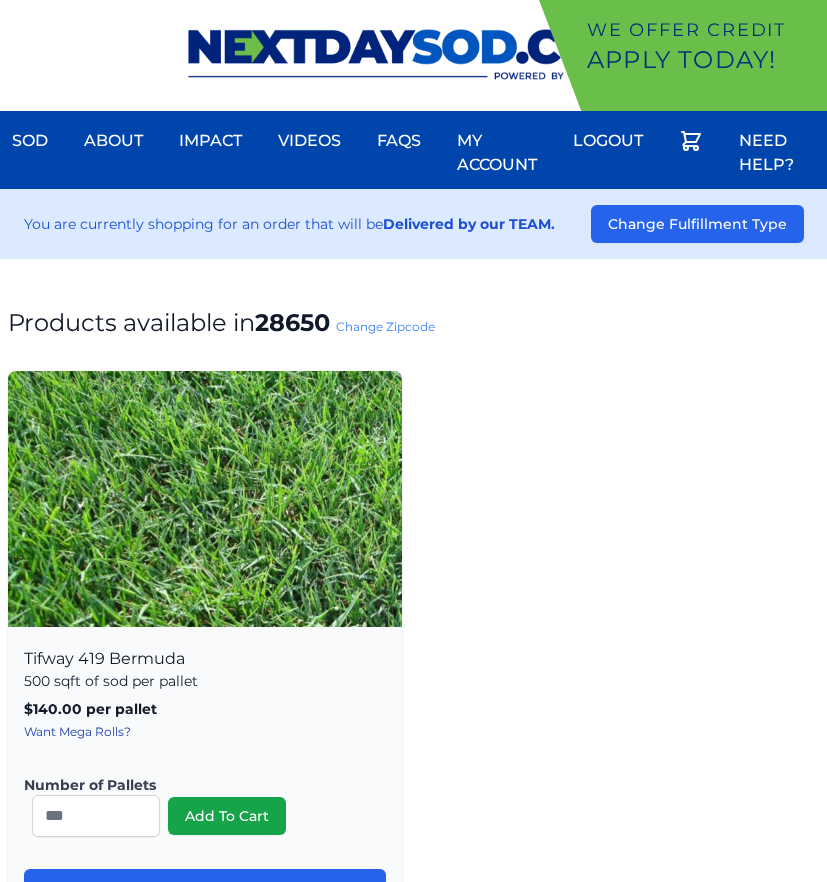scroll, scrollTop: 0, scrollLeft: 0, axis: both 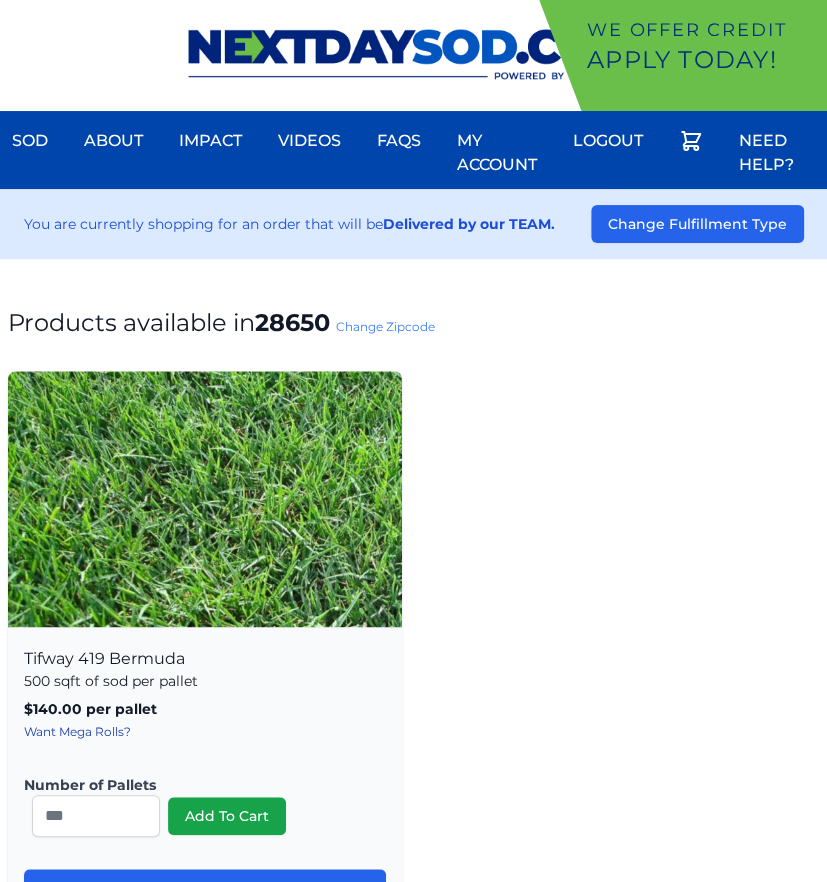click on "Change Zipcode" at bounding box center (385, 326) 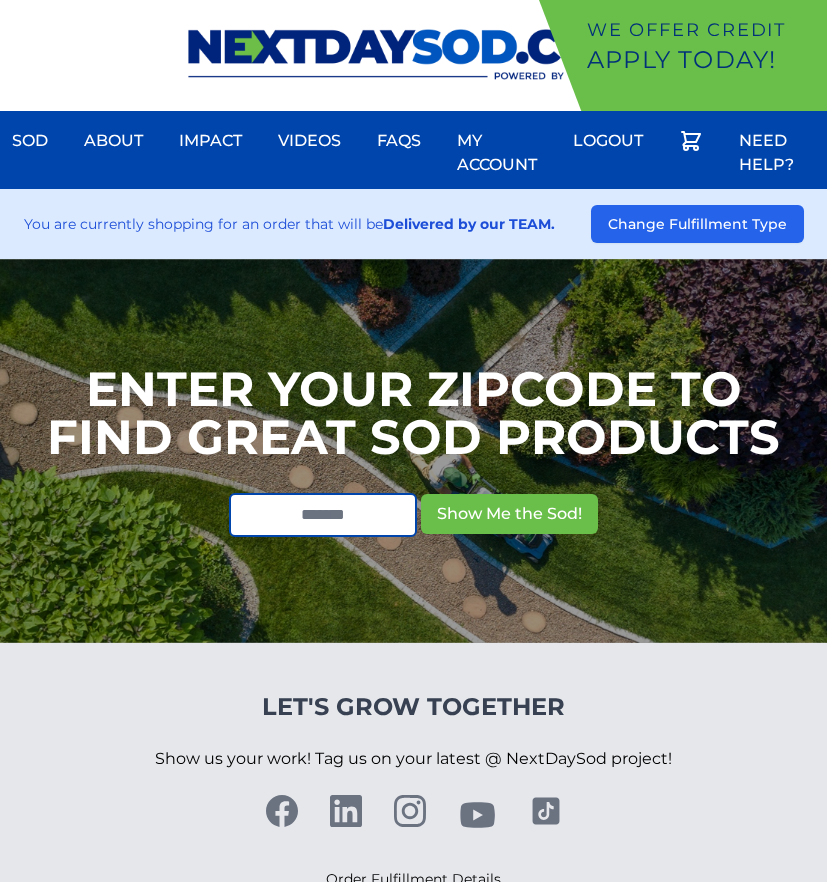 scroll, scrollTop: 0, scrollLeft: 0, axis: both 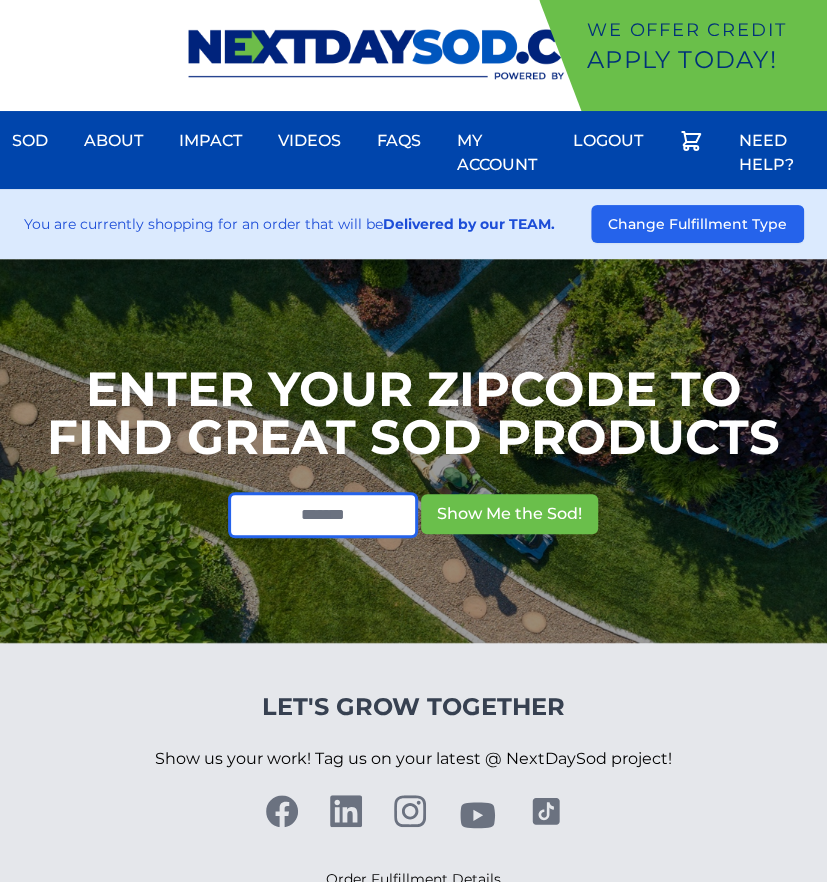 click at bounding box center (323, 515) 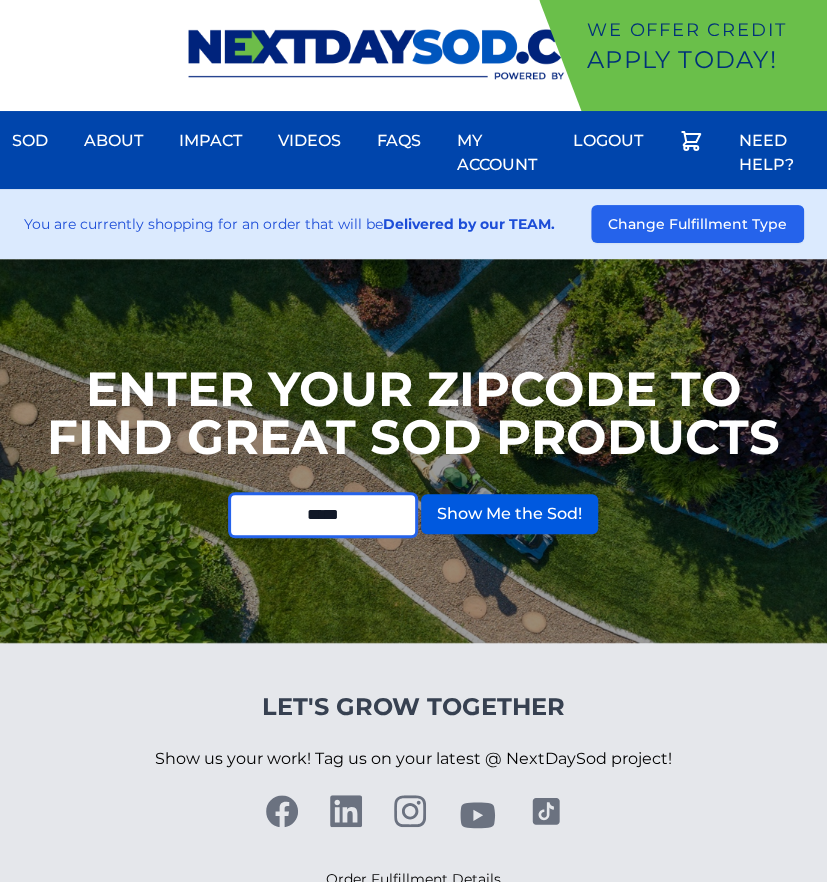 type on "*****" 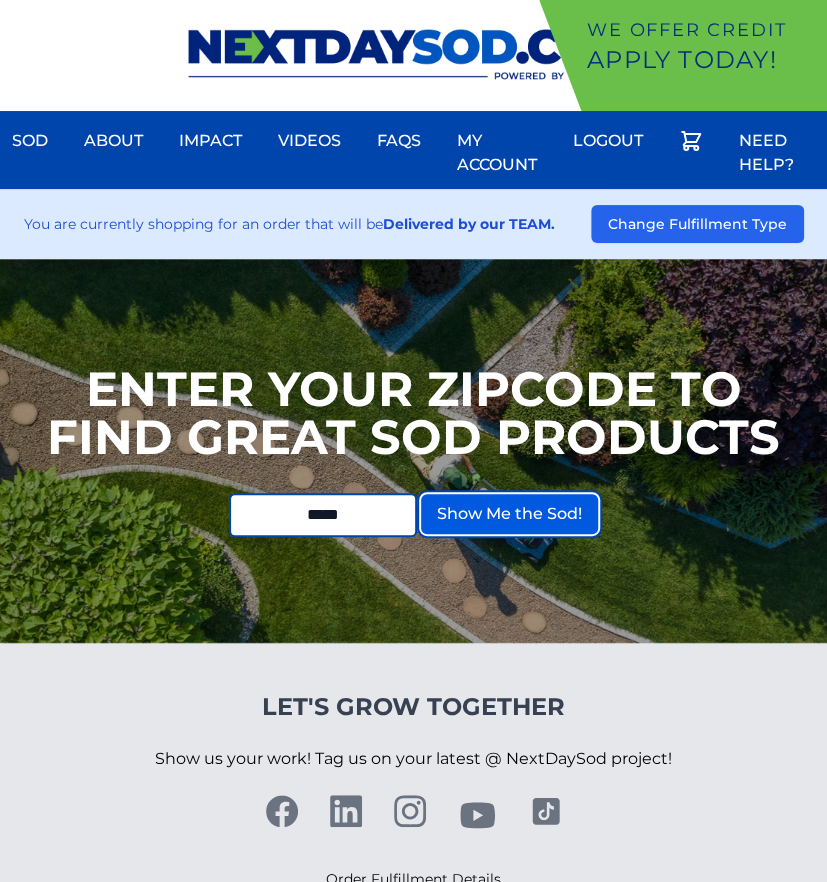 click on "Show Me the Sod!" at bounding box center [509, 514] 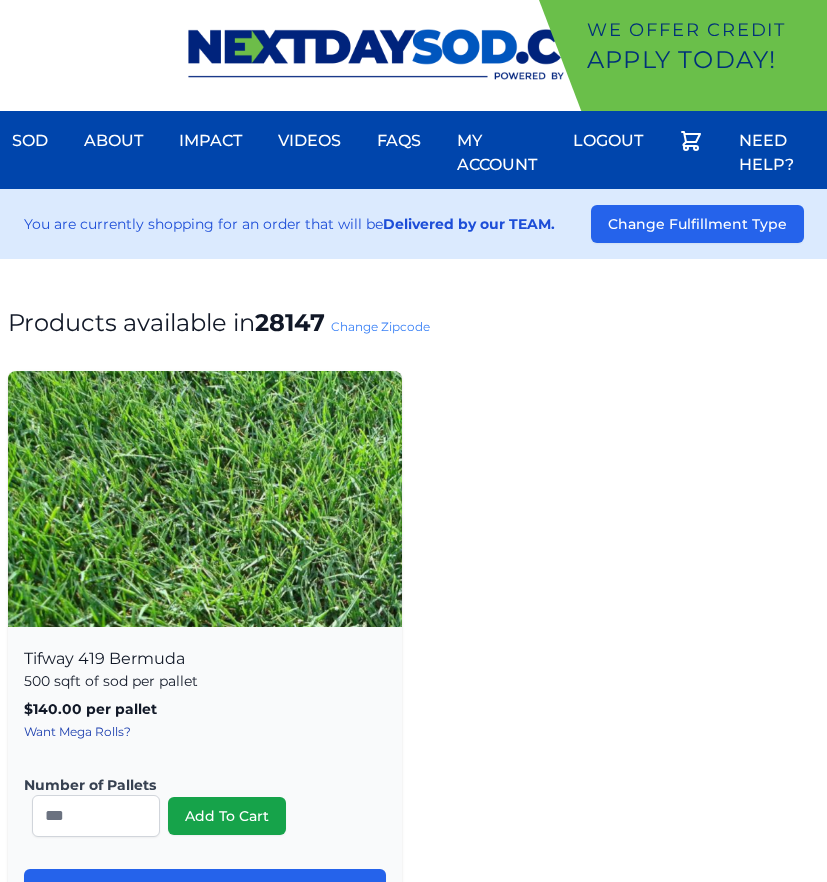 scroll, scrollTop: 0, scrollLeft: 0, axis: both 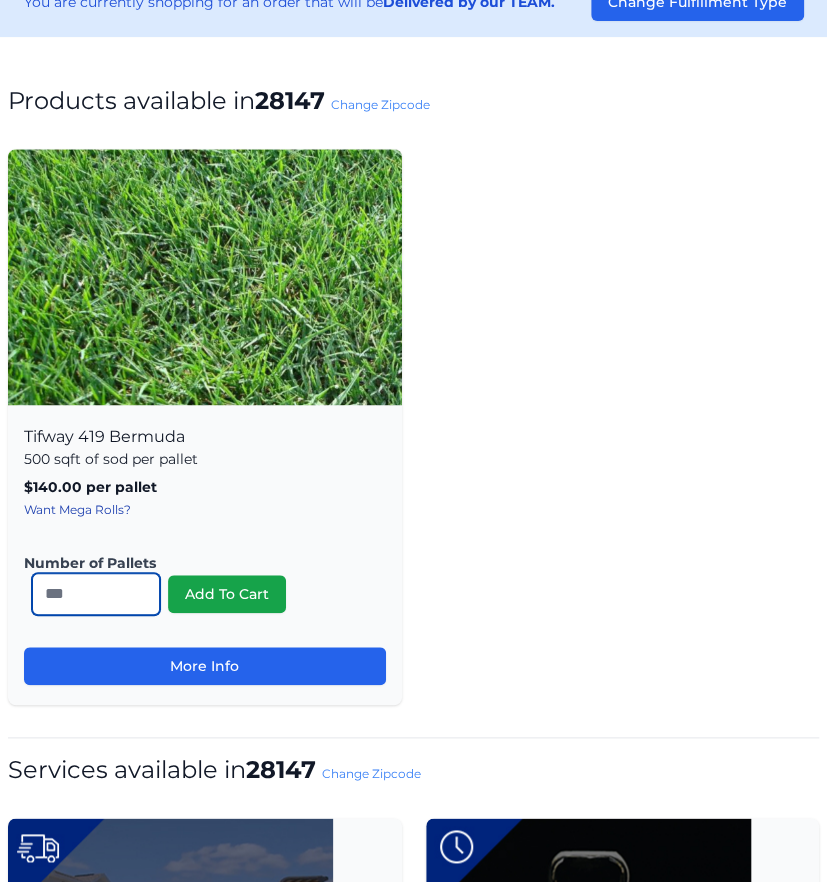 click on "*" 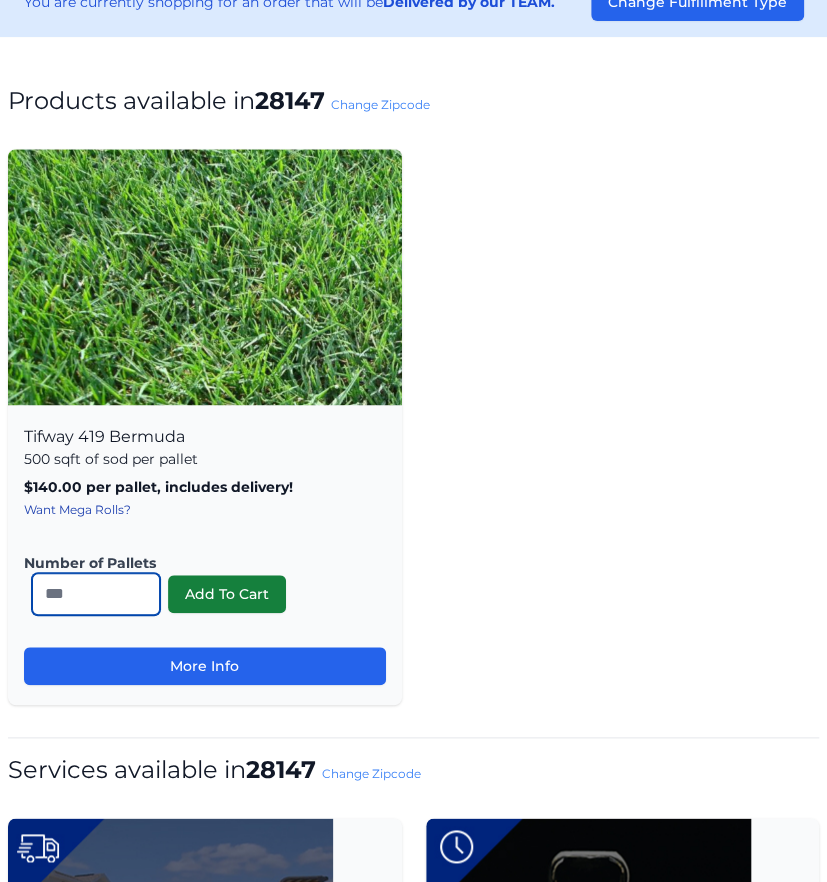 type on "**" 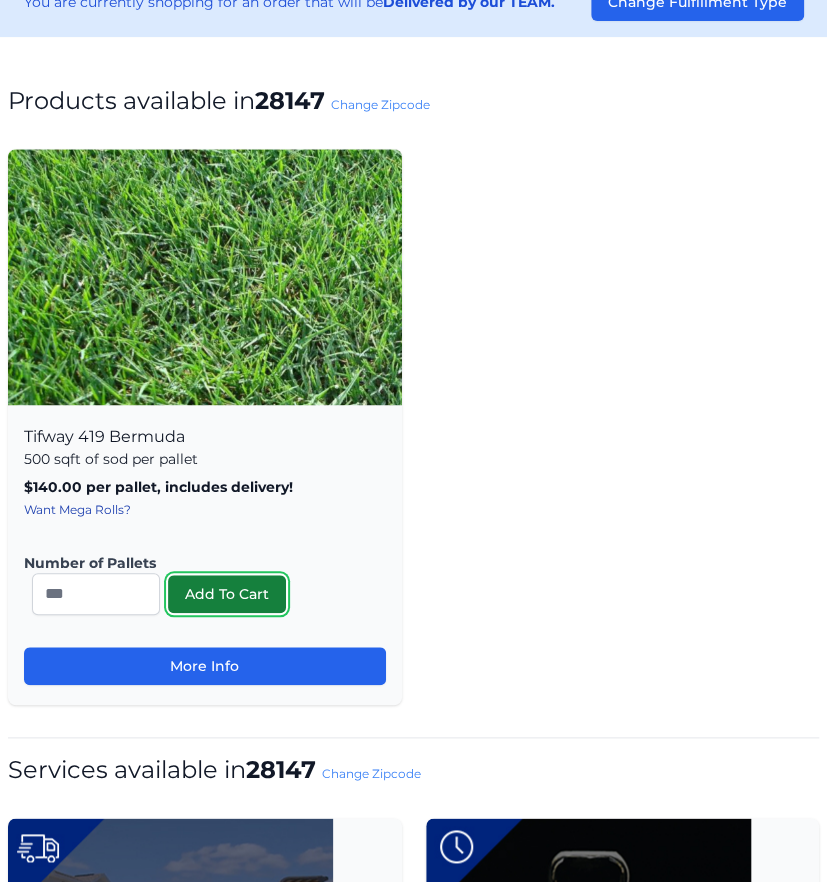 click on "Add To Cart" 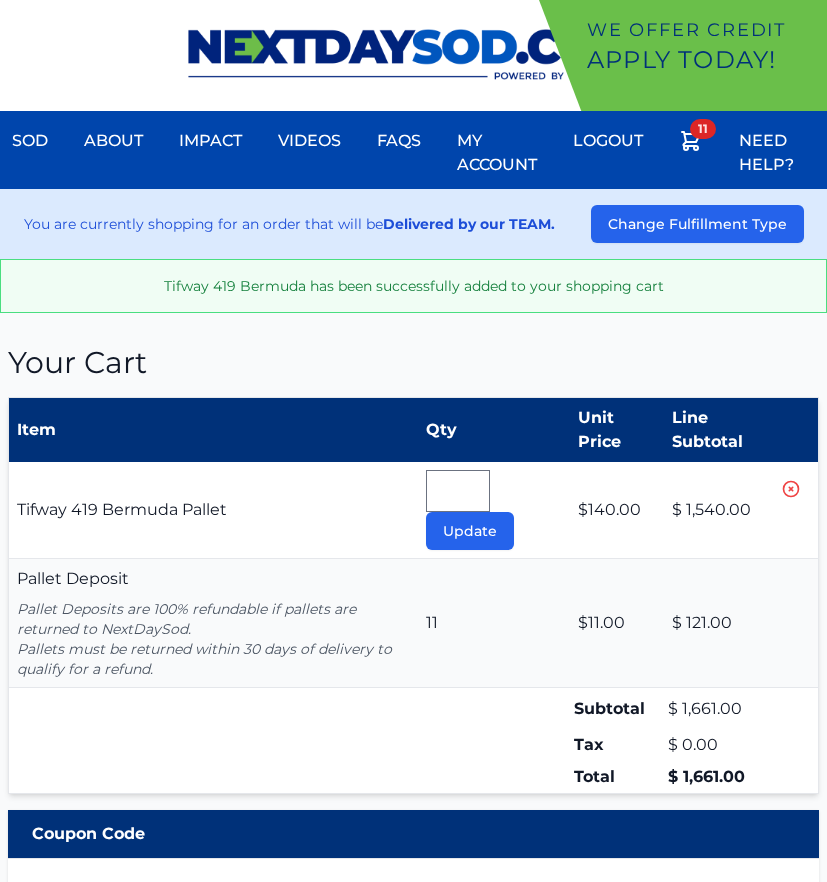 type 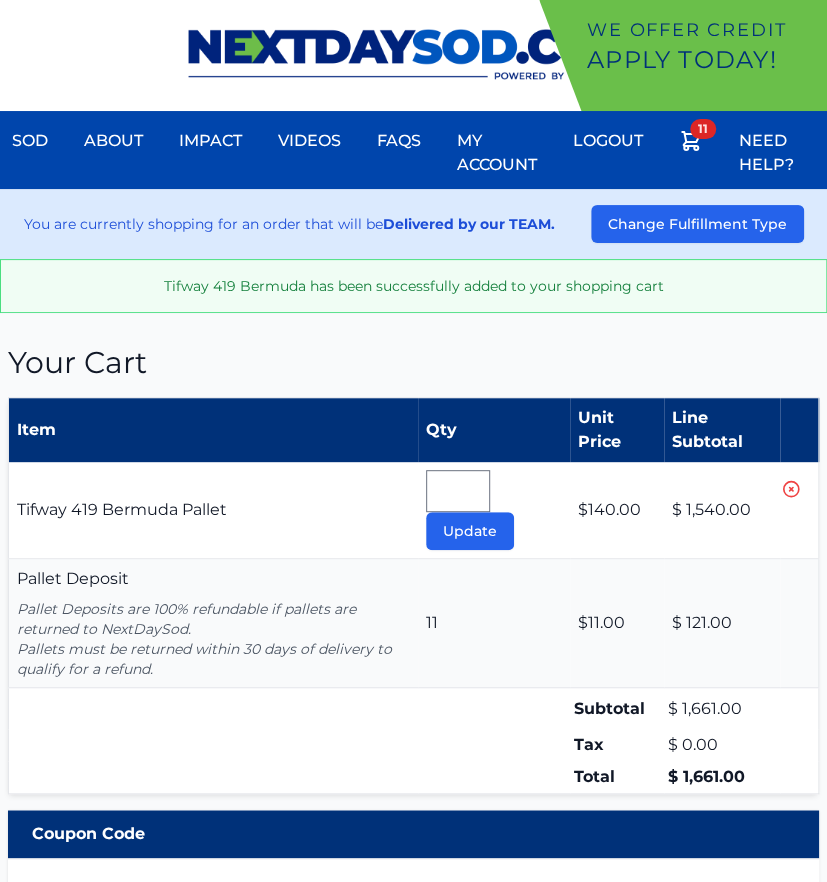 scroll, scrollTop: 0, scrollLeft: 0, axis: both 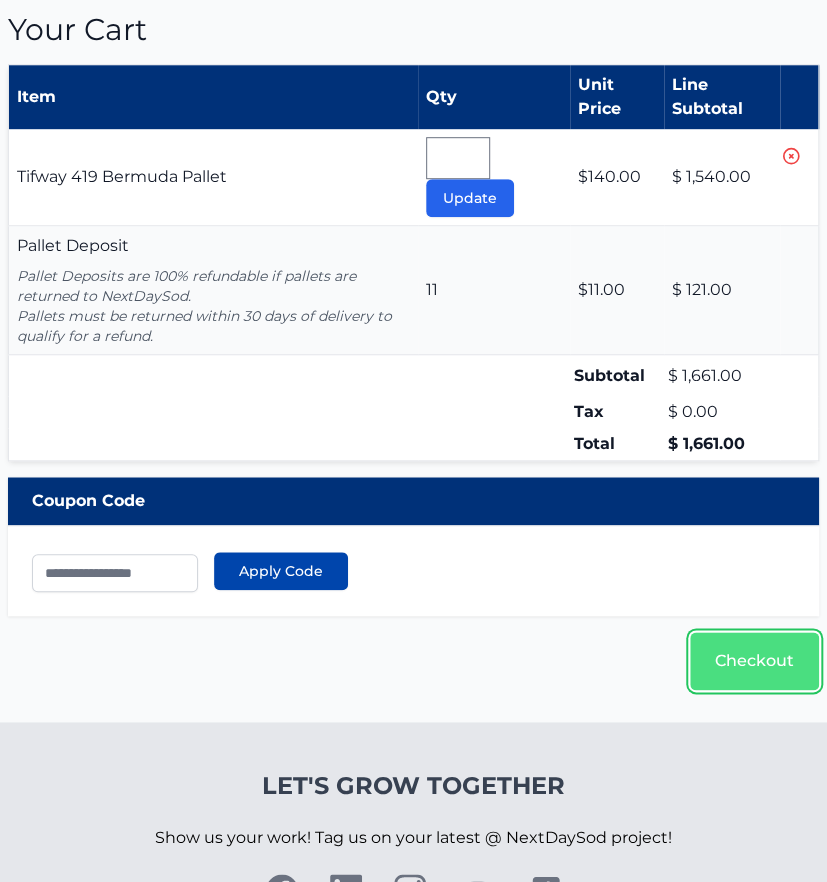 click on "Checkout" at bounding box center (754, 661) 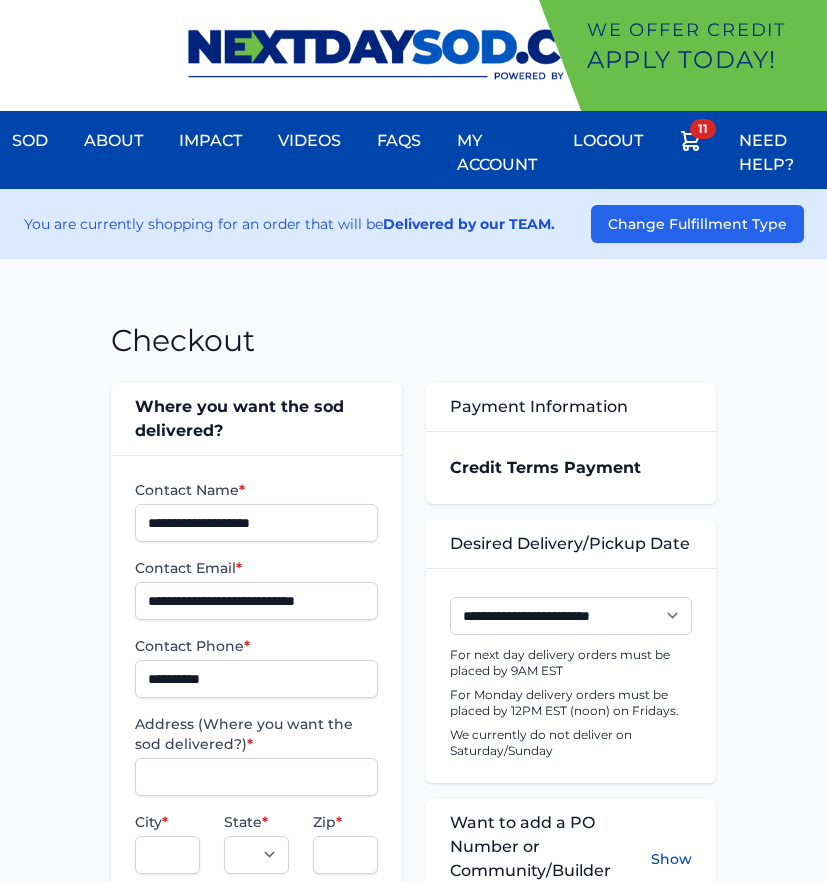 scroll, scrollTop: 0, scrollLeft: 0, axis: both 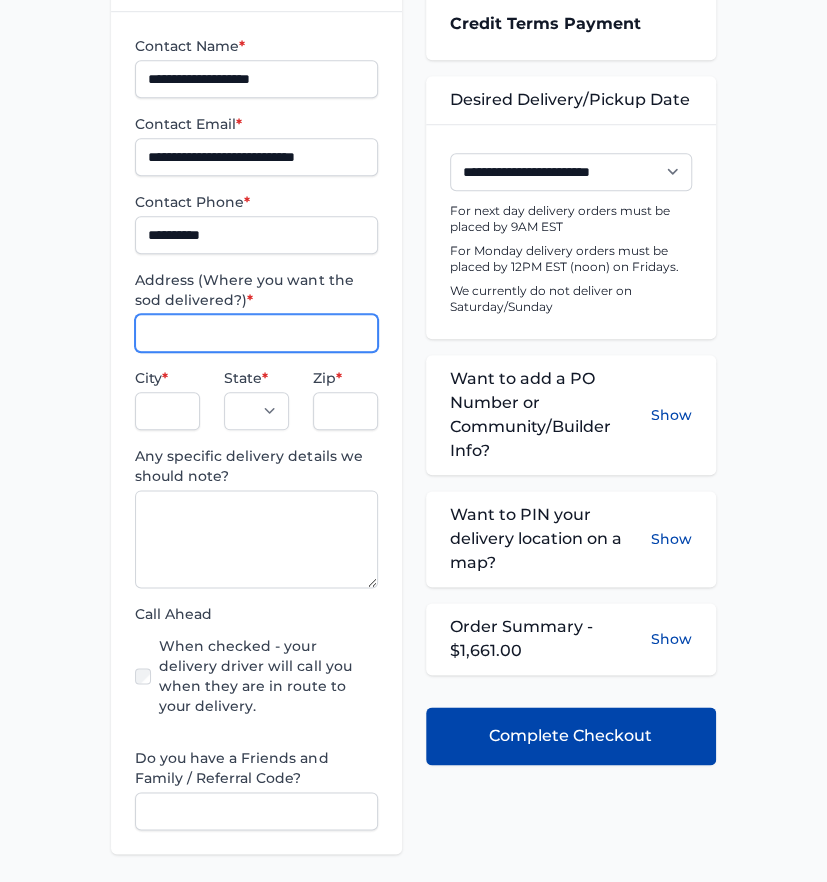 click on "Address (Where you want the sod delivered?)
*" at bounding box center [256, 333] 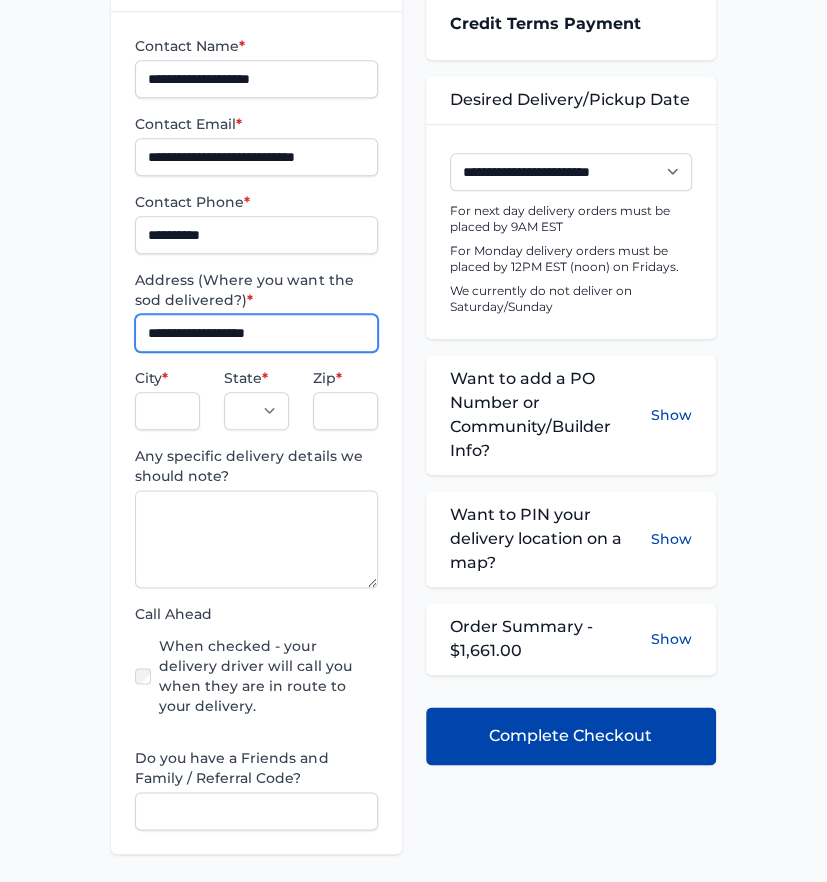 type on "**********" 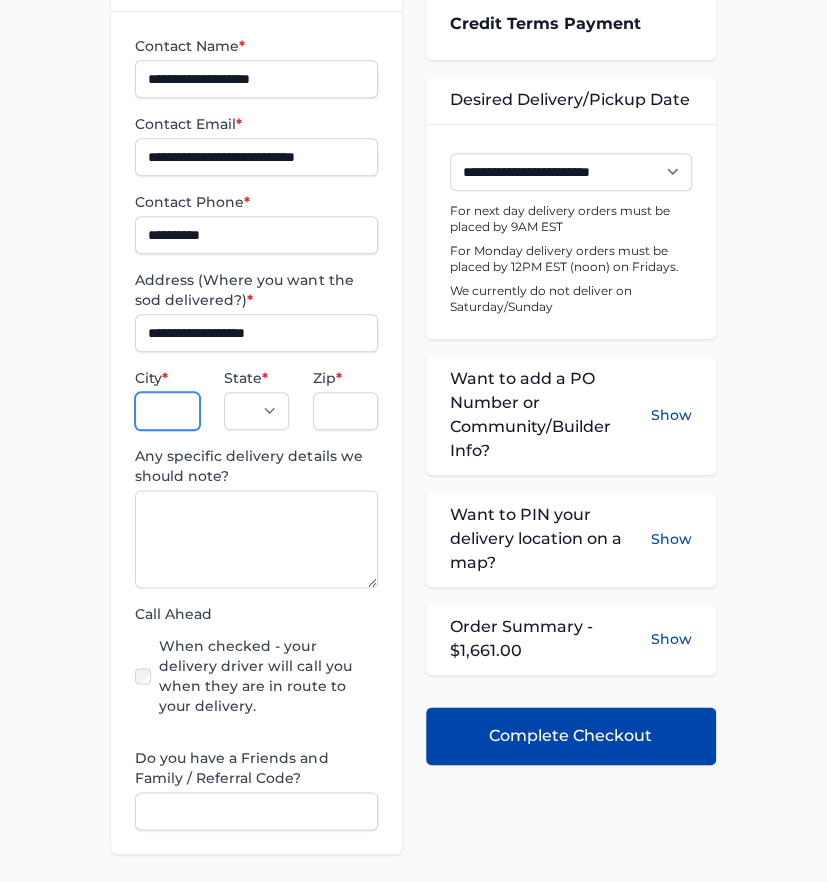 click on "City
*" at bounding box center [167, 411] 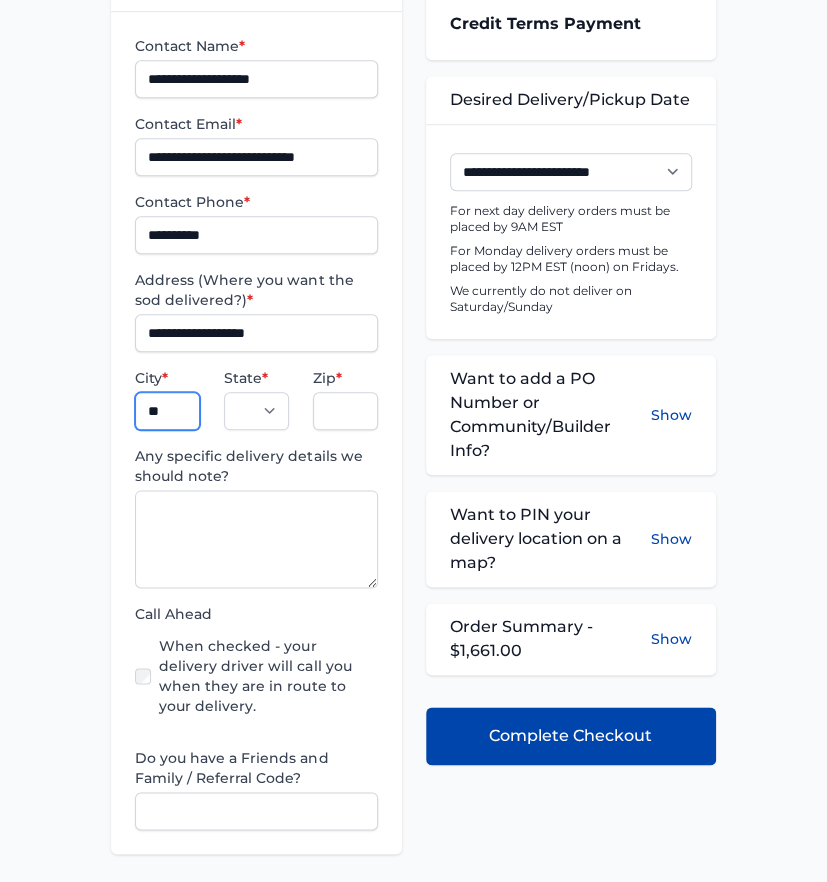 type on "*********" 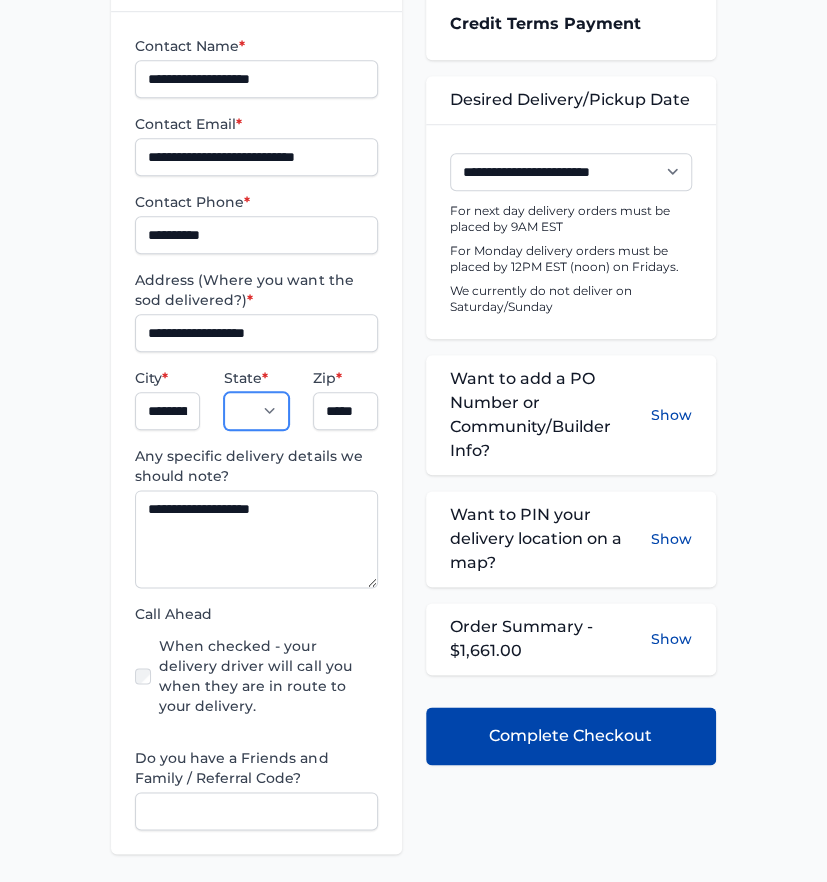 select on "**" 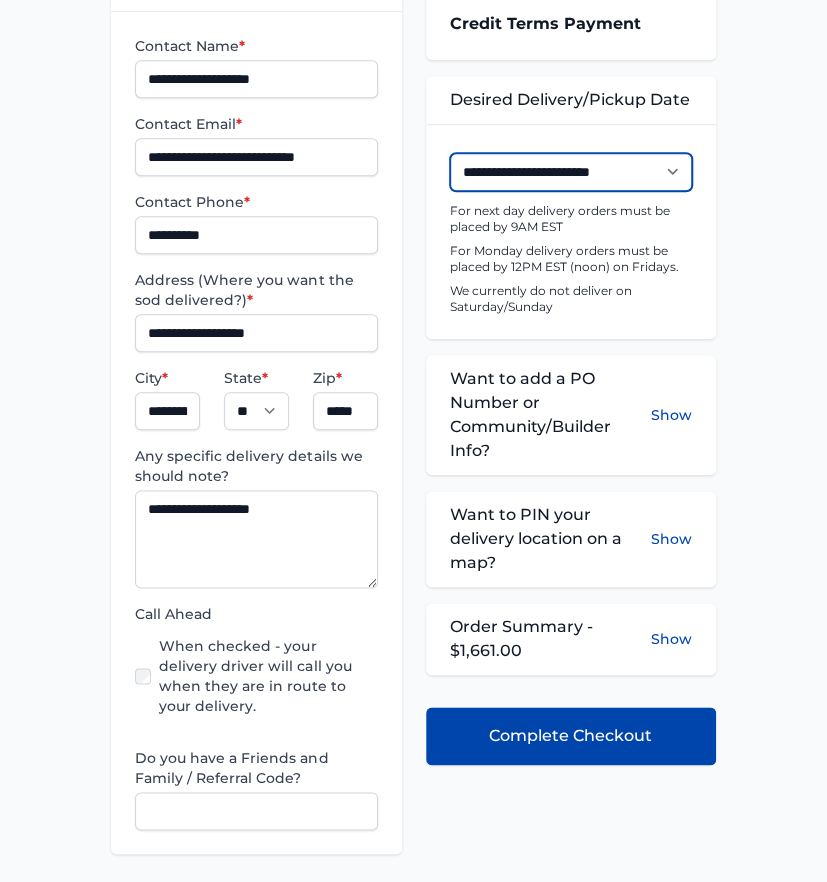 click on "**********" at bounding box center [571, 172] 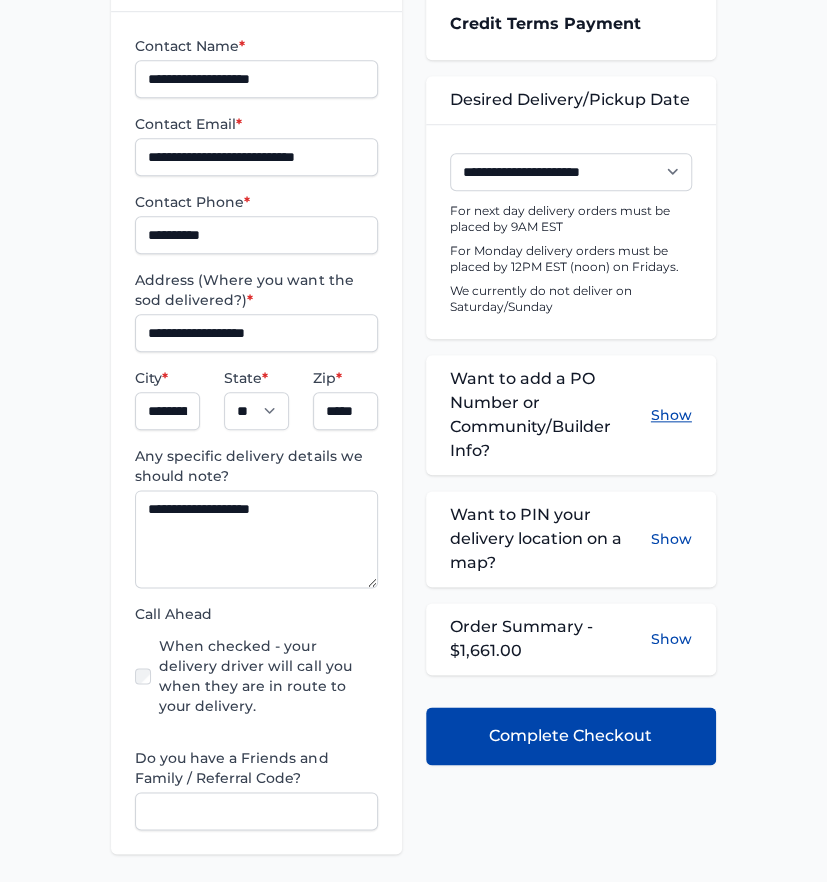 click on "Show" at bounding box center (671, 415) 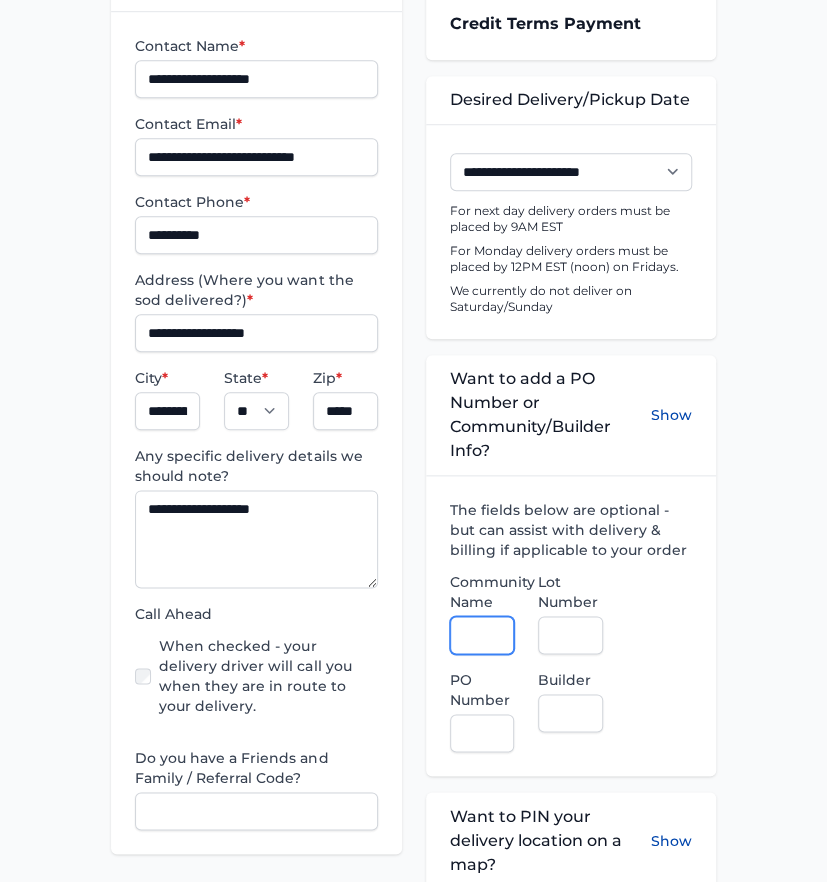click on "Community Name" at bounding box center [482, 635] 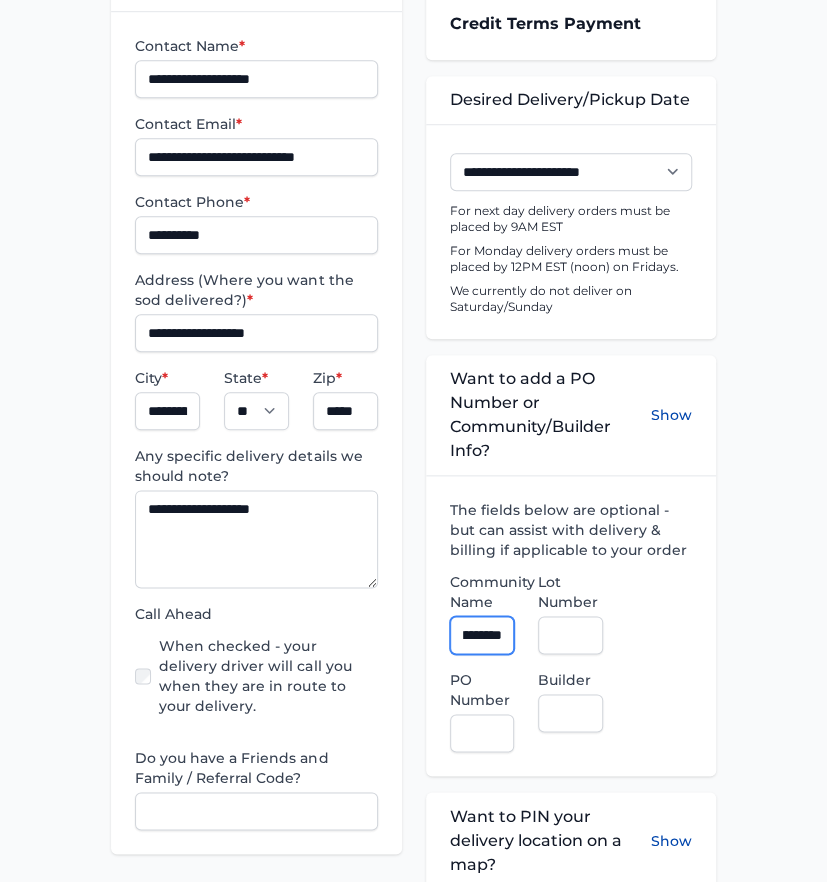 scroll, scrollTop: 0, scrollLeft: 32, axis: horizontal 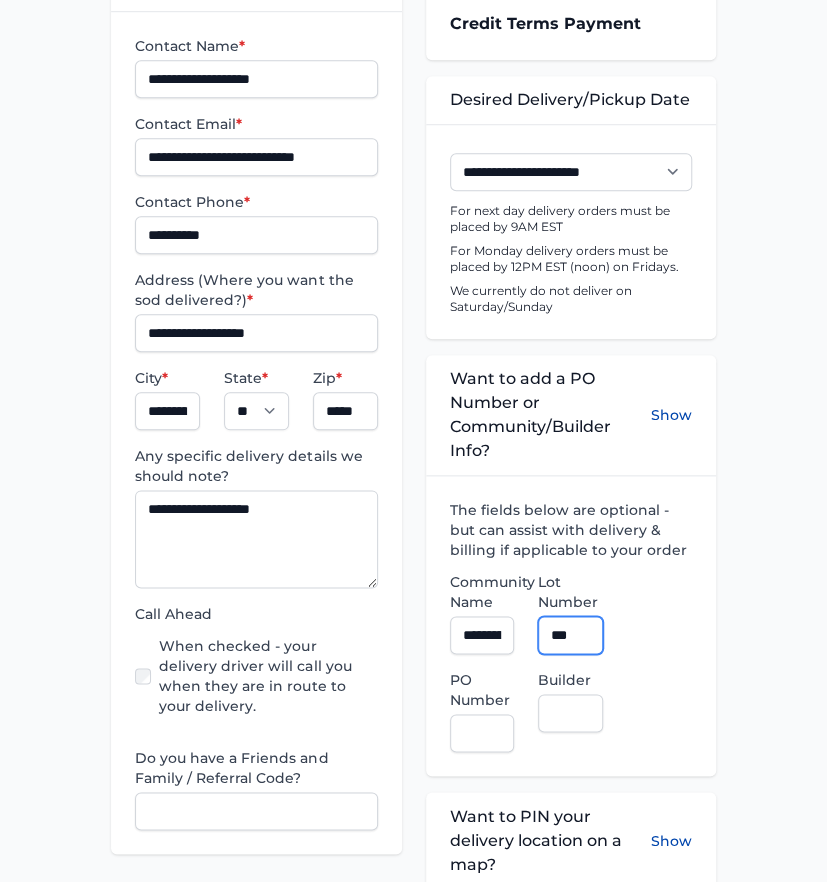 type on "***" 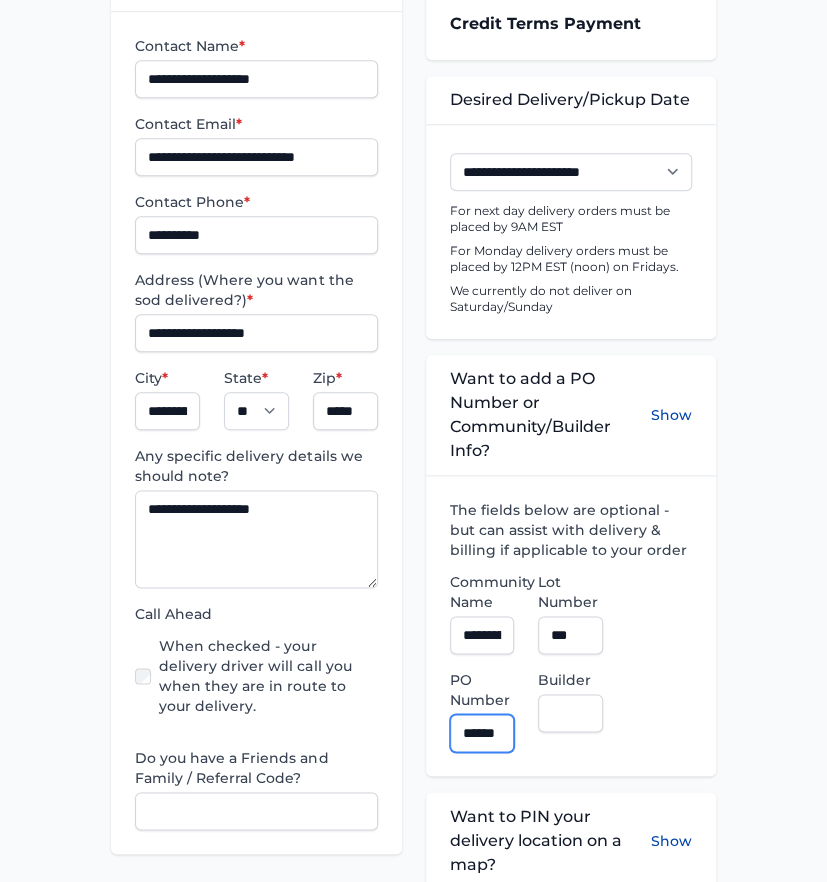 scroll, scrollTop: 0, scrollLeft: 7, axis: horizontal 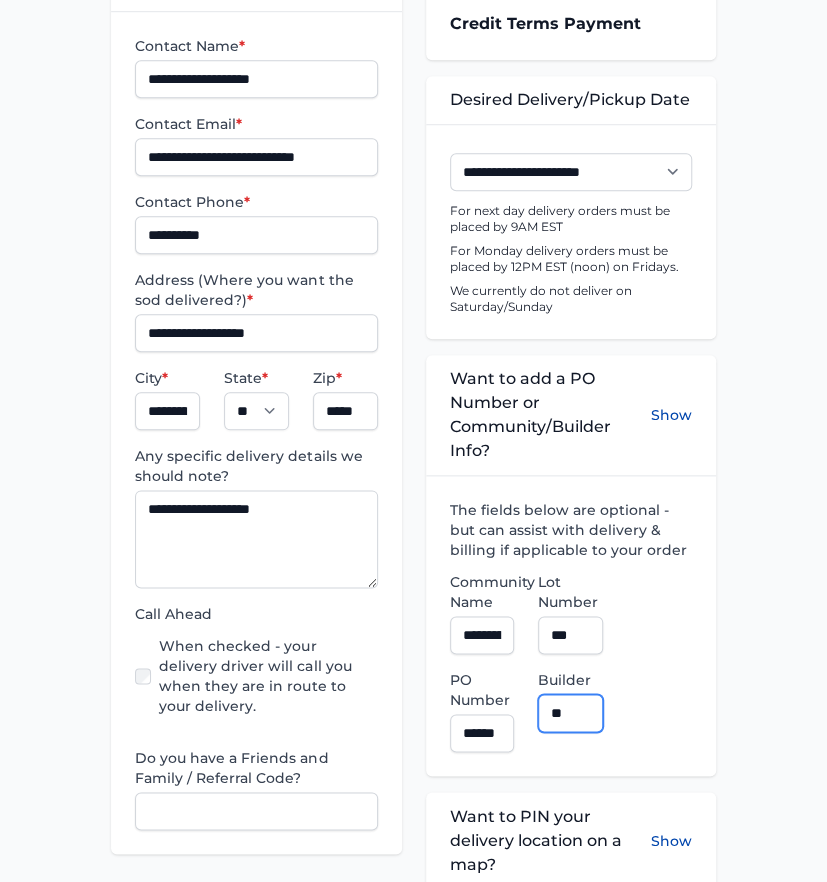 type on "**********" 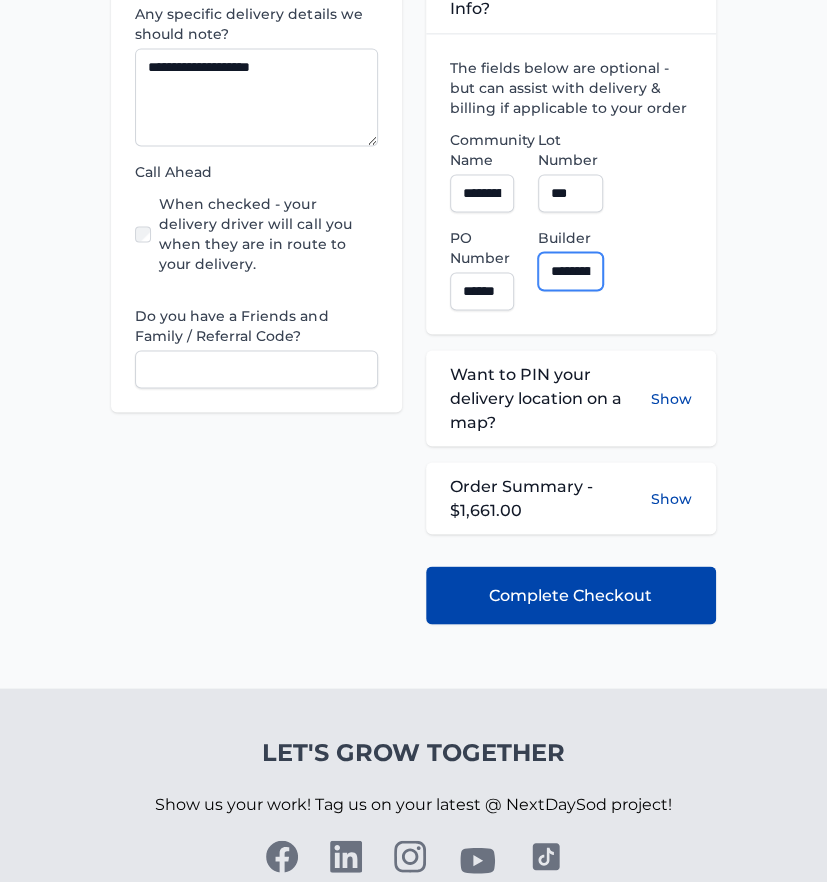 scroll, scrollTop: 888, scrollLeft: 0, axis: vertical 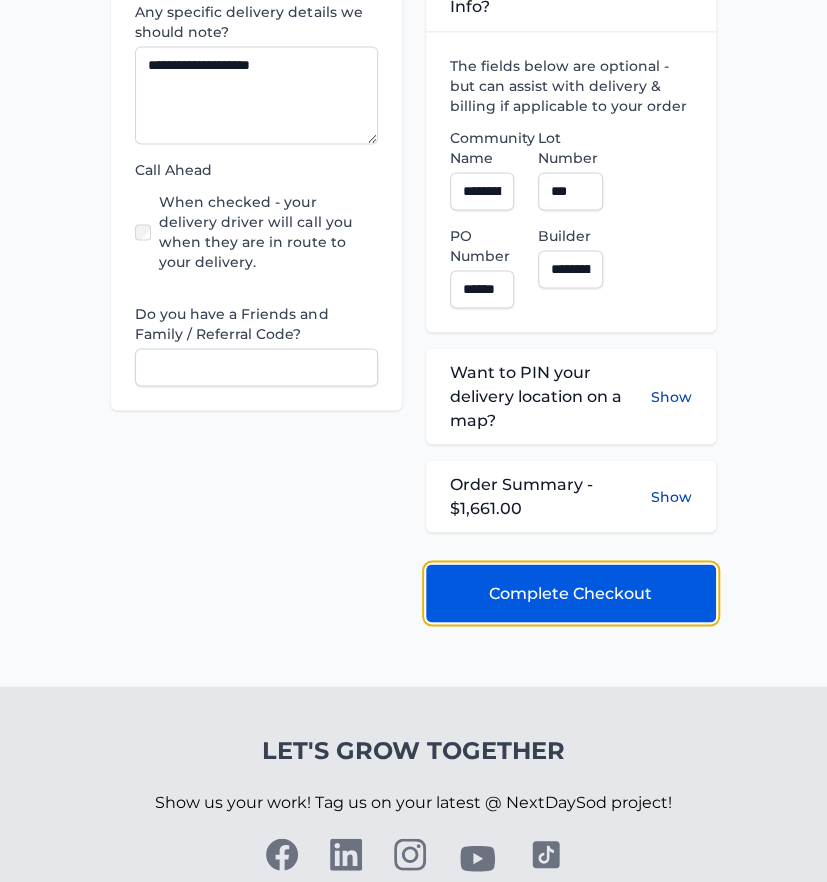 click on "Complete Checkout" at bounding box center [570, 593] 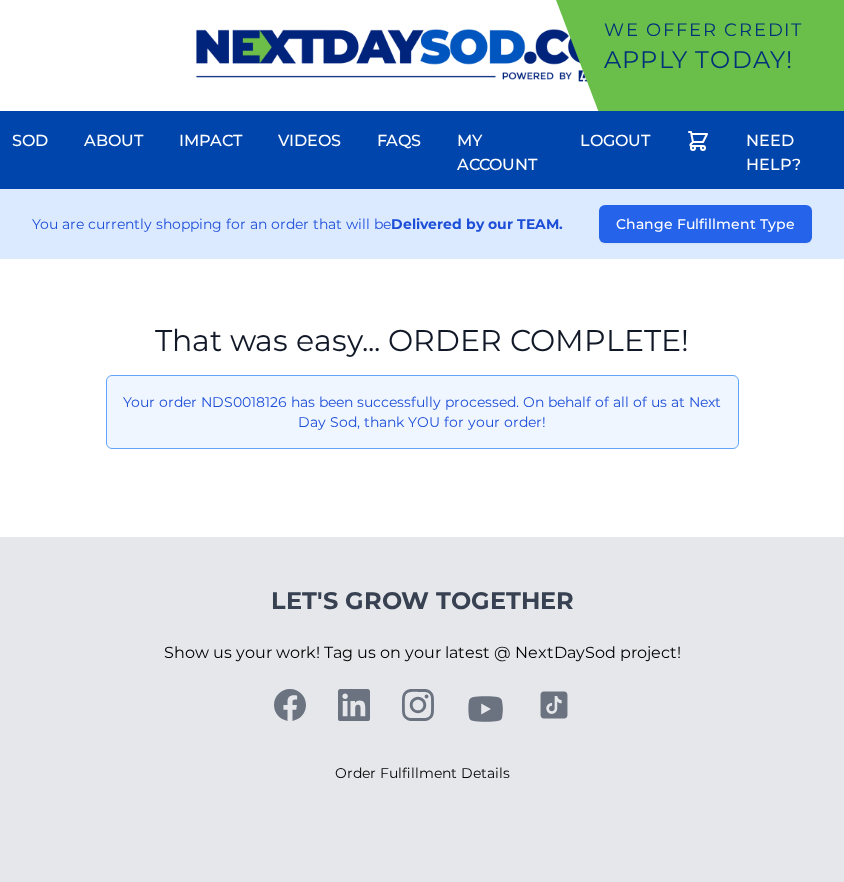 scroll, scrollTop: 0, scrollLeft: 0, axis: both 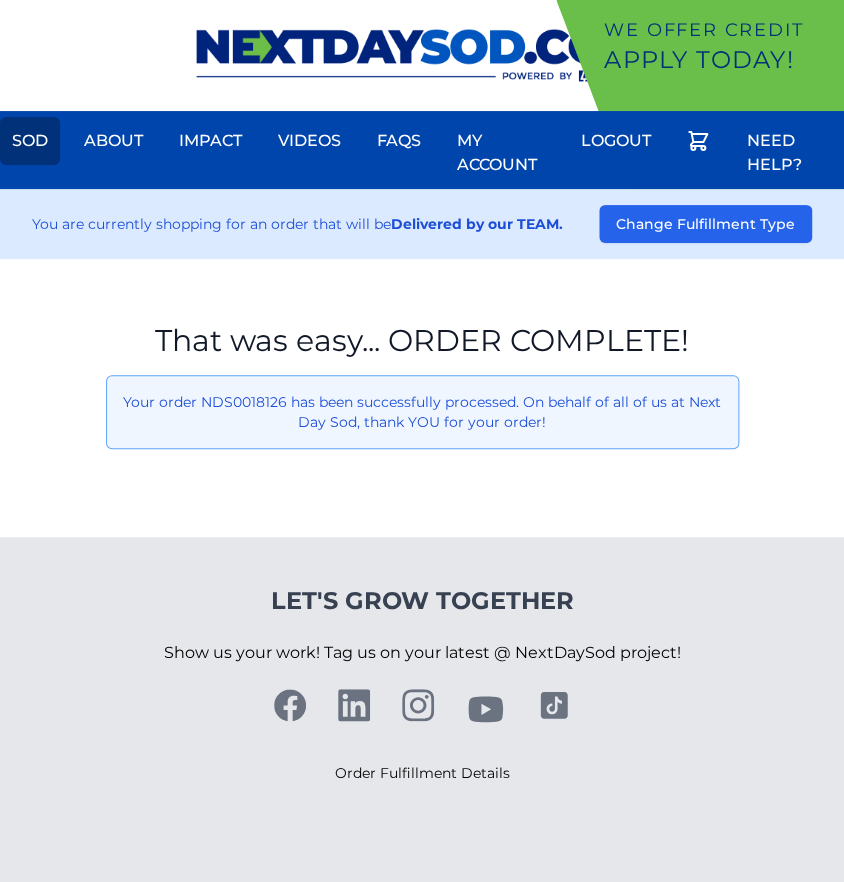 click on "Sod" at bounding box center [30, 141] 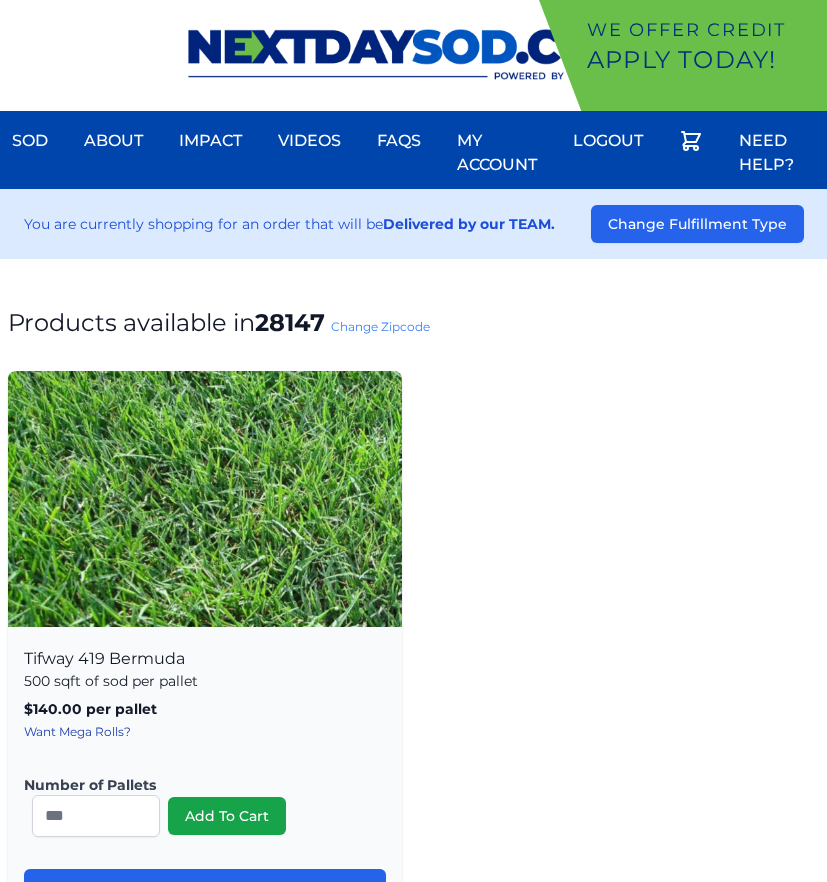 scroll, scrollTop: 0, scrollLeft: 0, axis: both 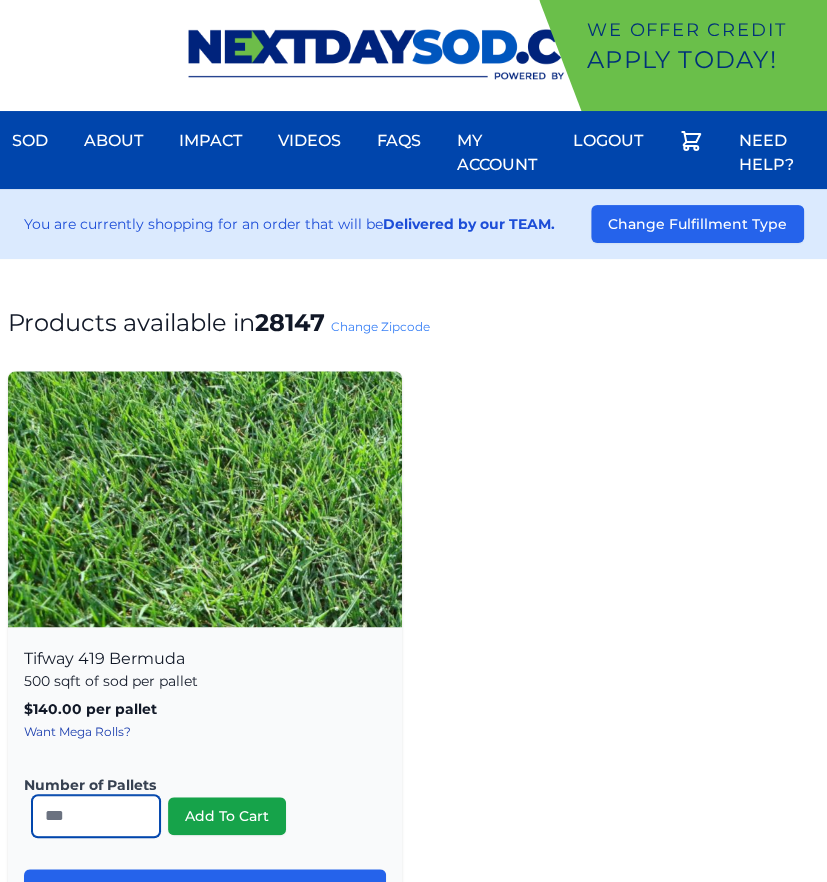 click on "*" at bounding box center [96, 816] 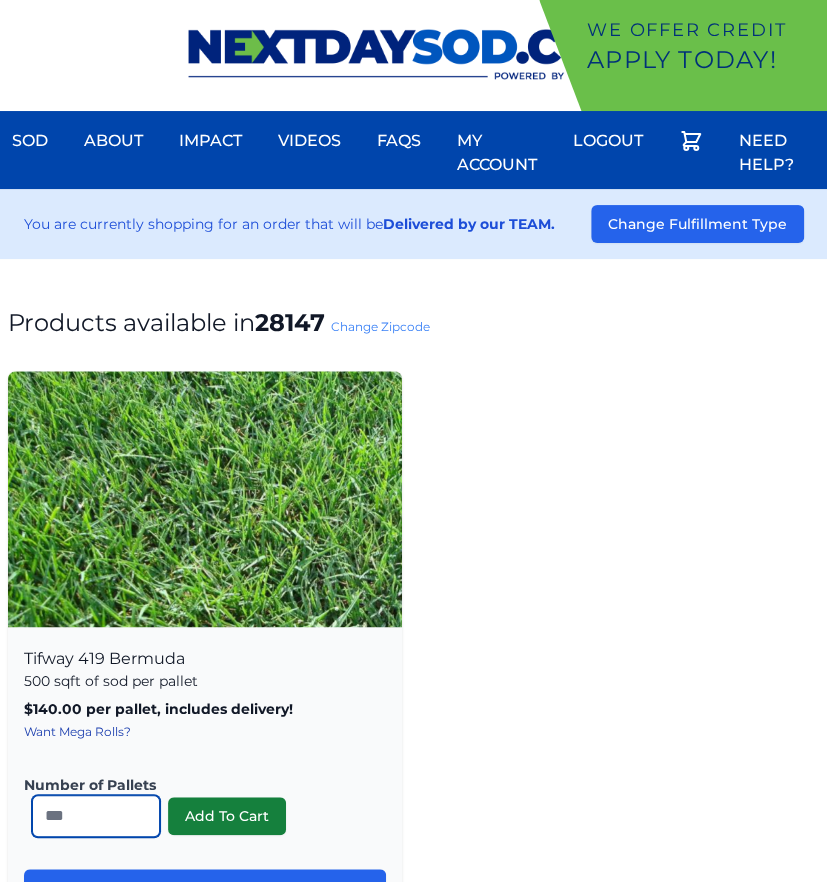 type on "**" 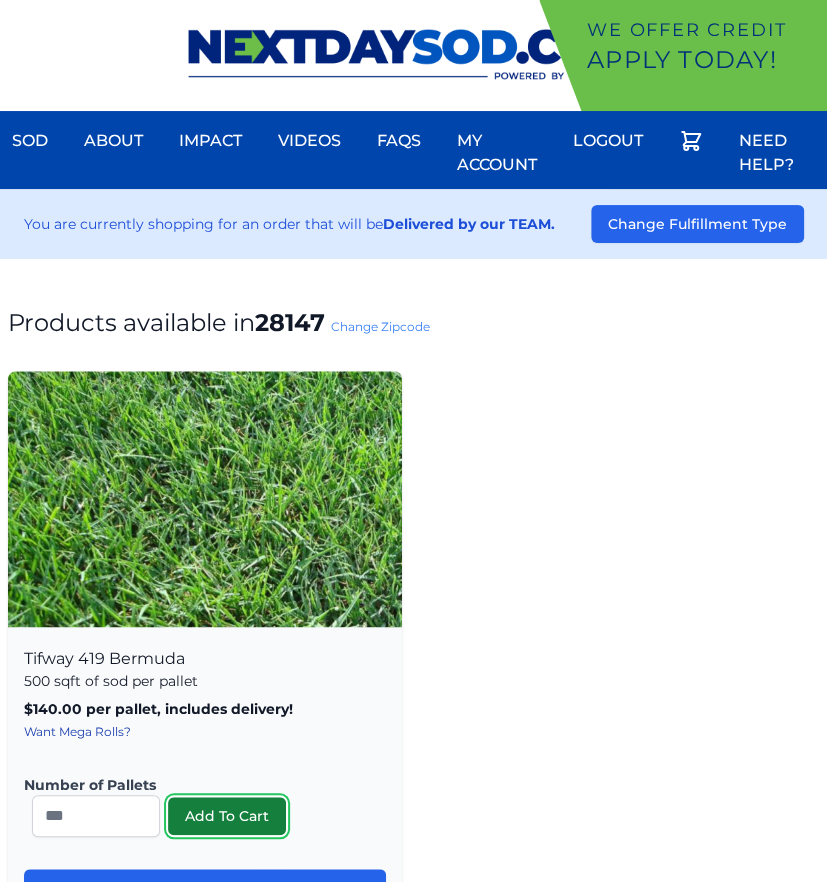 click on "Add To Cart" at bounding box center [227, 816] 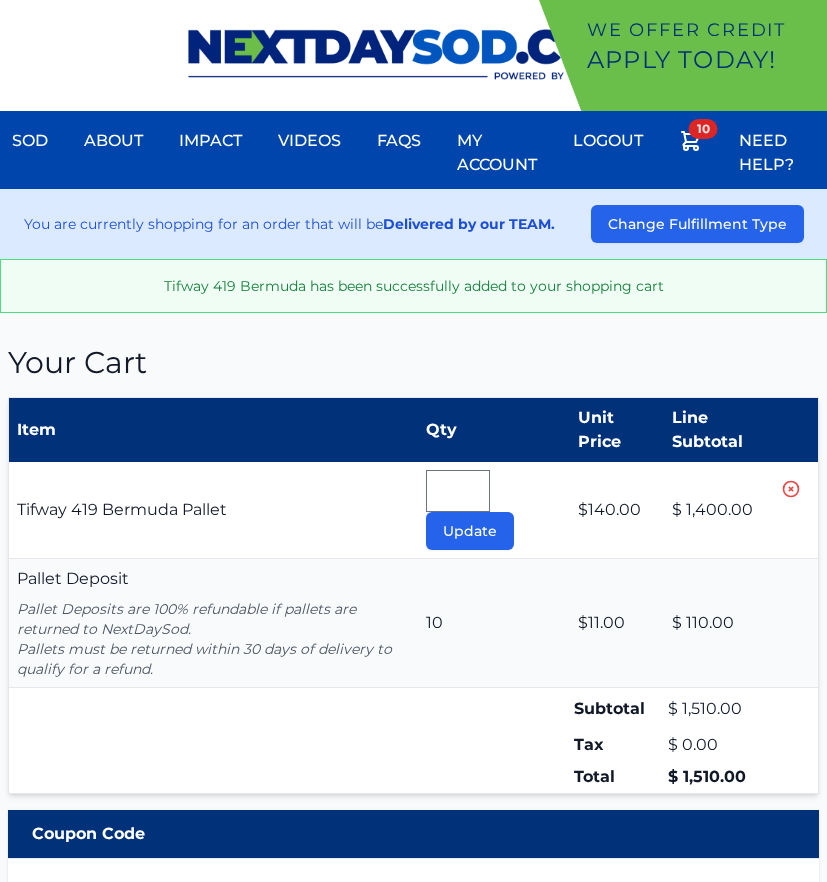 scroll, scrollTop: 0, scrollLeft: 0, axis: both 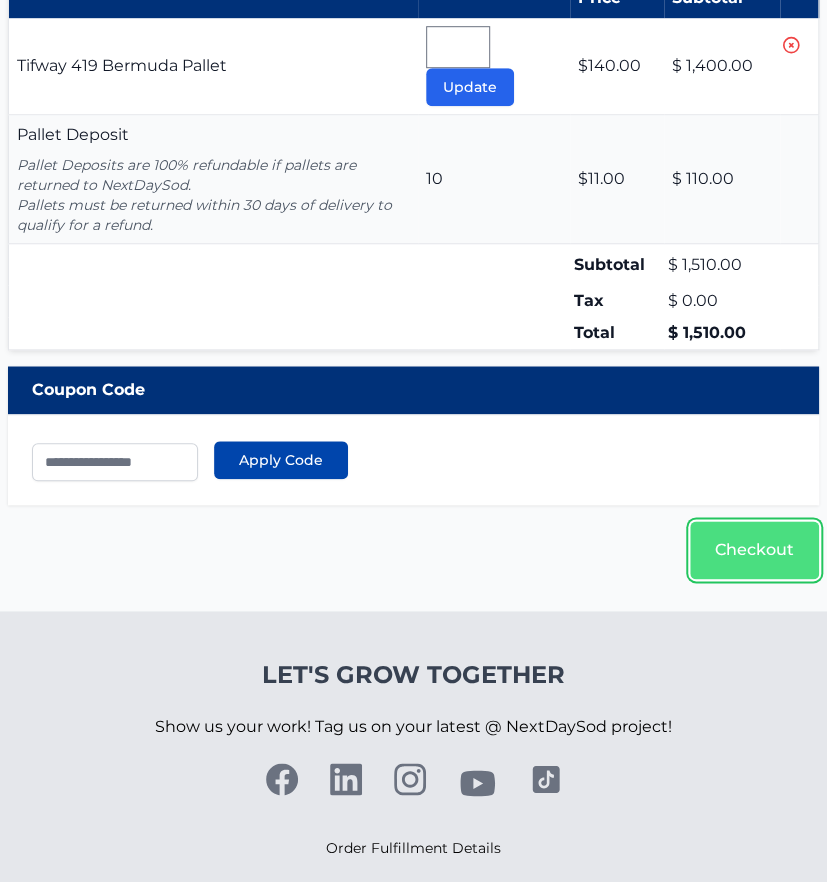 click on "Checkout" at bounding box center [754, 550] 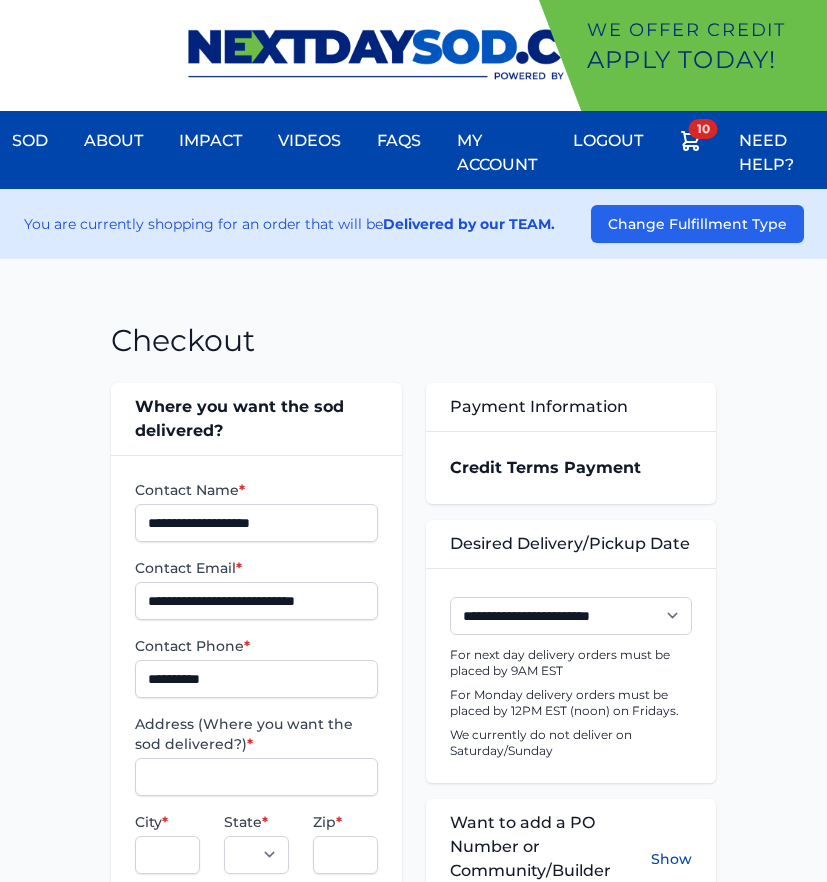 scroll, scrollTop: 0, scrollLeft: 0, axis: both 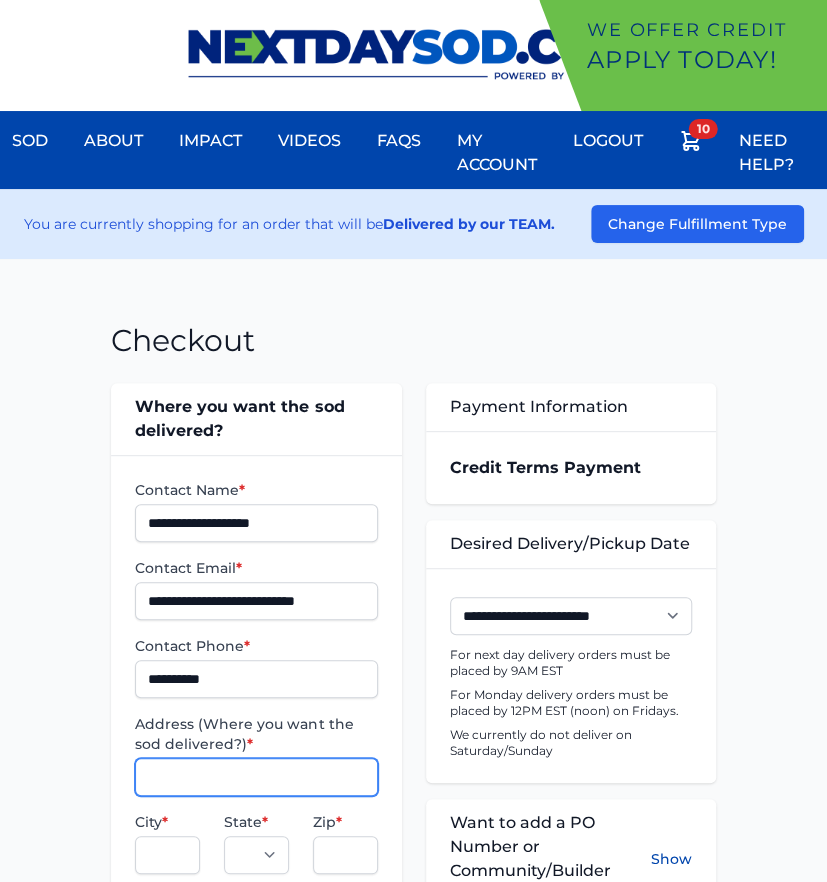 click on "Address (Where you want the sod delivered?)
*" at bounding box center [256, 777] 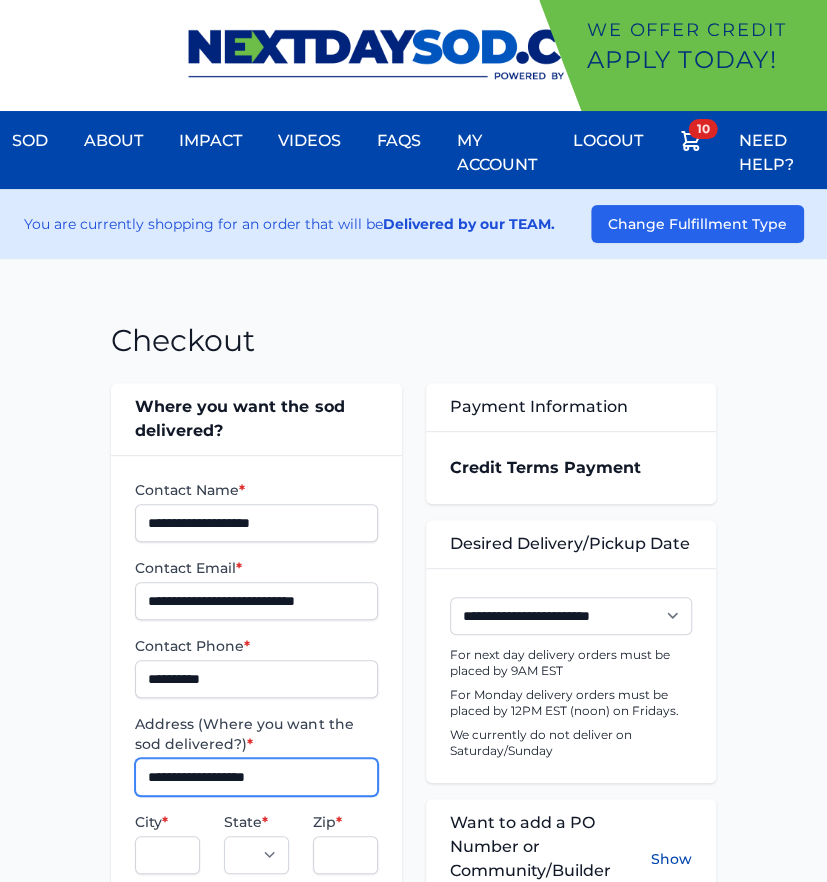 type on "**********" 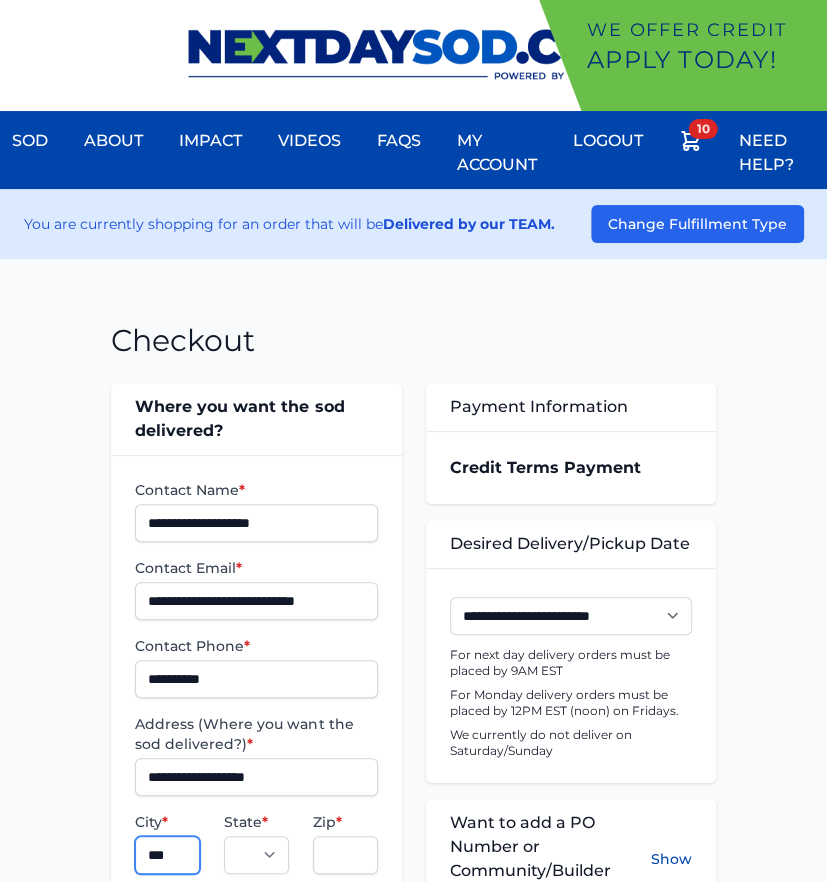 type on "*********" 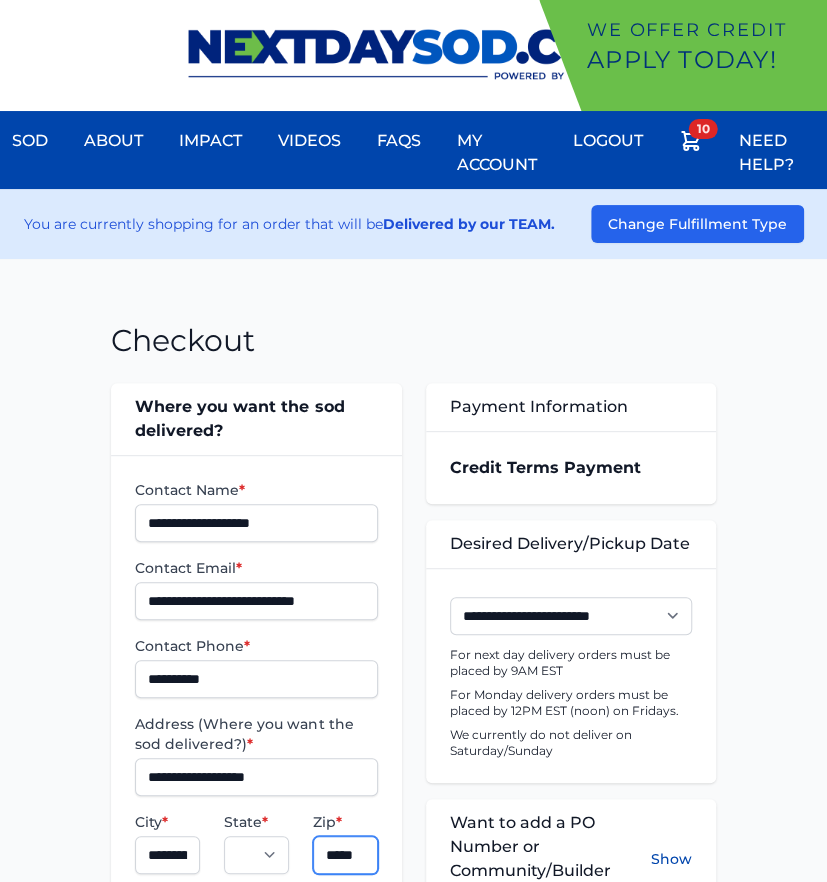 type on "**********" 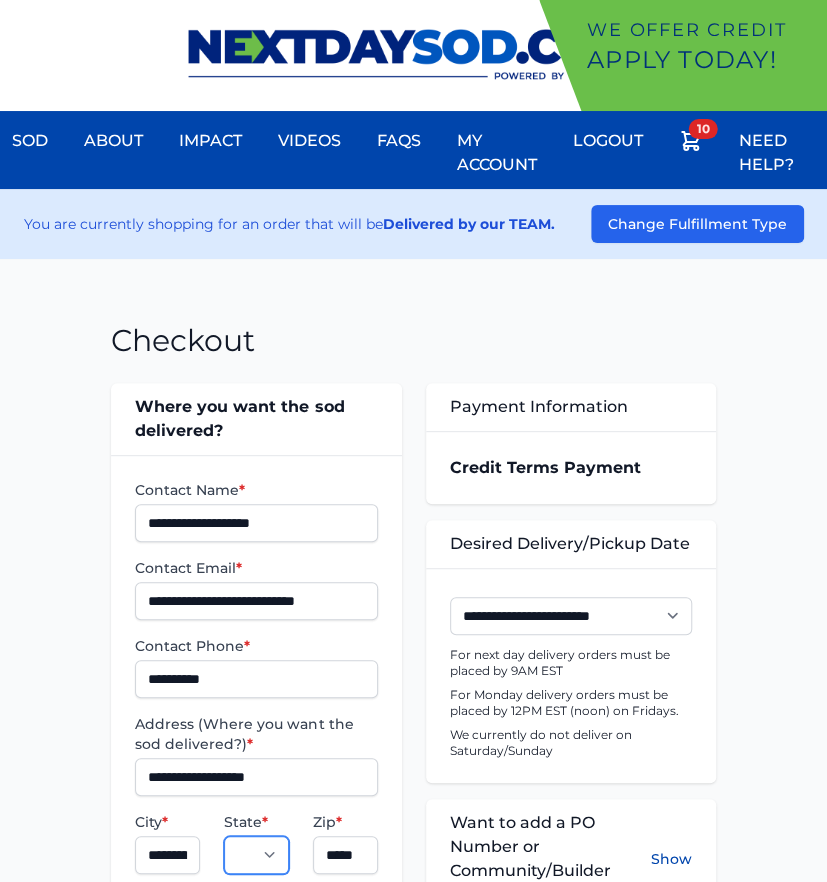 select on "**" 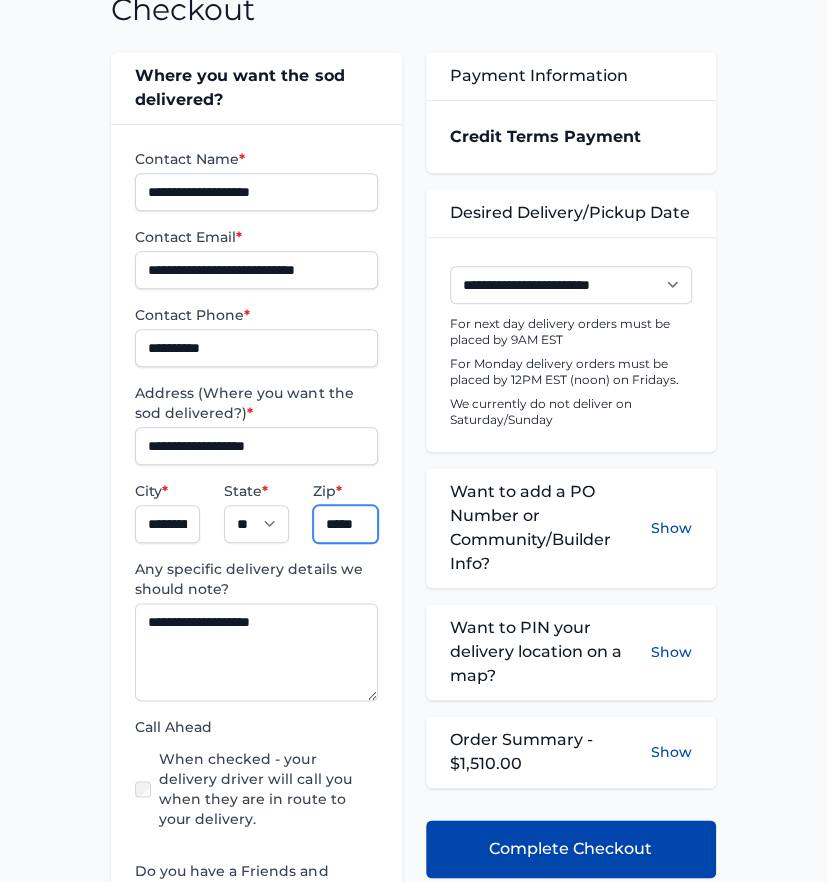 scroll, scrollTop: 333, scrollLeft: 0, axis: vertical 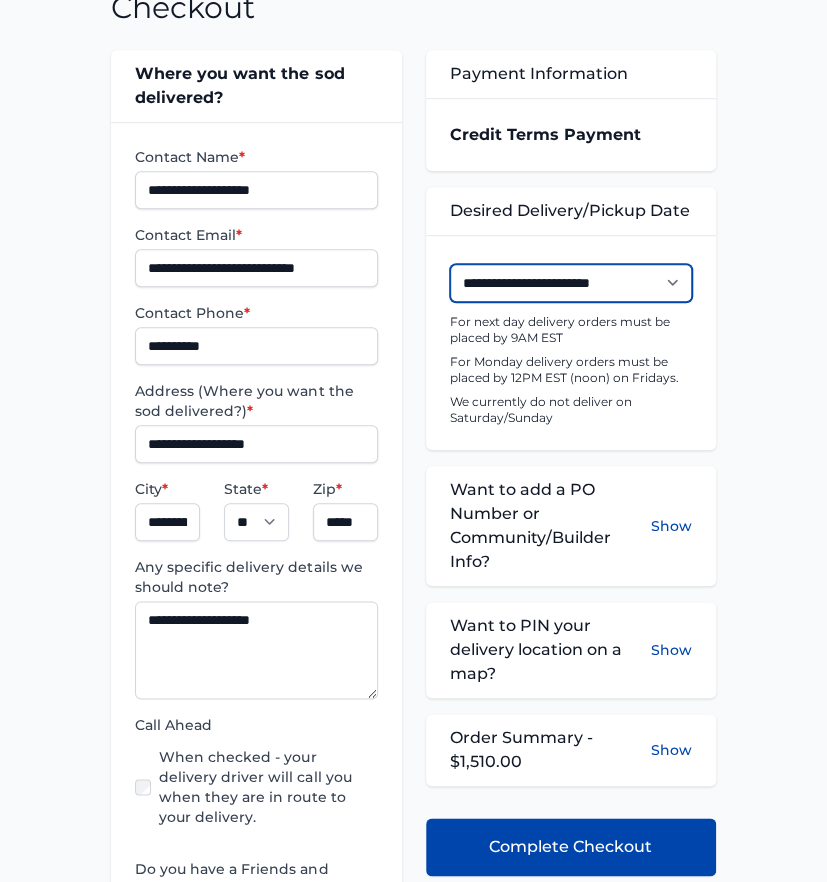 click on "**********" at bounding box center (571, 283) 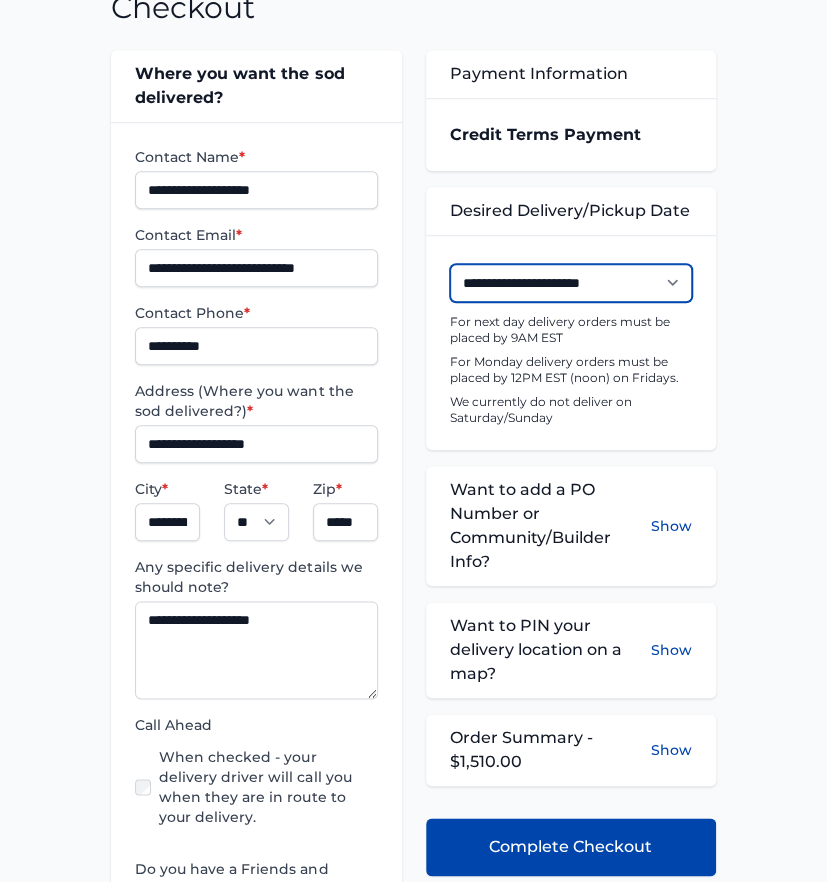 click on "**********" at bounding box center [571, 283] 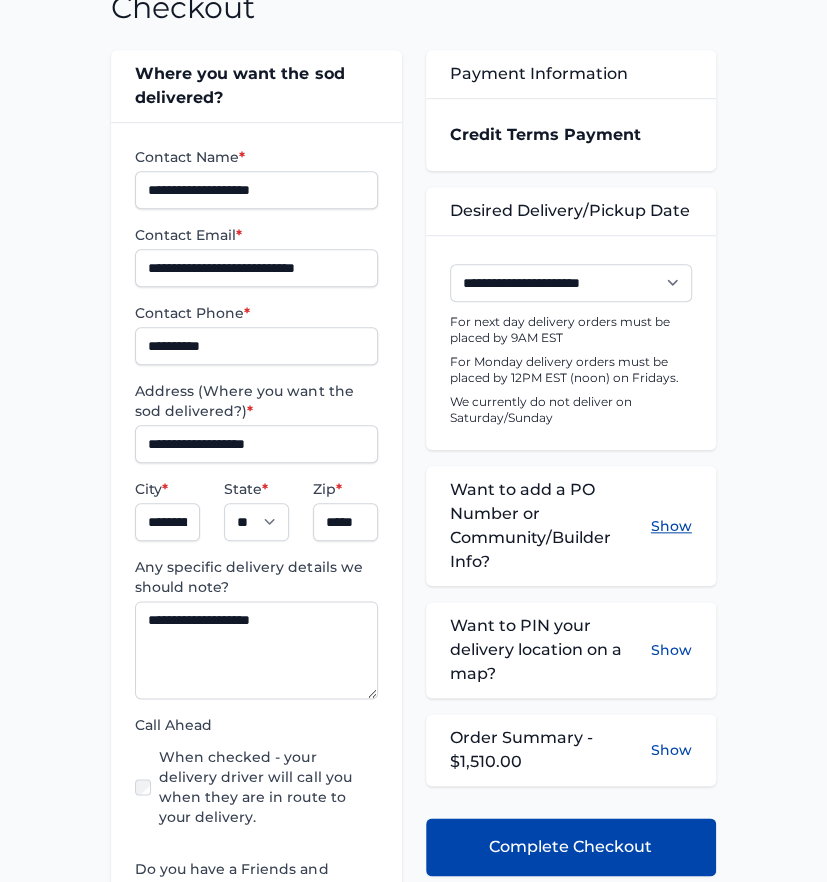 click on "Show" at bounding box center [671, 526] 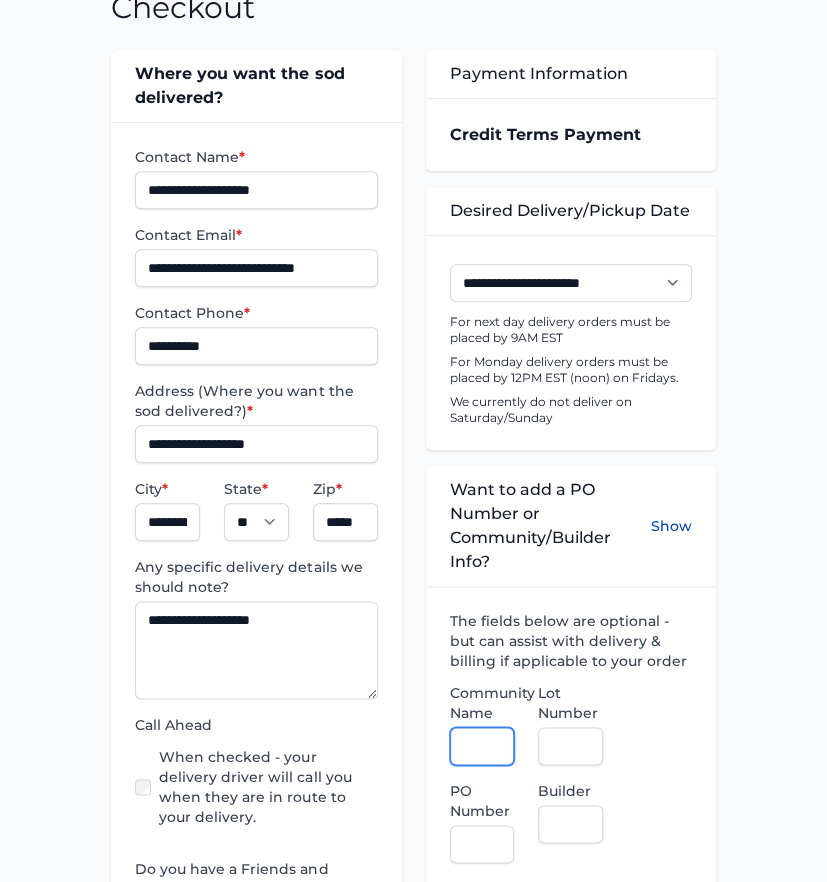 click on "Community Name" at bounding box center [482, 746] 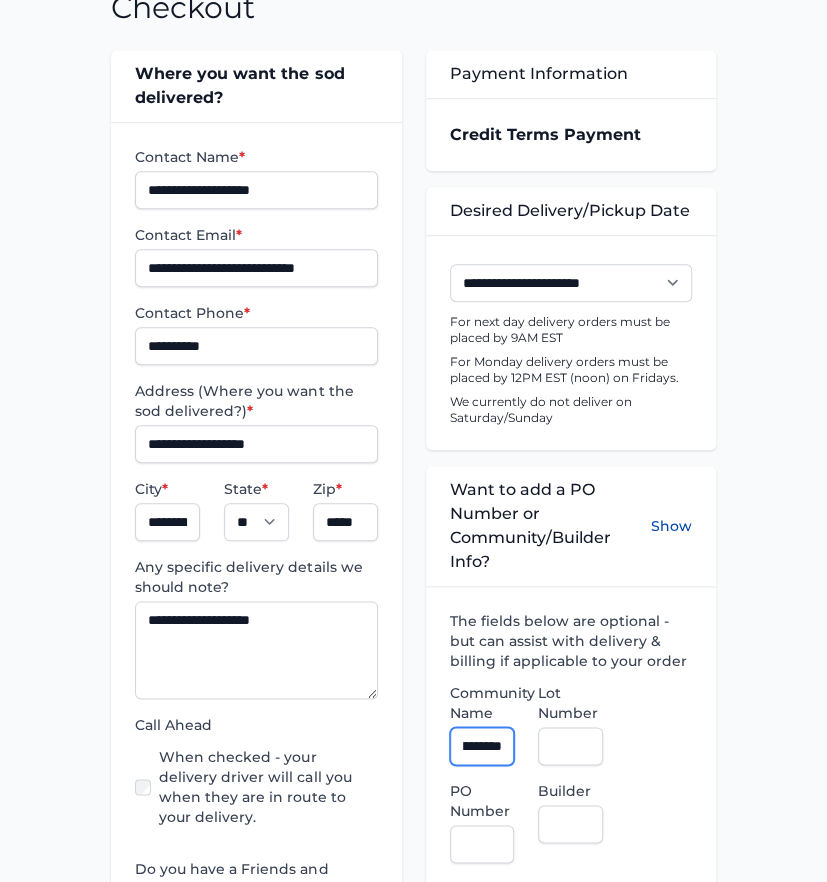 scroll, scrollTop: 0, scrollLeft: 32, axis: horizontal 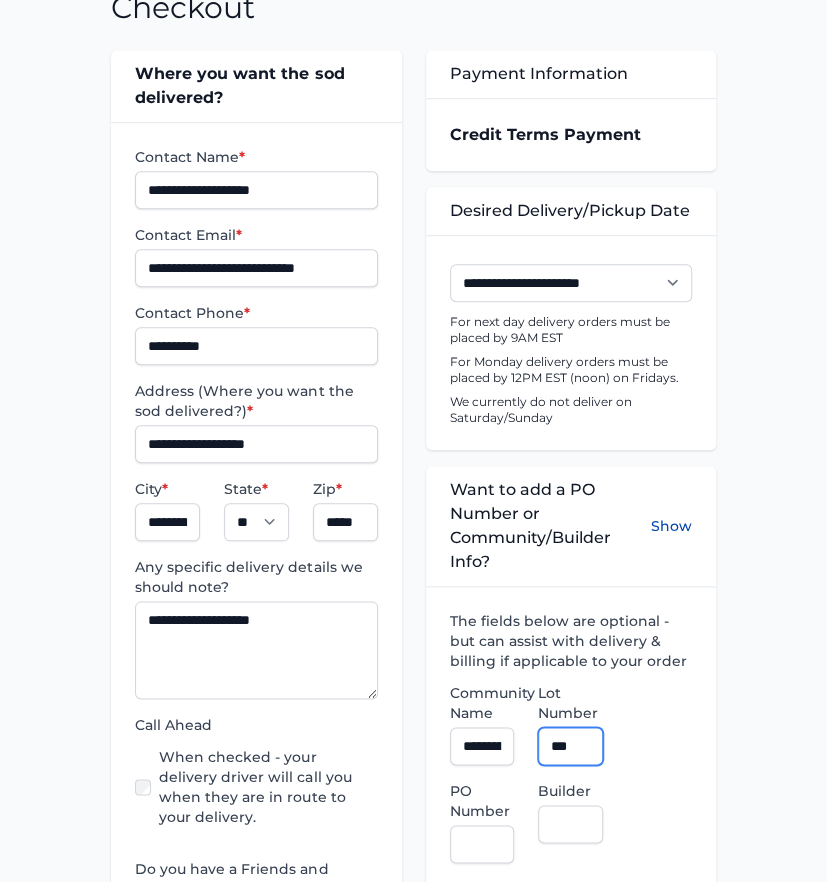 type on "***" 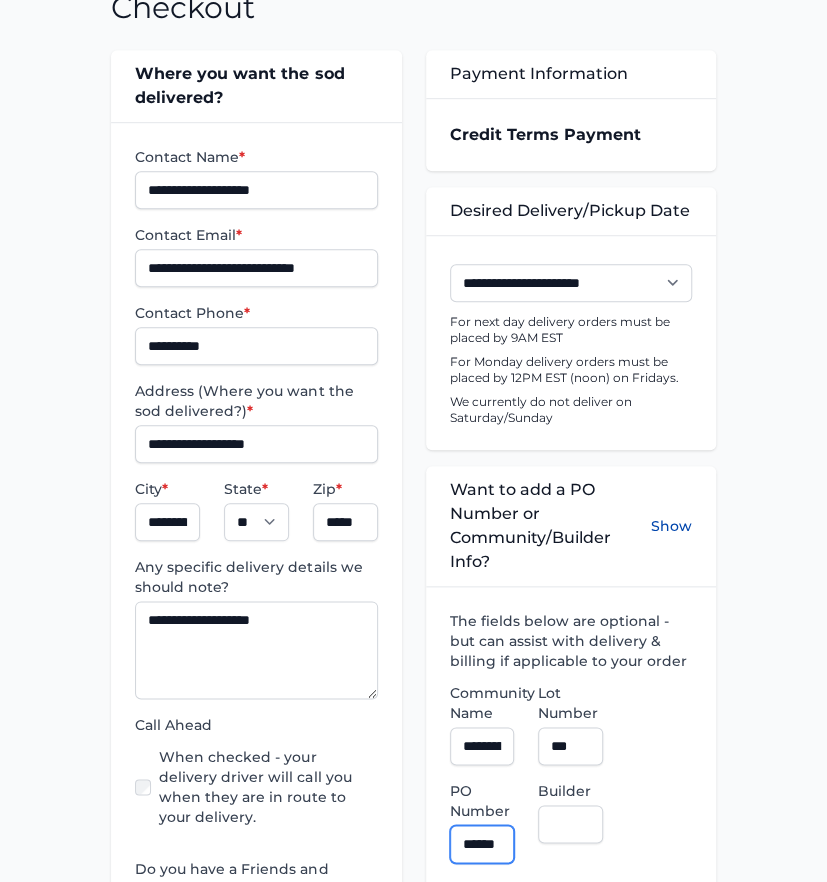 scroll, scrollTop: 0, scrollLeft: 9, axis: horizontal 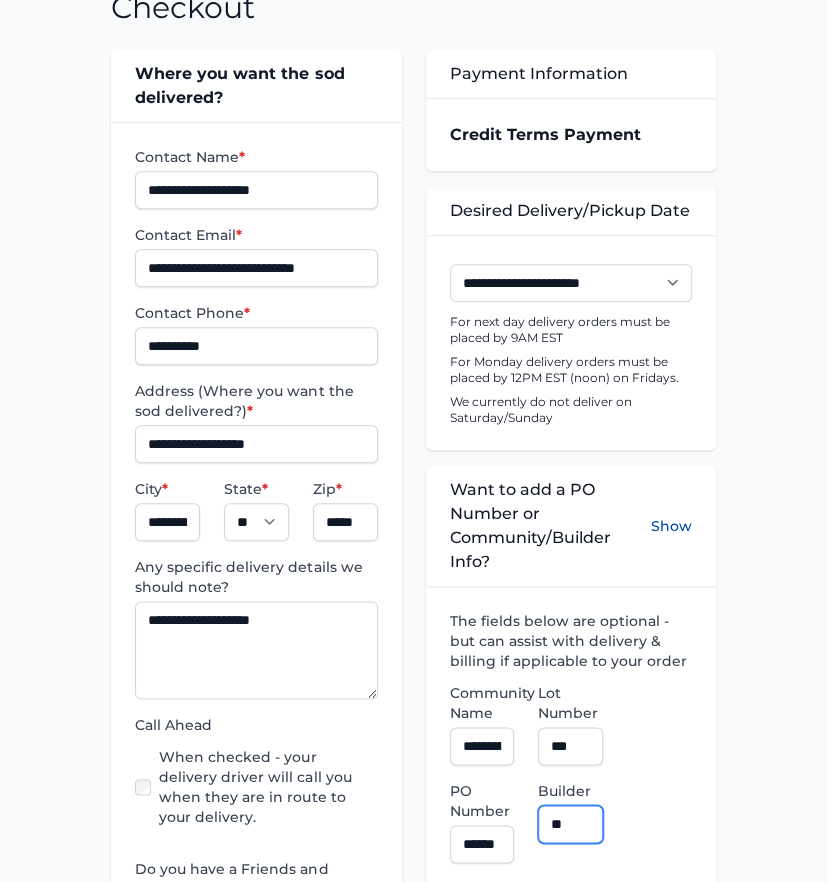 type on "**********" 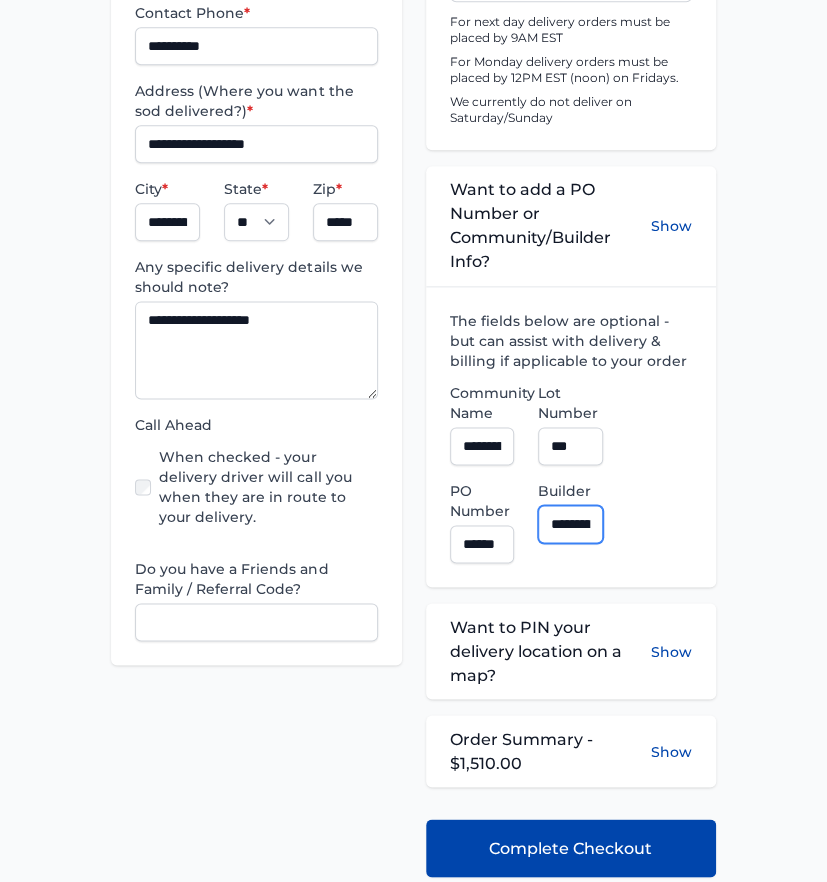 scroll, scrollTop: 777, scrollLeft: 0, axis: vertical 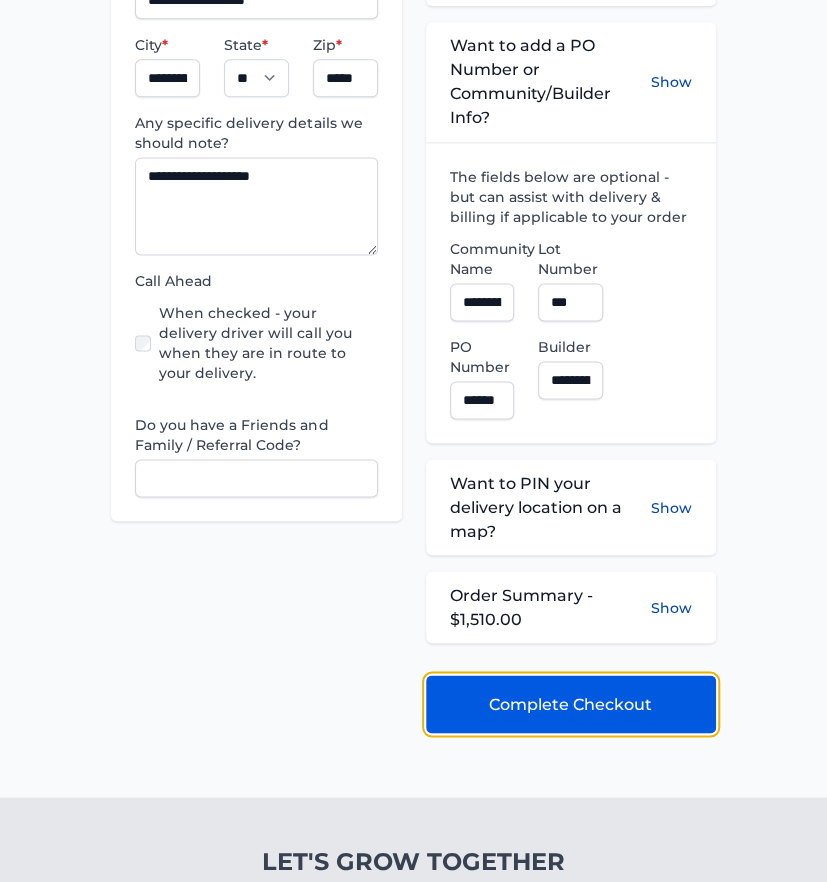 click on "Complete Checkout" at bounding box center (571, 704) 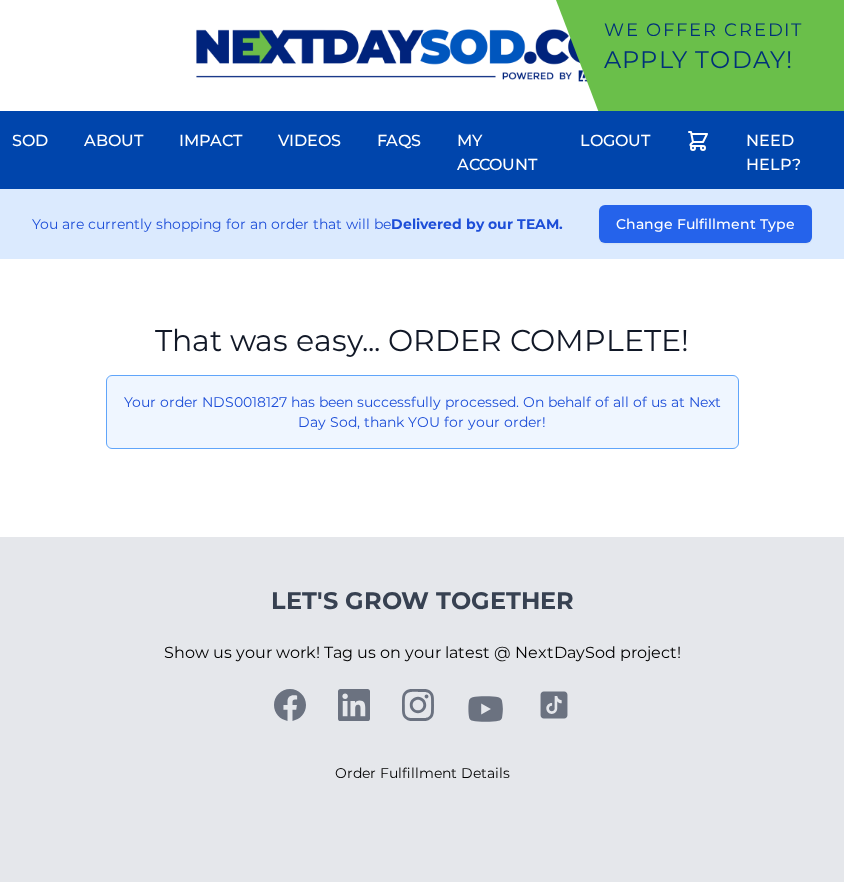 scroll, scrollTop: 0, scrollLeft: 0, axis: both 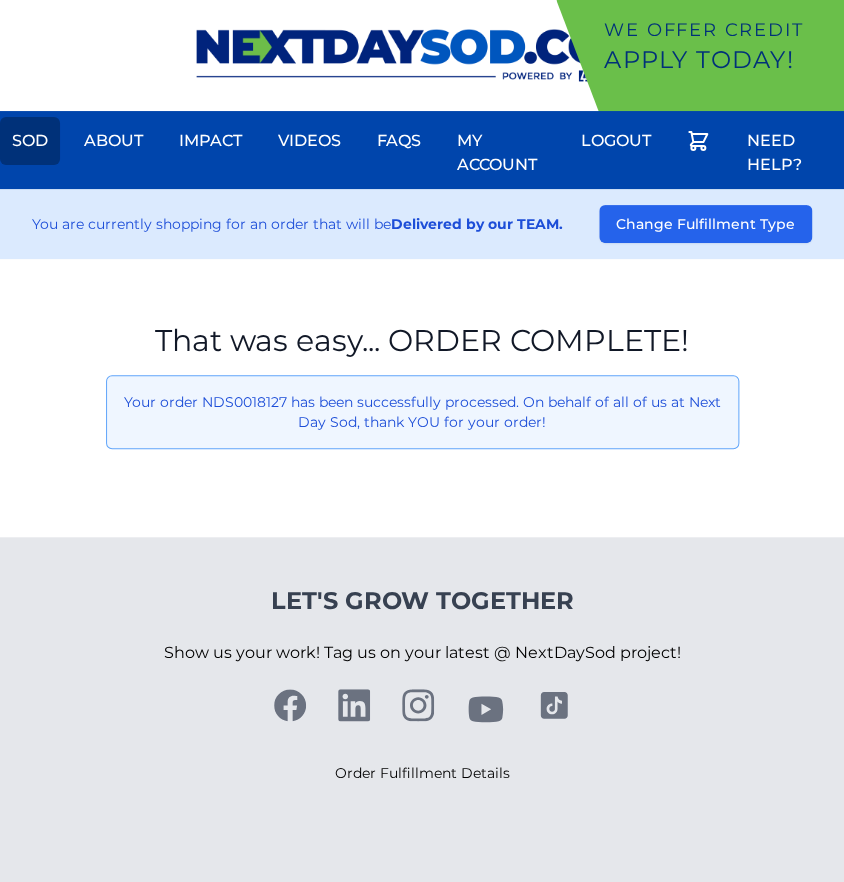 click on "Sod" at bounding box center [30, 141] 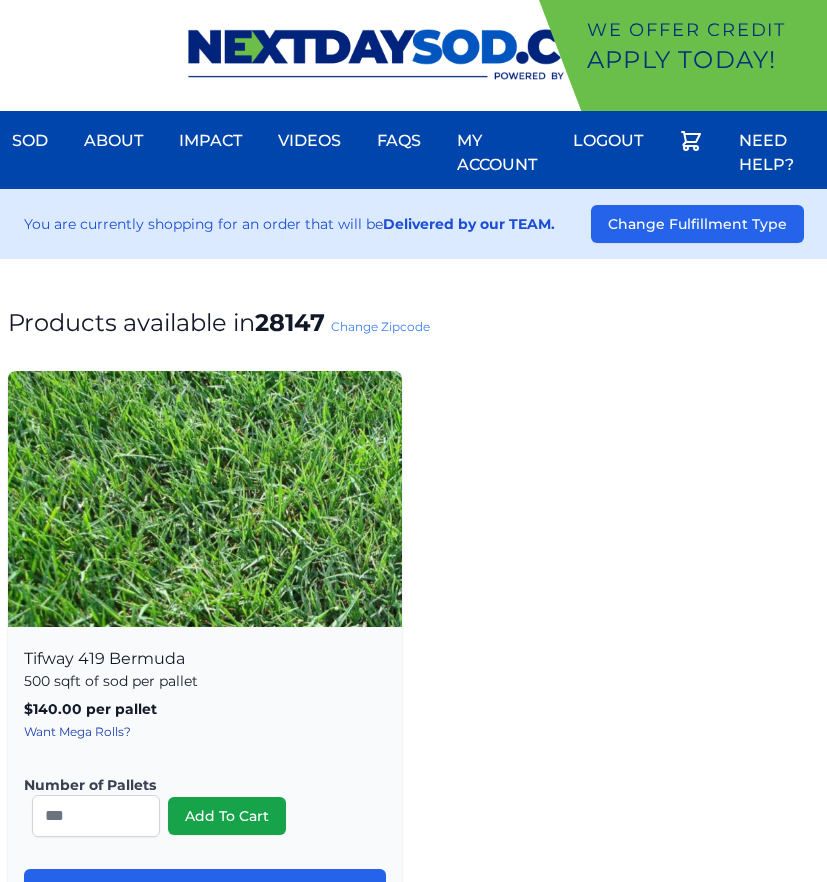 scroll, scrollTop: 0, scrollLeft: 0, axis: both 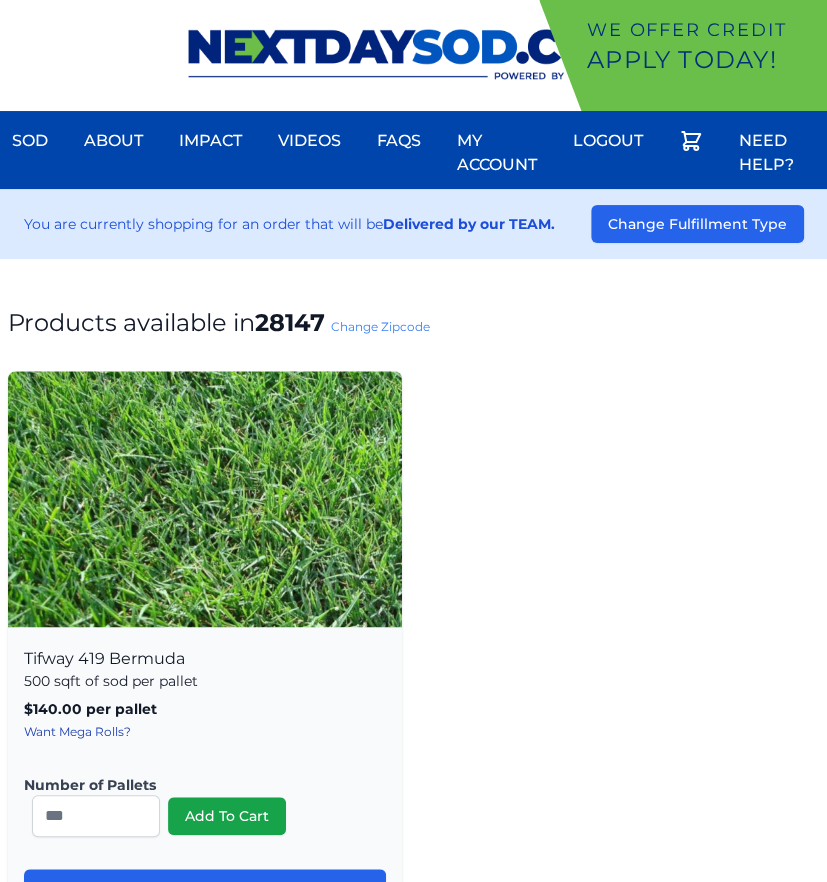 click on "Change Zipcode" at bounding box center (380, 326) 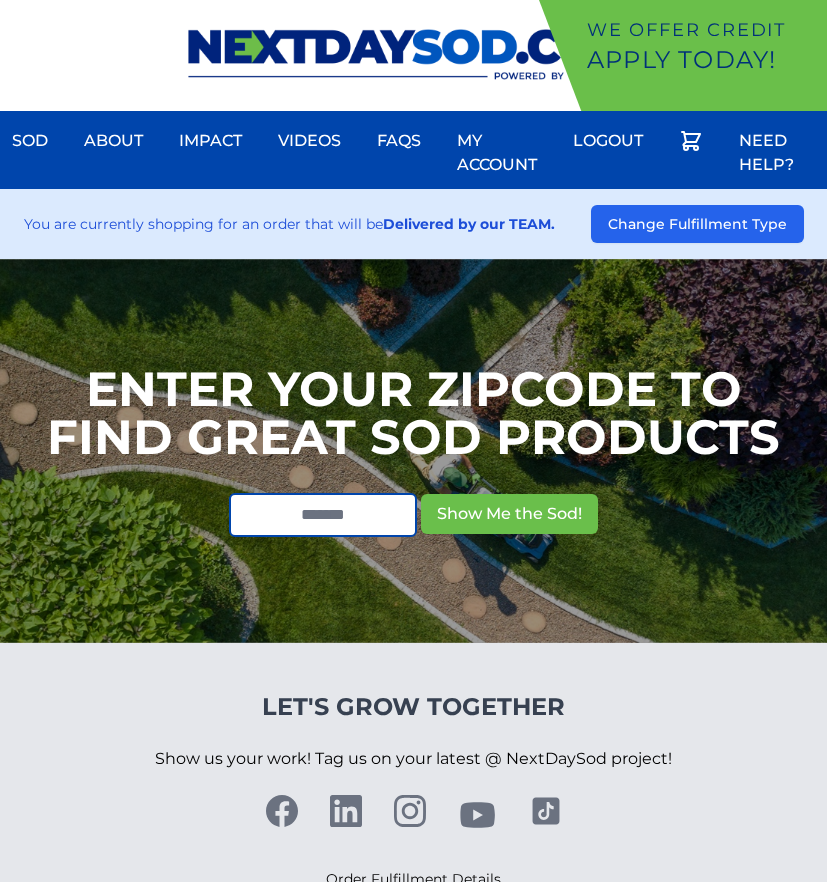 scroll, scrollTop: 0, scrollLeft: 0, axis: both 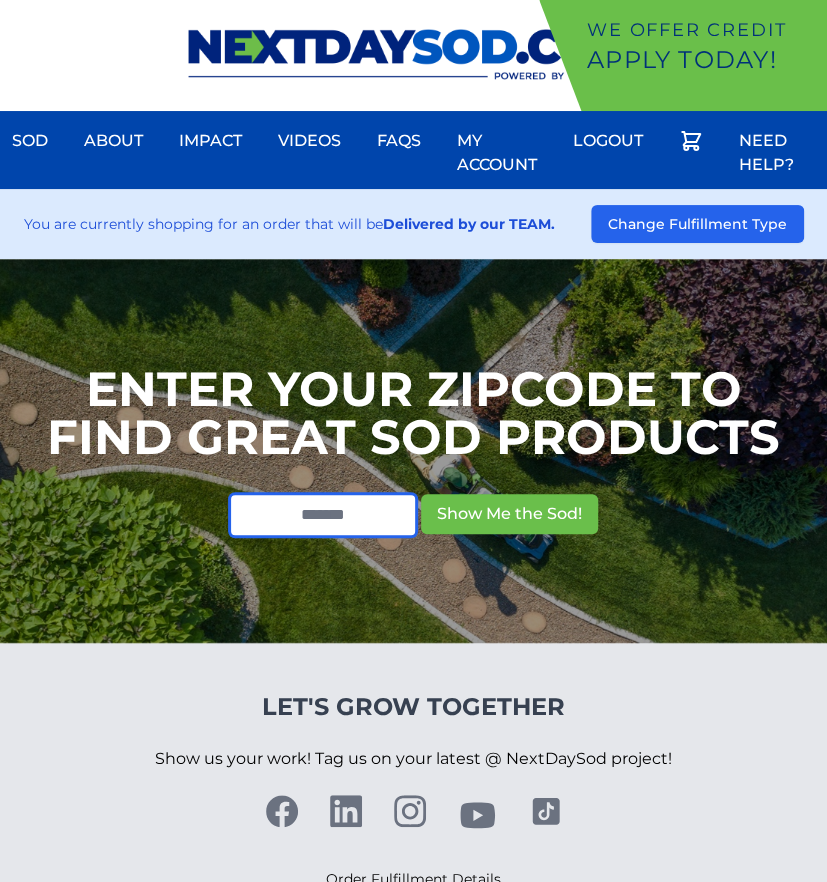 click at bounding box center [323, 515] 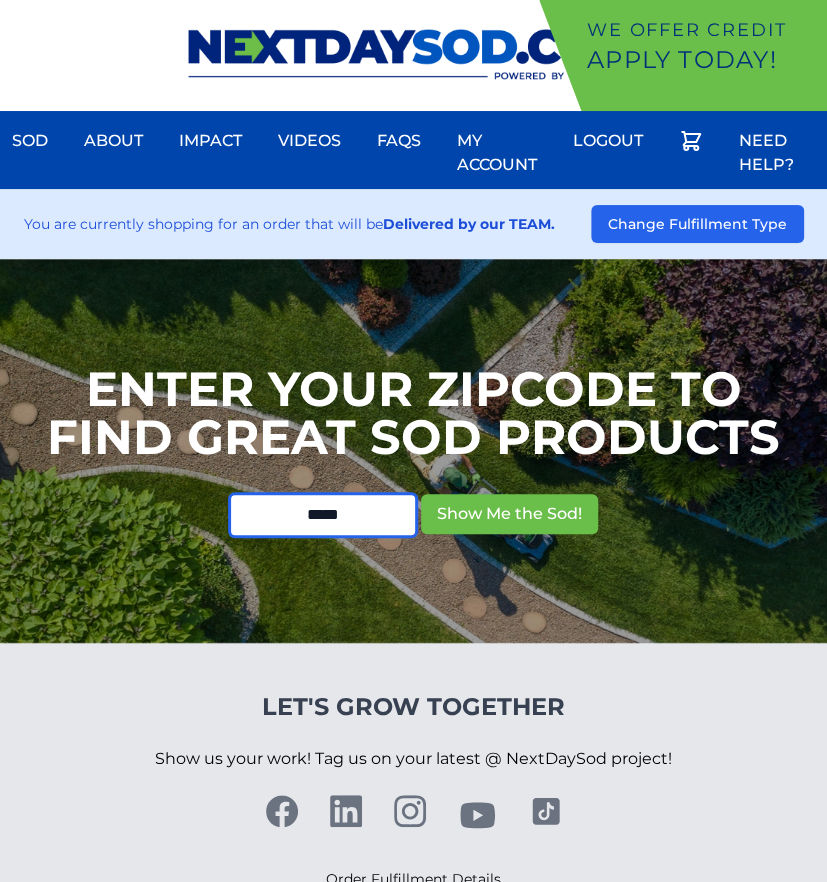 drag, startPoint x: 393, startPoint y: 507, endPoint x: 175, endPoint y: 514, distance: 218.11235 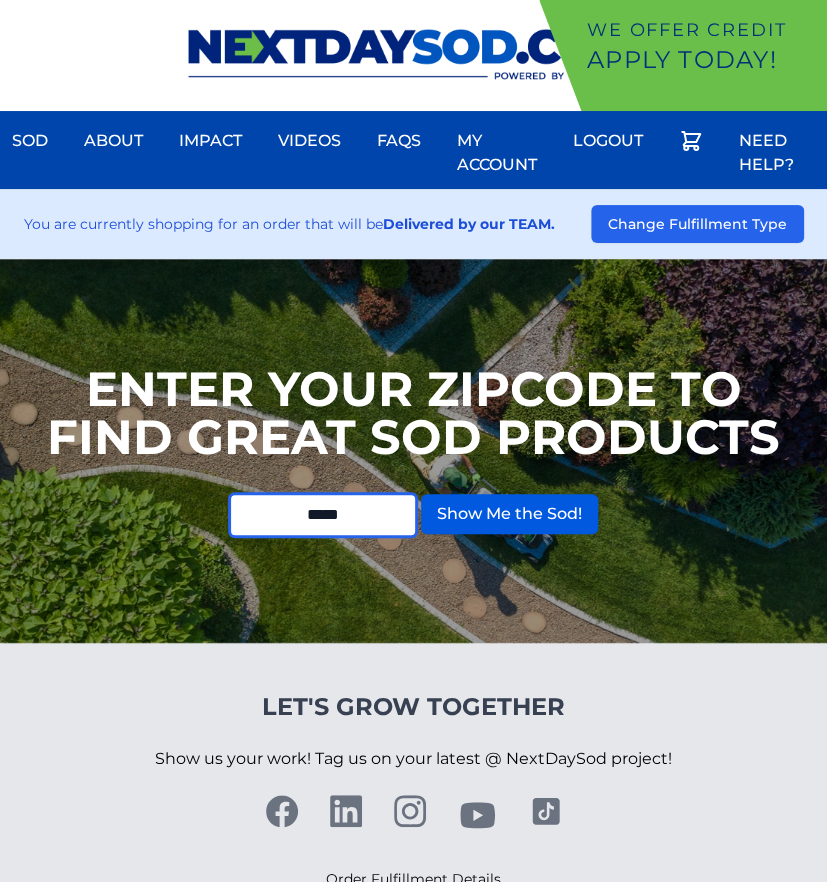 type on "*****" 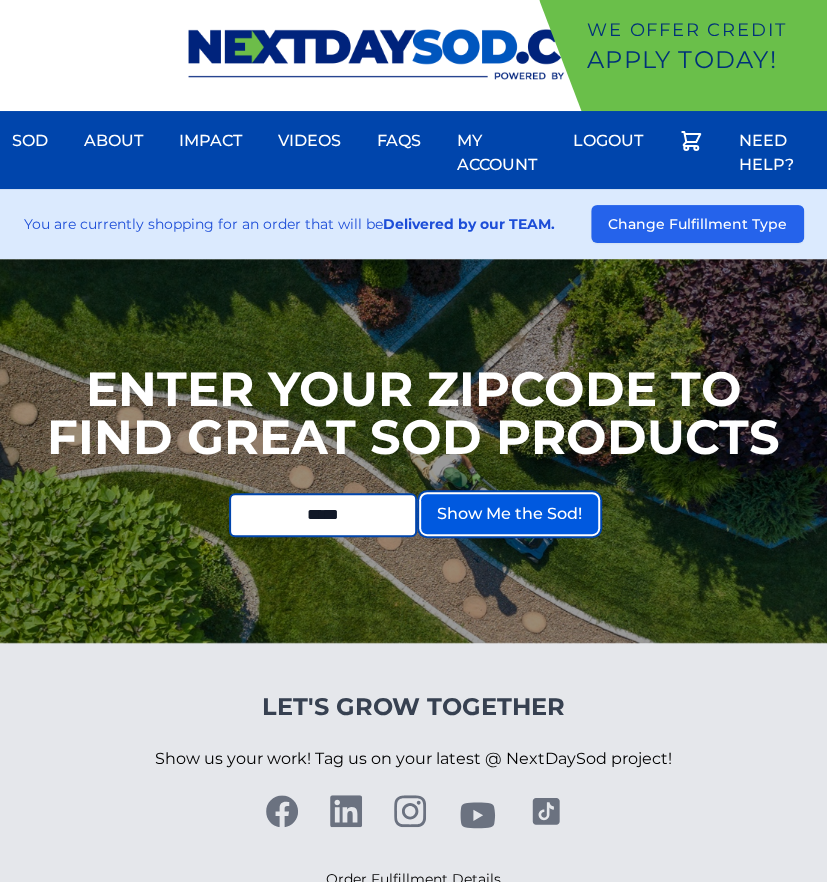 click on "Show Me the Sod!" at bounding box center [509, 514] 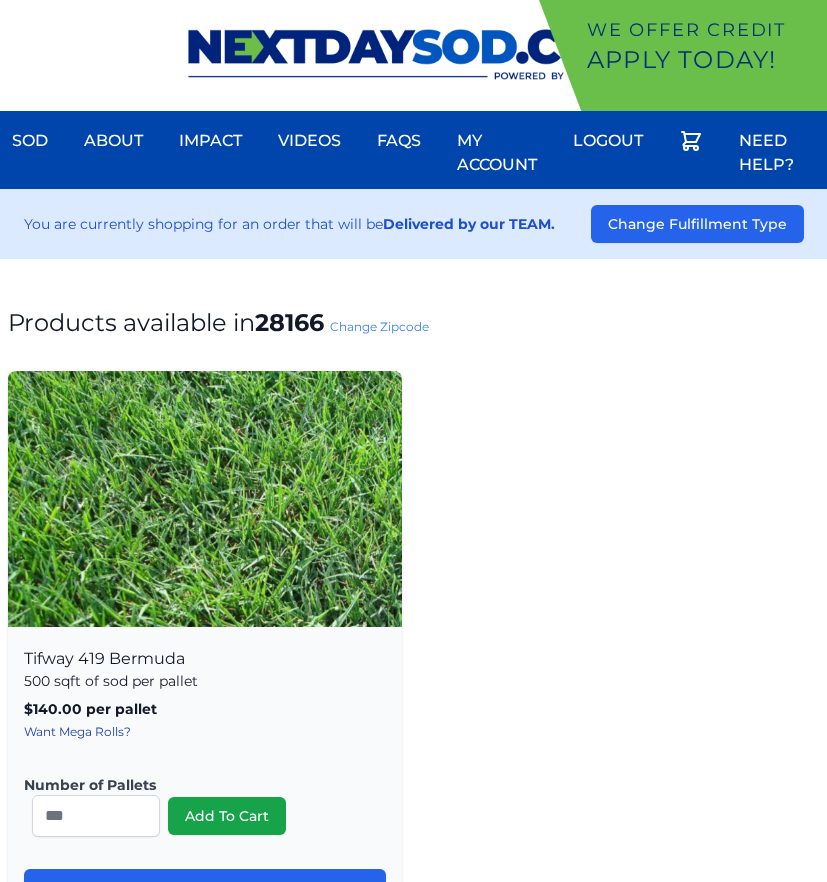 scroll, scrollTop: 0, scrollLeft: 0, axis: both 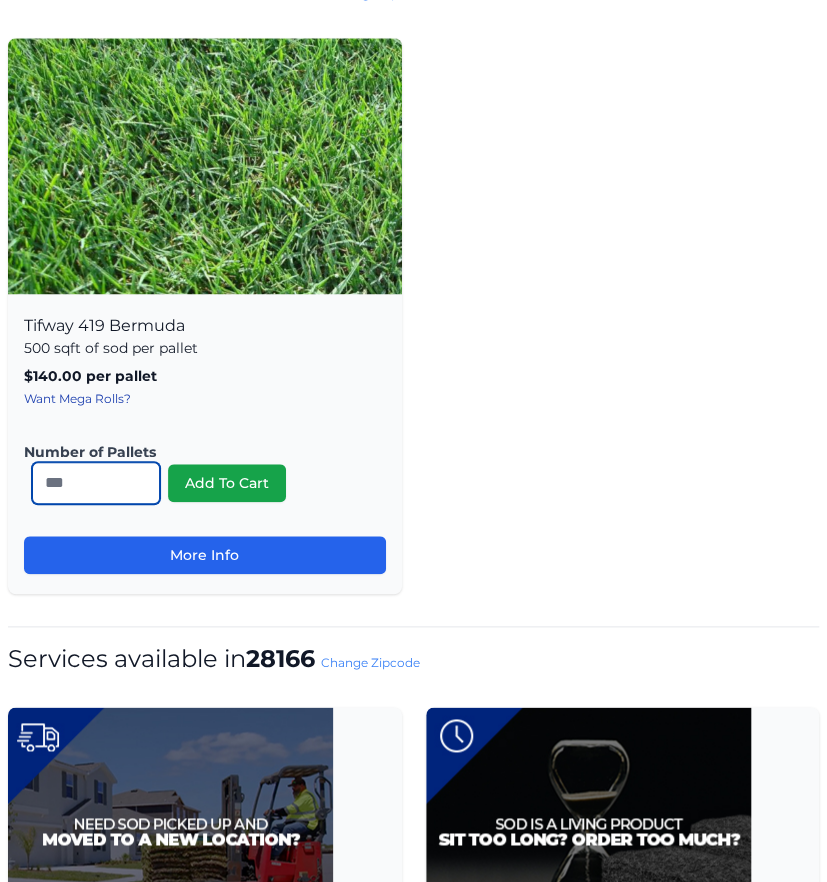 drag, startPoint x: -24, startPoint y: 485, endPoint x: -101, endPoint y: 485, distance: 77 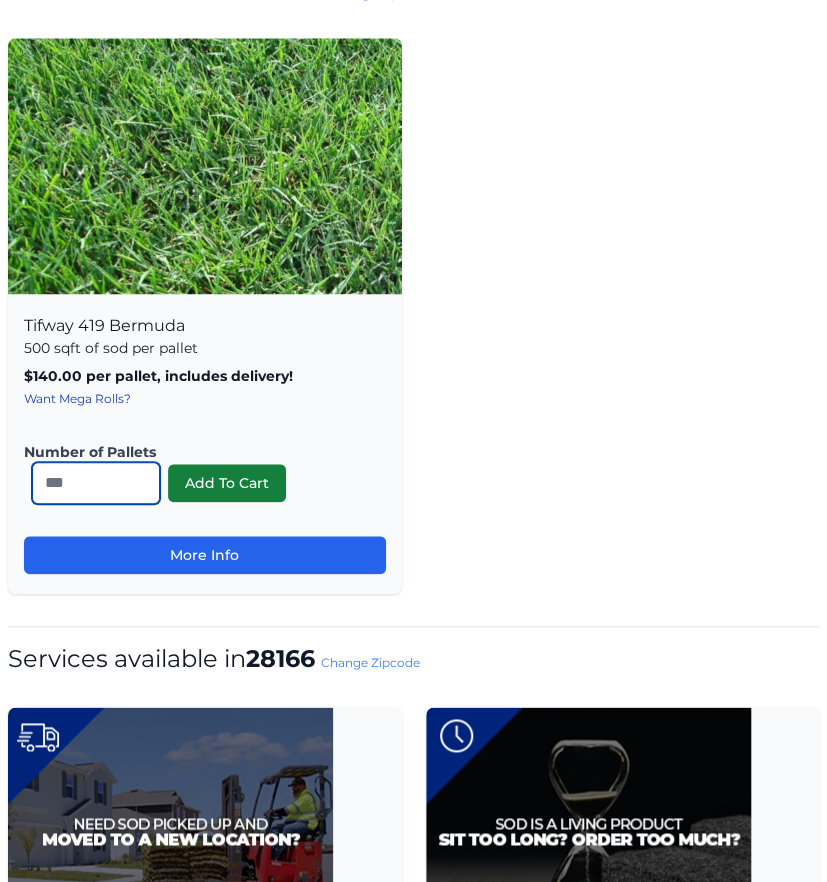 type on "**" 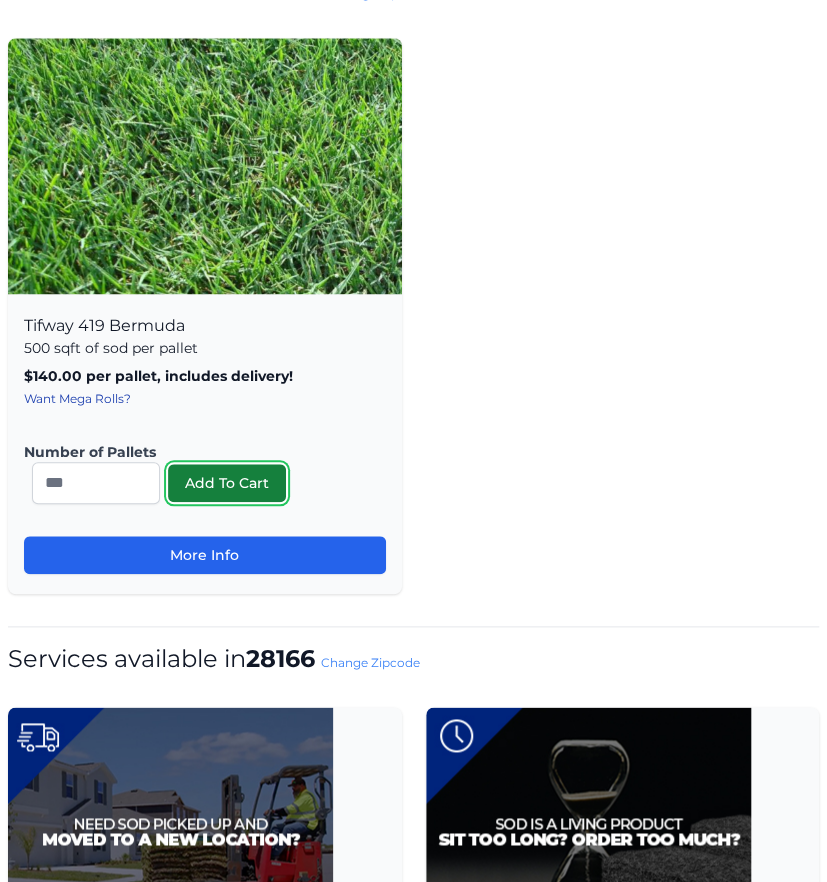 click on "Add To Cart" at bounding box center (227, 483) 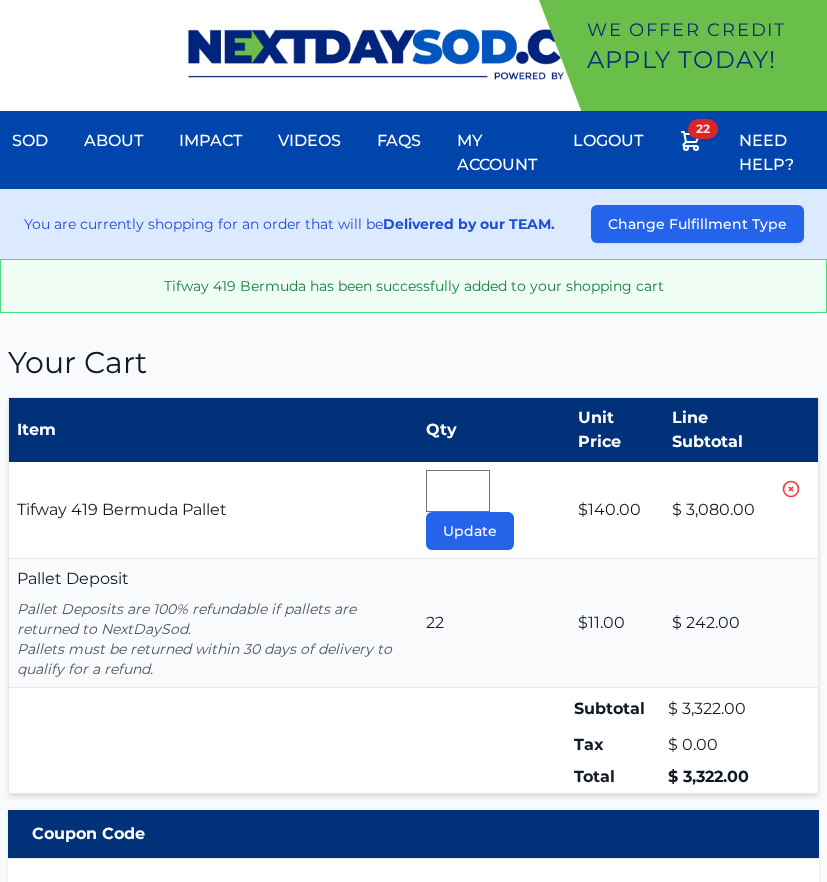 scroll, scrollTop: 0, scrollLeft: 0, axis: both 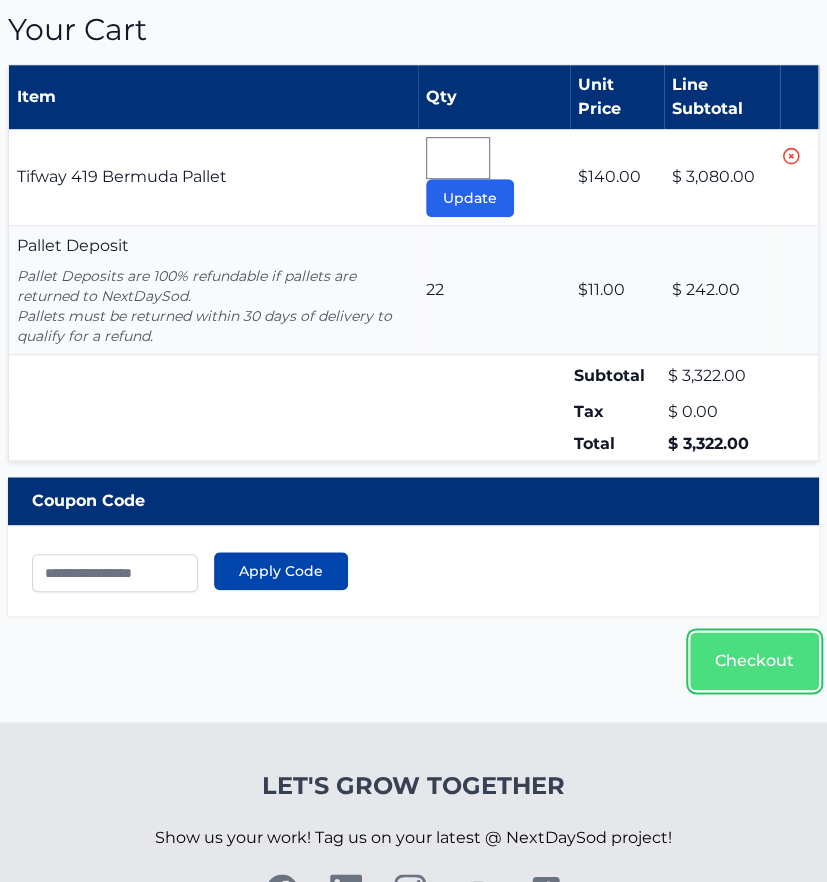 click on "Checkout" at bounding box center [754, 661] 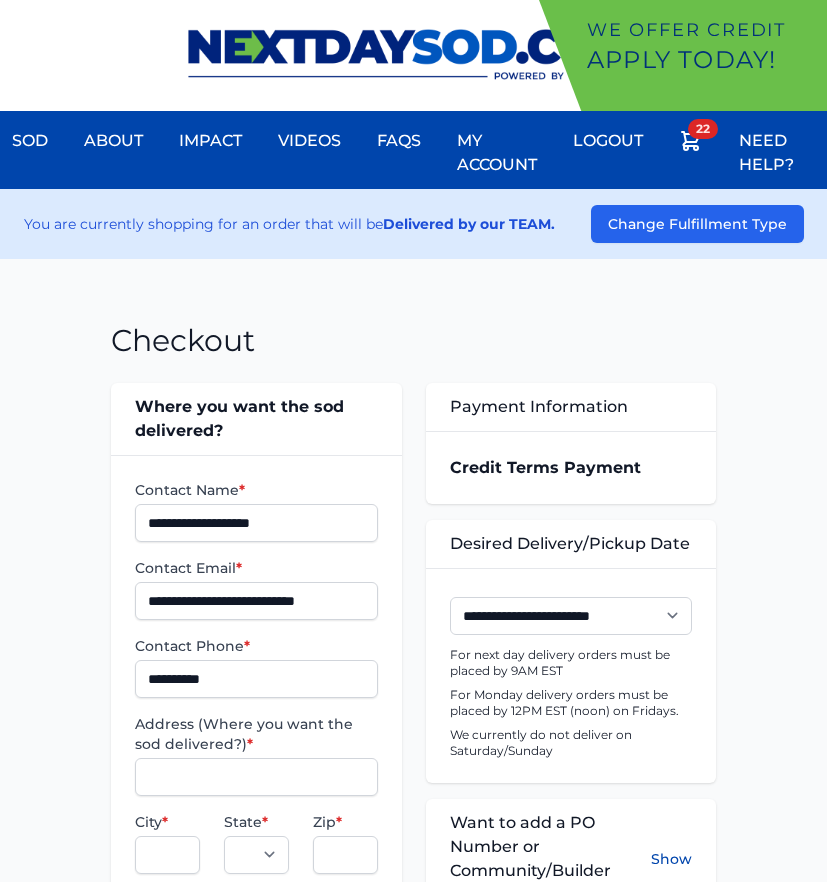 scroll, scrollTop: 0, scrollLeft: 0, axis: both 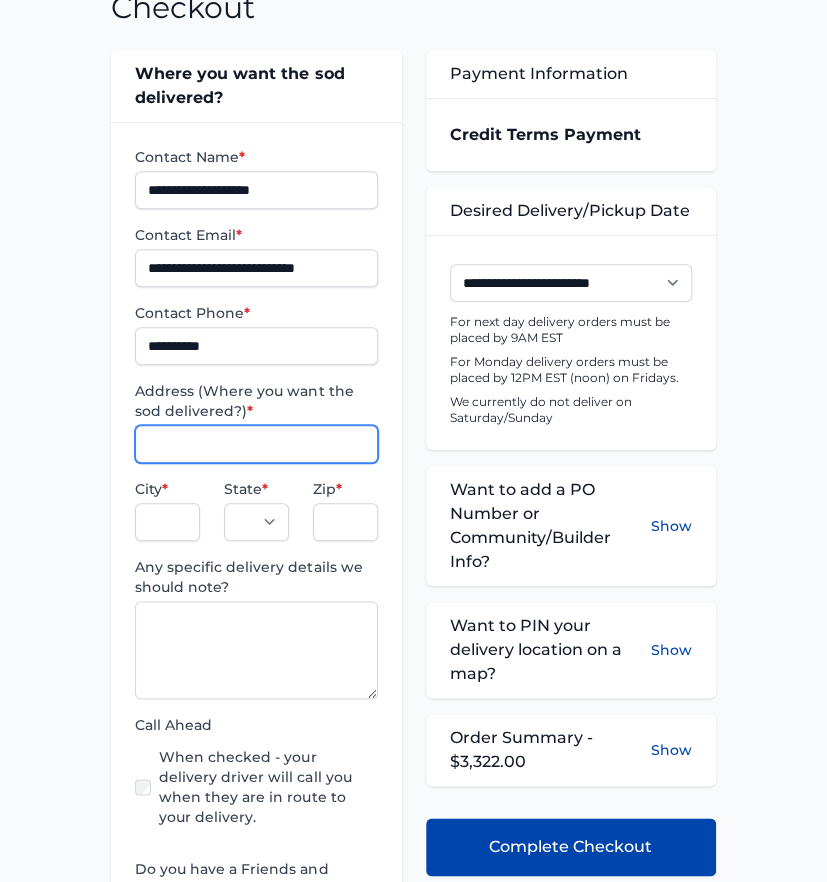 click on "Address (Where you want the sod delivered?)
*" at bounding box center (256, 444) 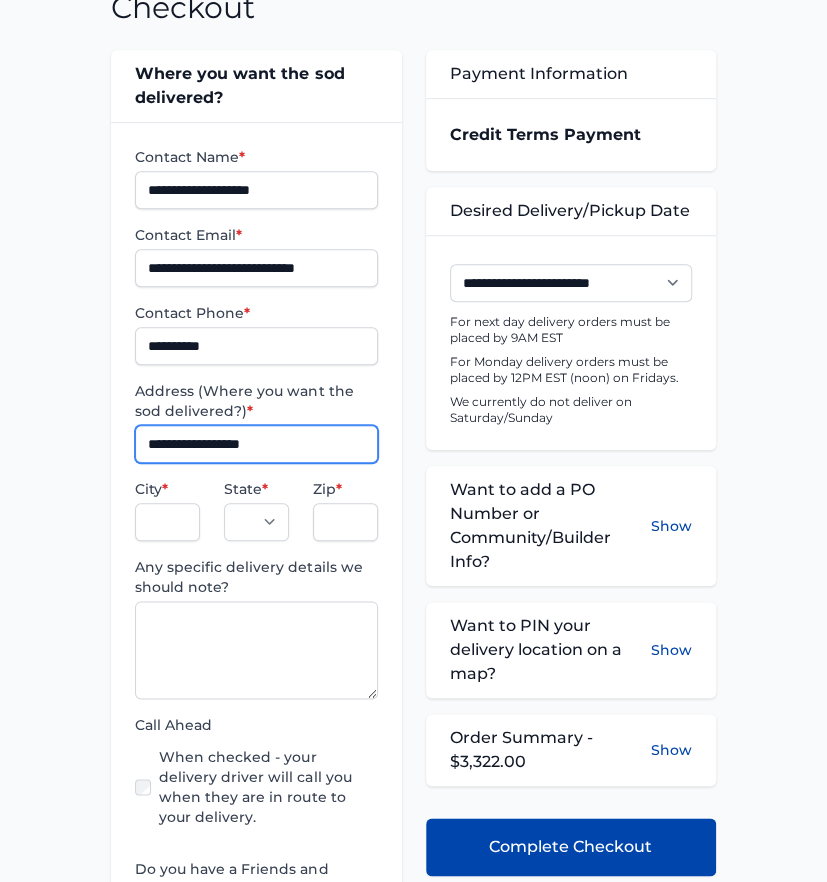type on "**********" 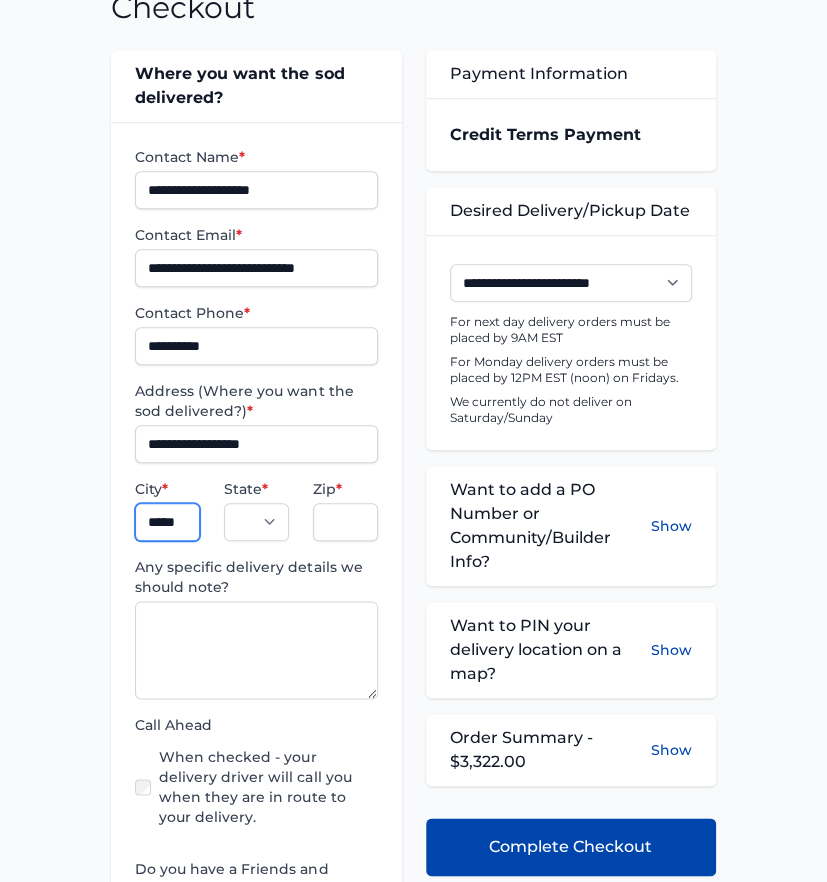 type on "********" 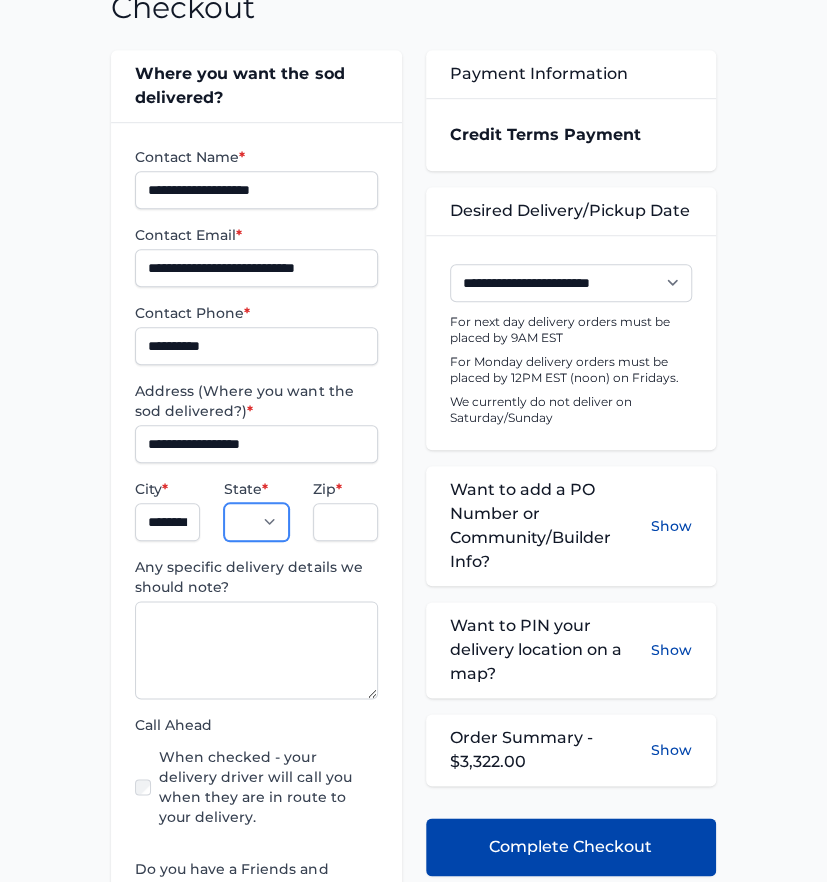 select on "**" 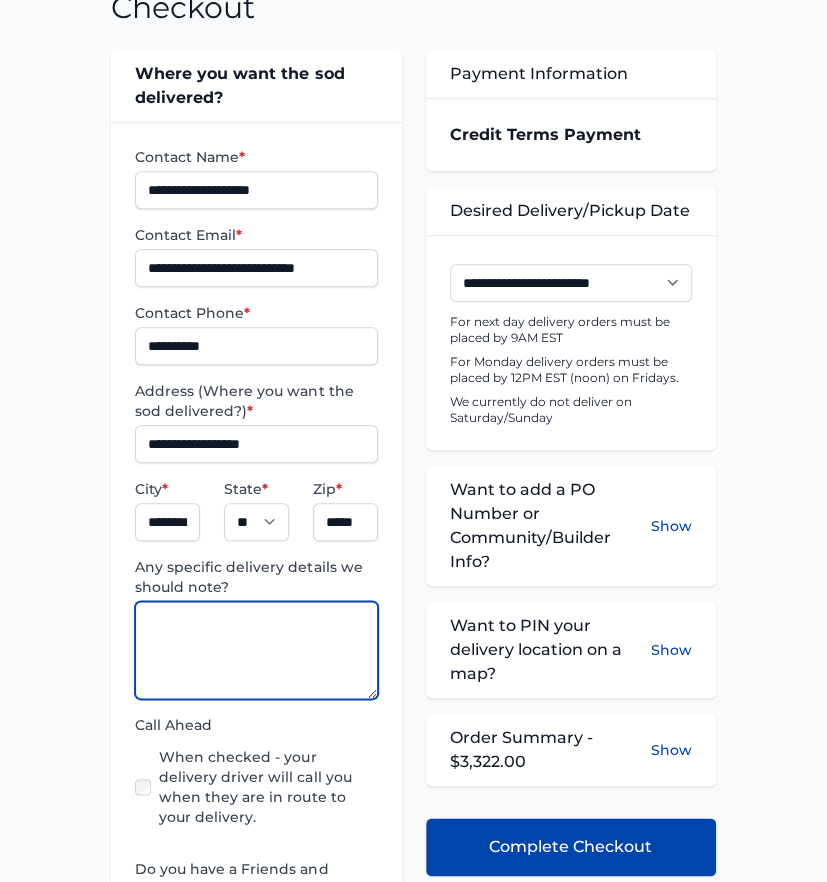 paste on "**********" 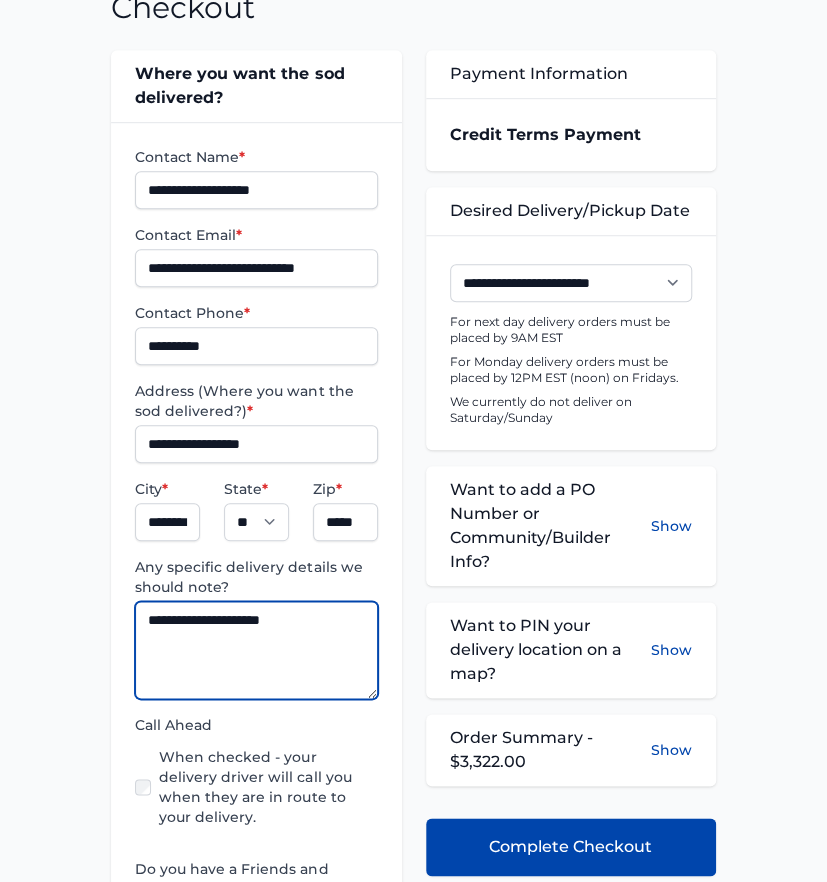 type on "**********" 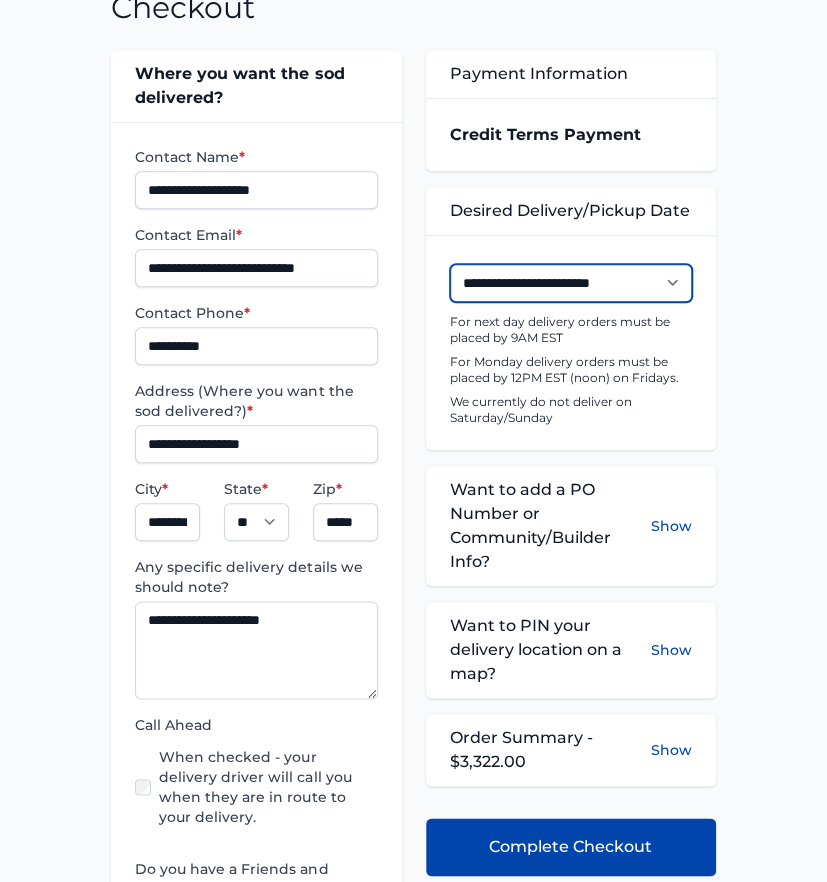 click on "**********" at bounding box center [571, 283] 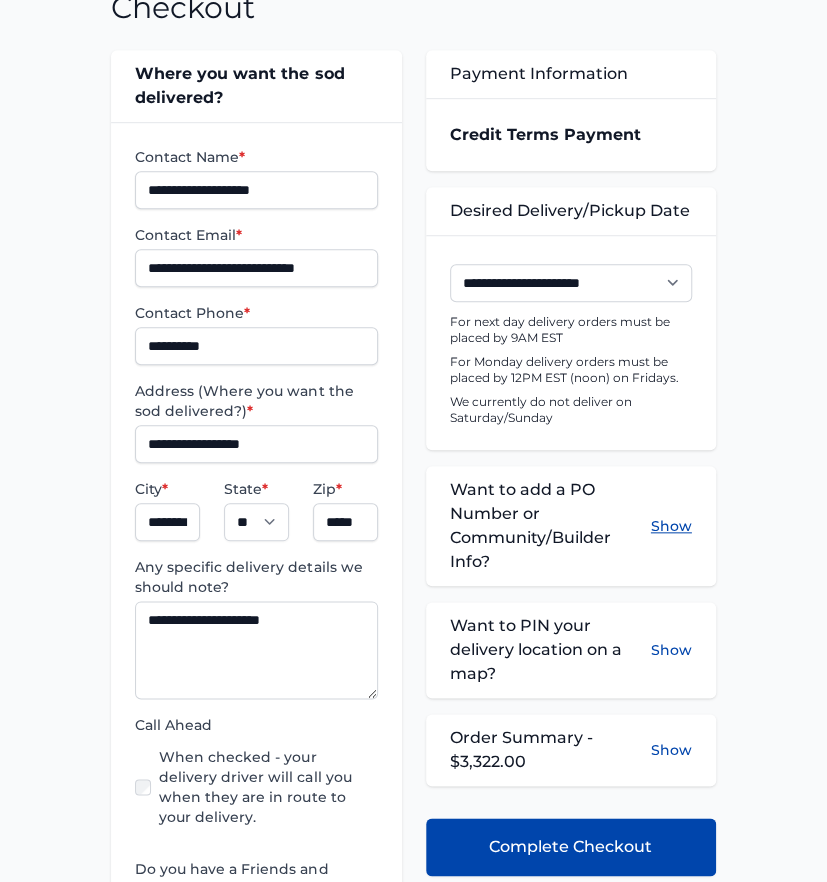 click on "Show" at bounding box center (671, 526) 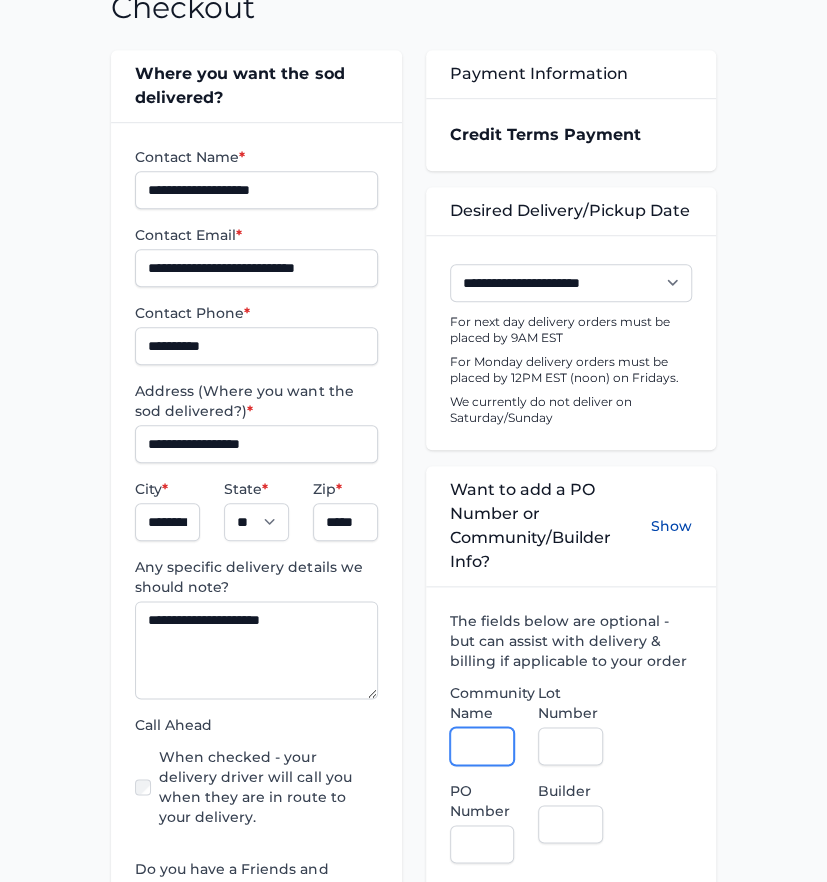 click on "Community Name" at bounding box center (482, 746) 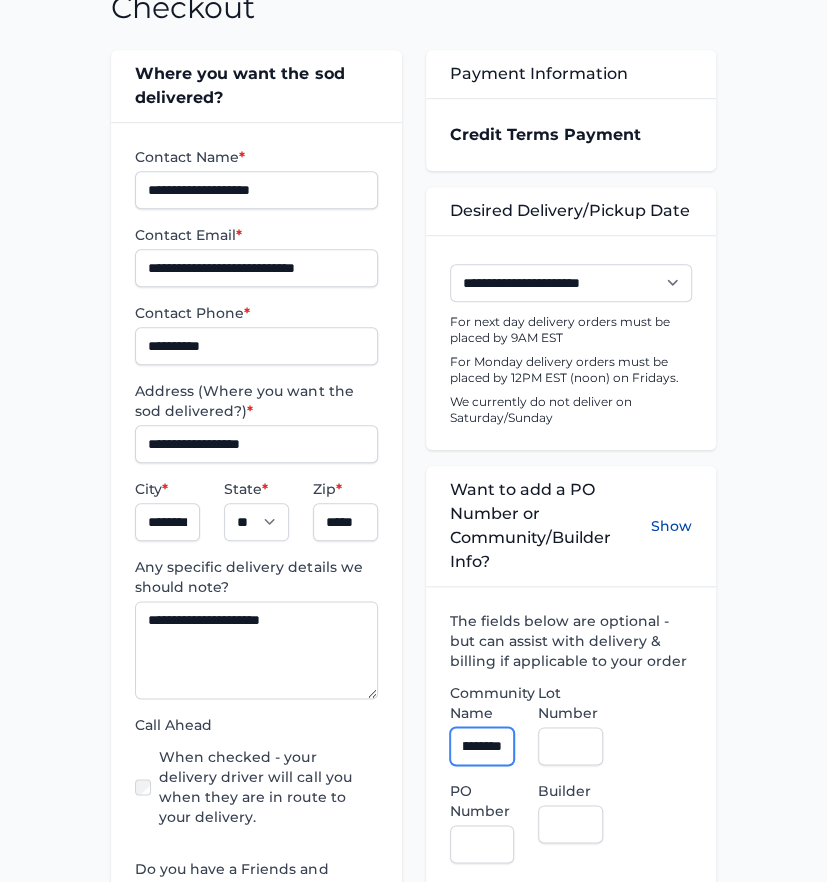 scroll, scrollTop: 0, scrollLeft: 106, axis: horizontal 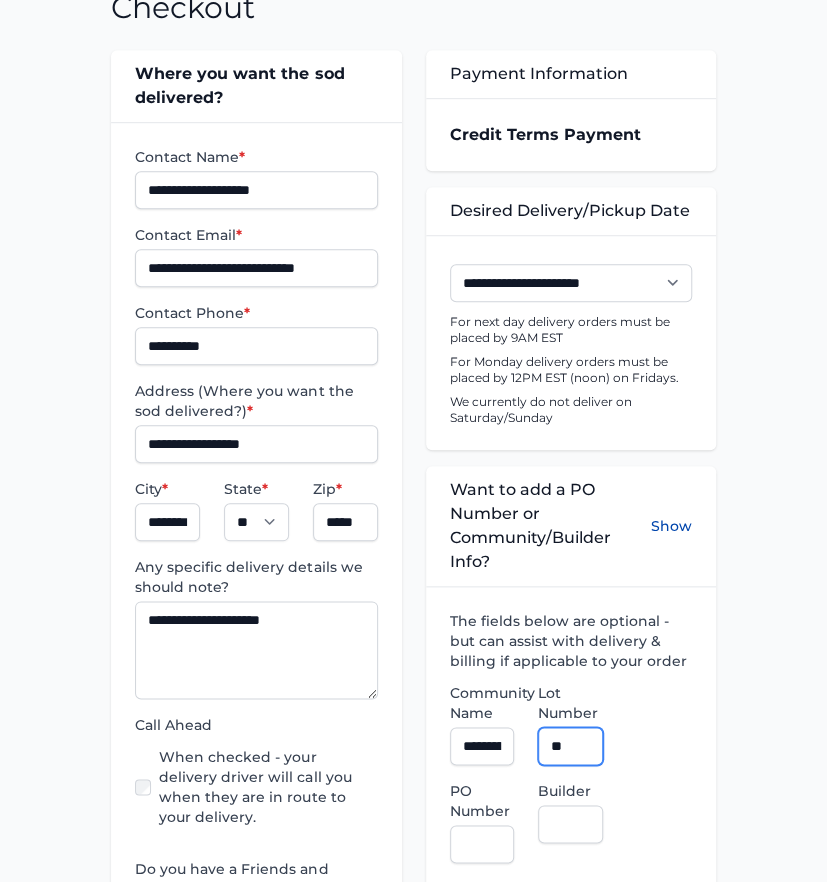 type on "**" 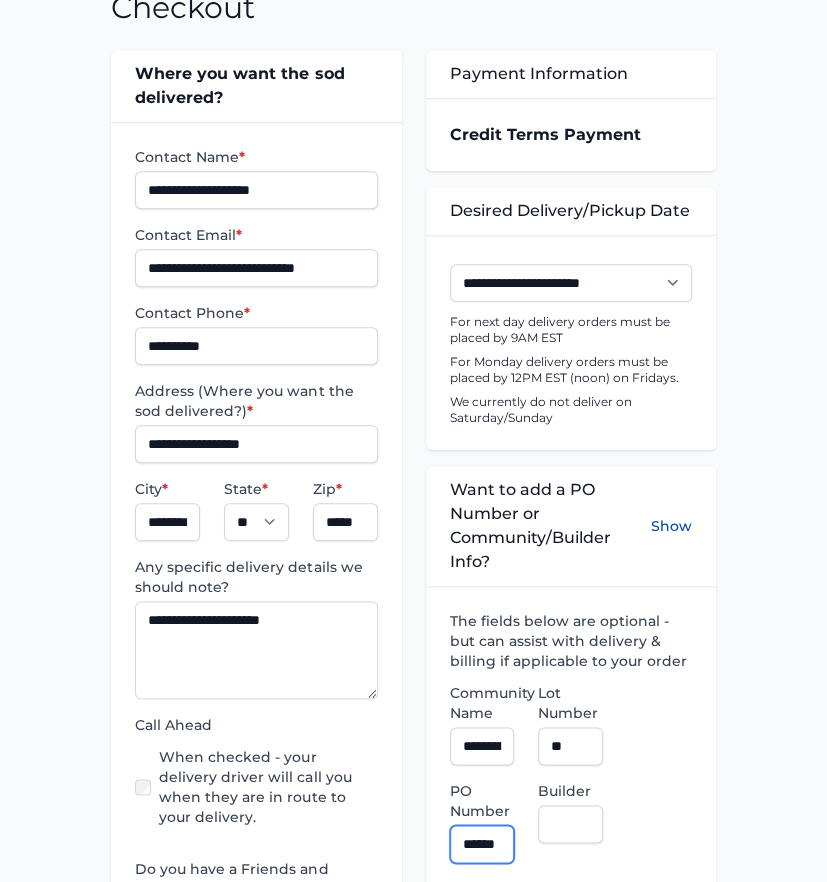 scroll, scrollTop: 0, scrollLeft: 12, axis: horizontal 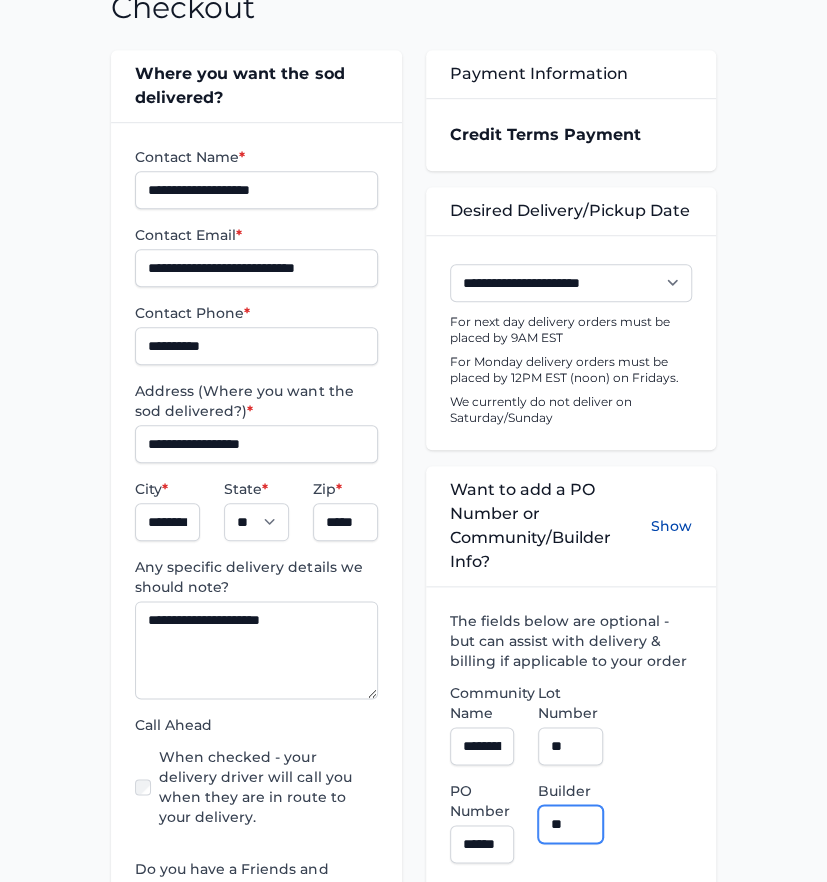 type on "**********" 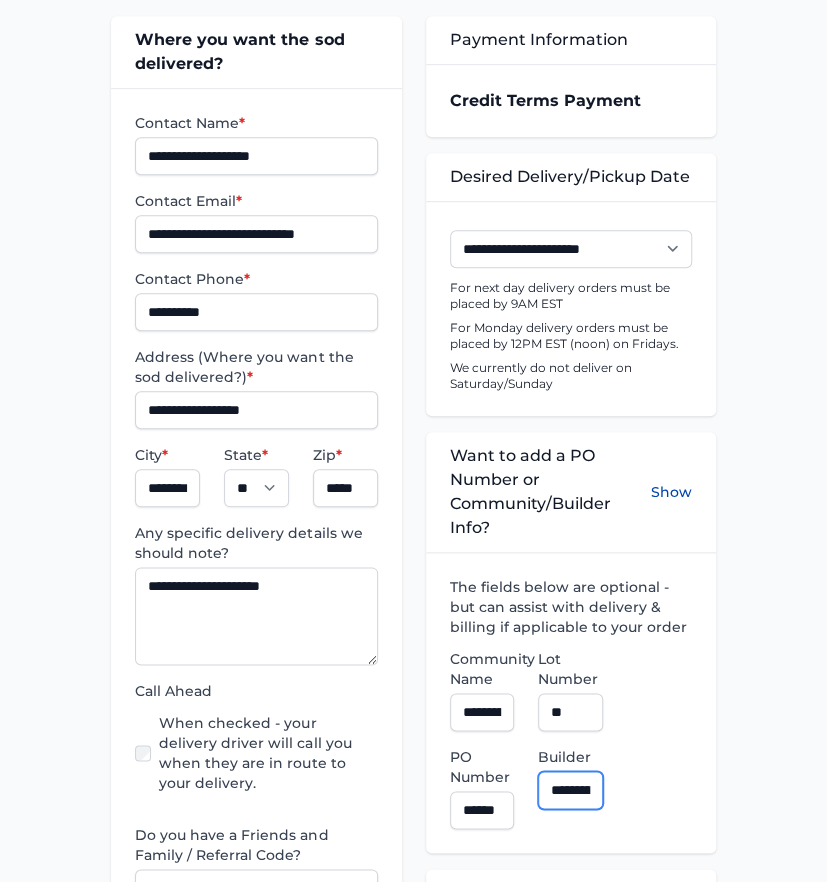 scroll, scrollTop: 777, scrollLeft: 0, axis: vertical 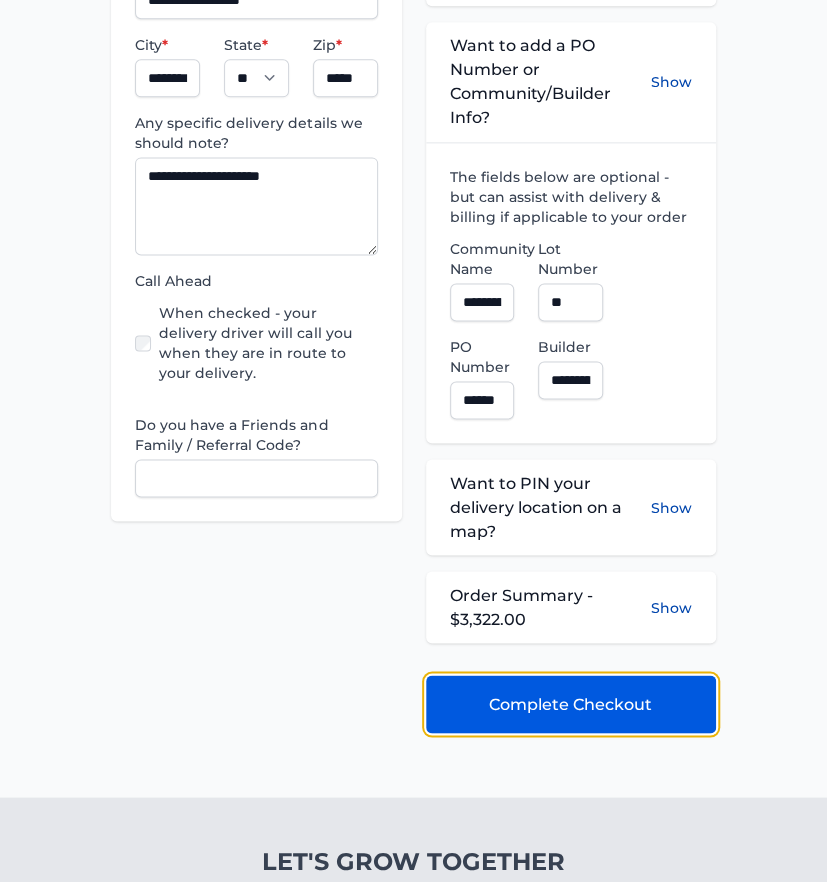 click on "Complete Checkout" at bounding box center [571, 704] 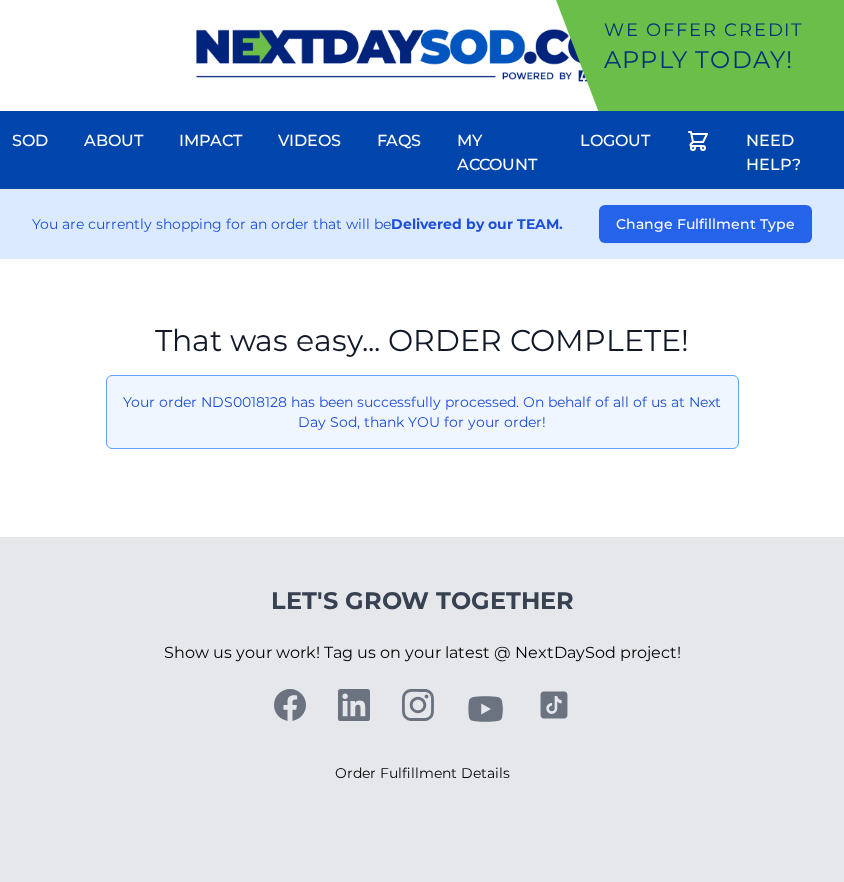 scroll, scrollTop: 0, scrollLeft: 0, axis: both 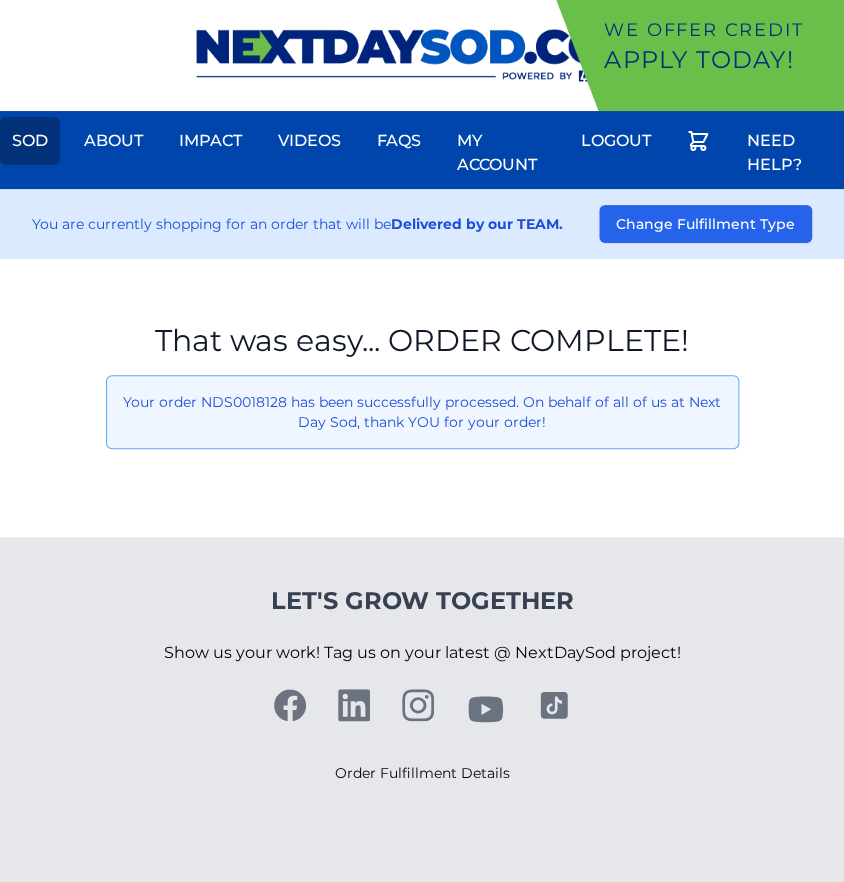 click on "Sod" at bounding box center [30, 141] 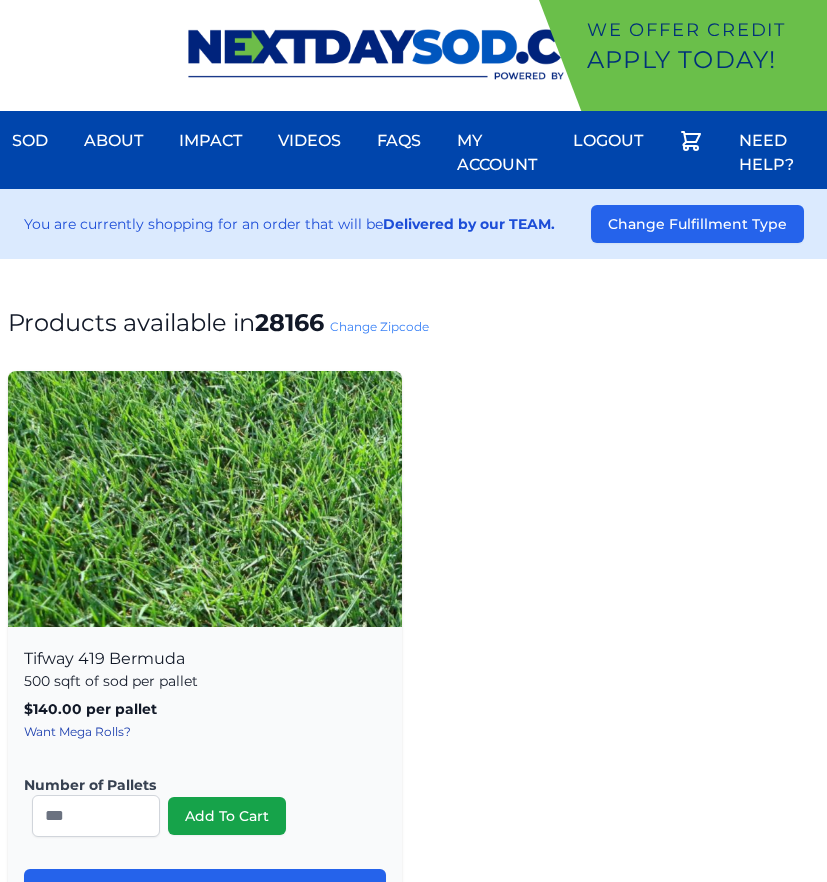 scroll, scrollTop: 0, scrollLeft: 0, axis: both 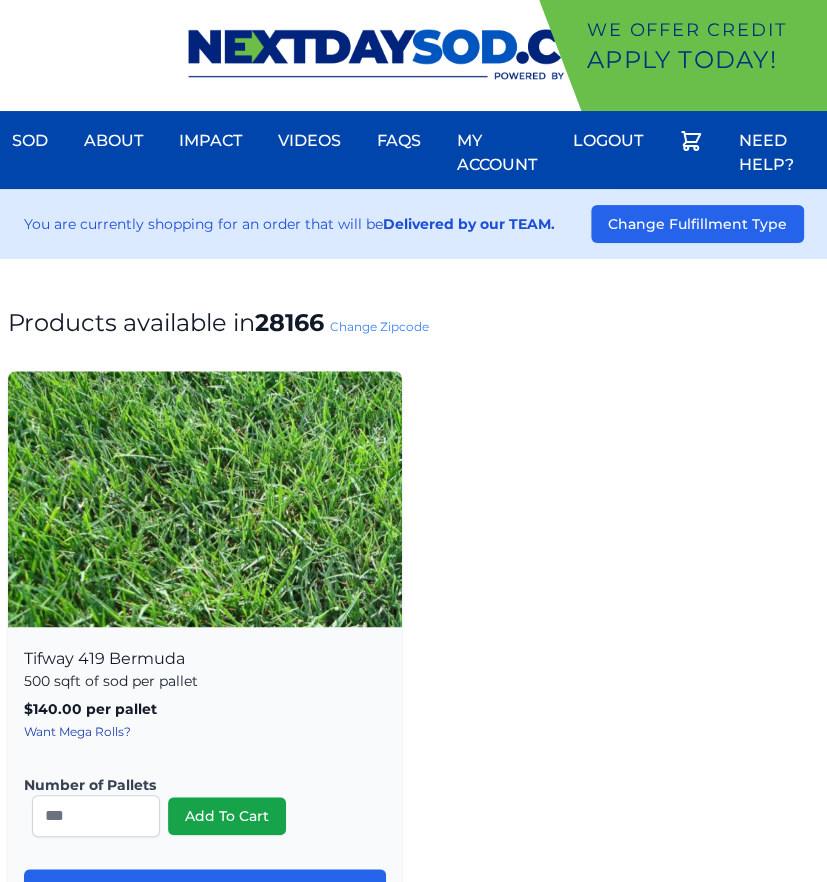 click on "Change Zipcode" at bounding box center (379, 326) 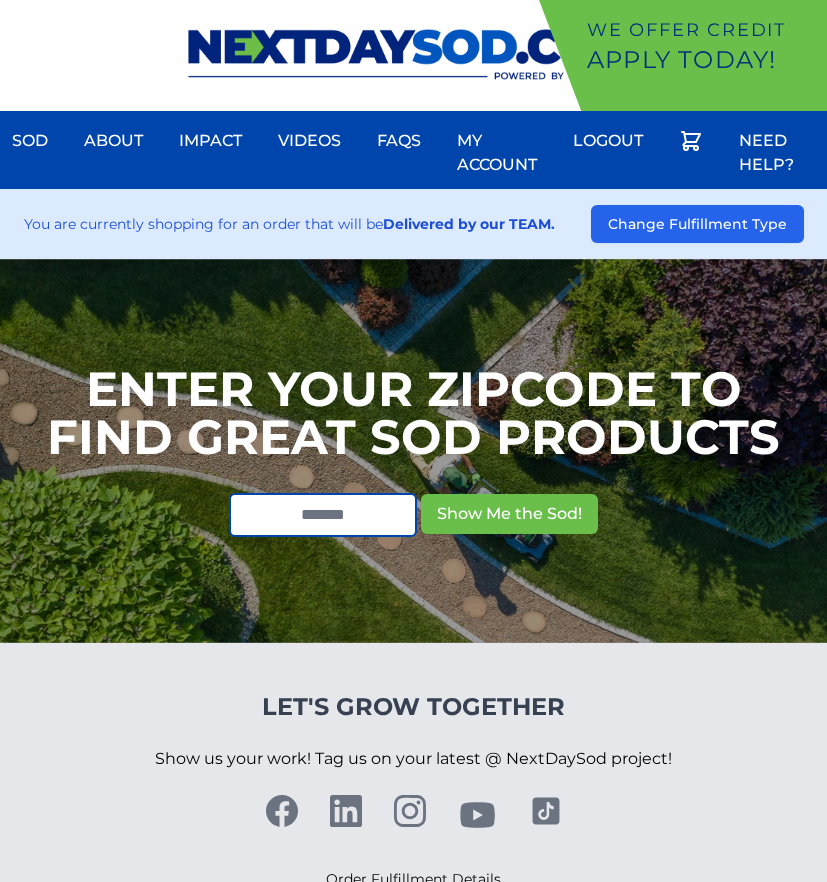 scroll, scrollTop: 0, scrollLeft: 0, axis: both 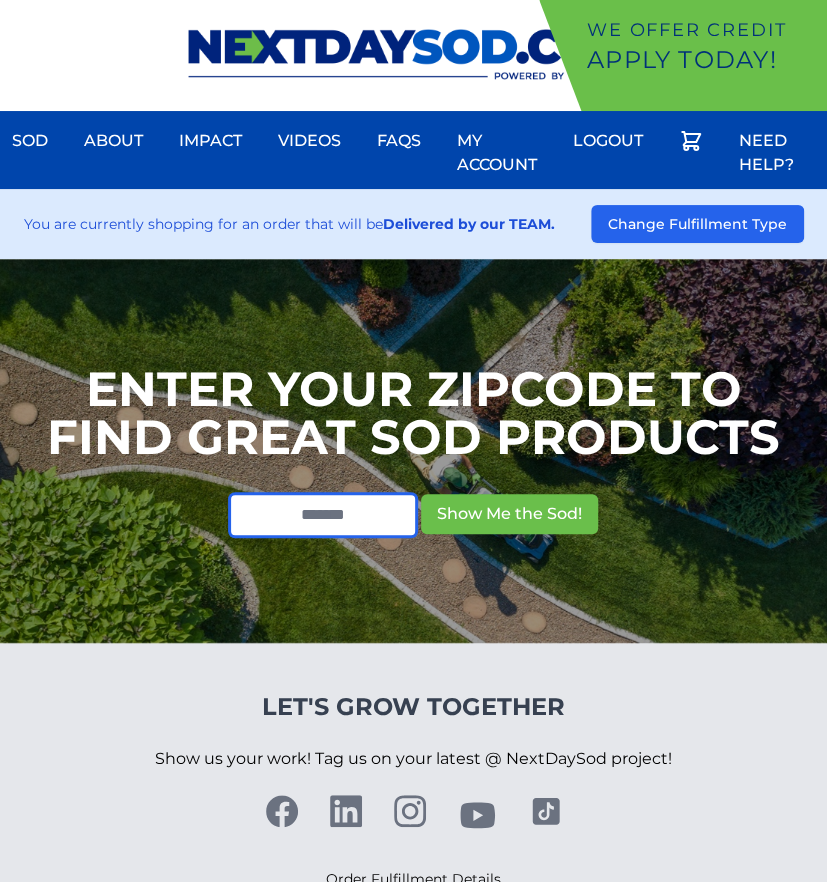 click at bounding box center (323, 515) 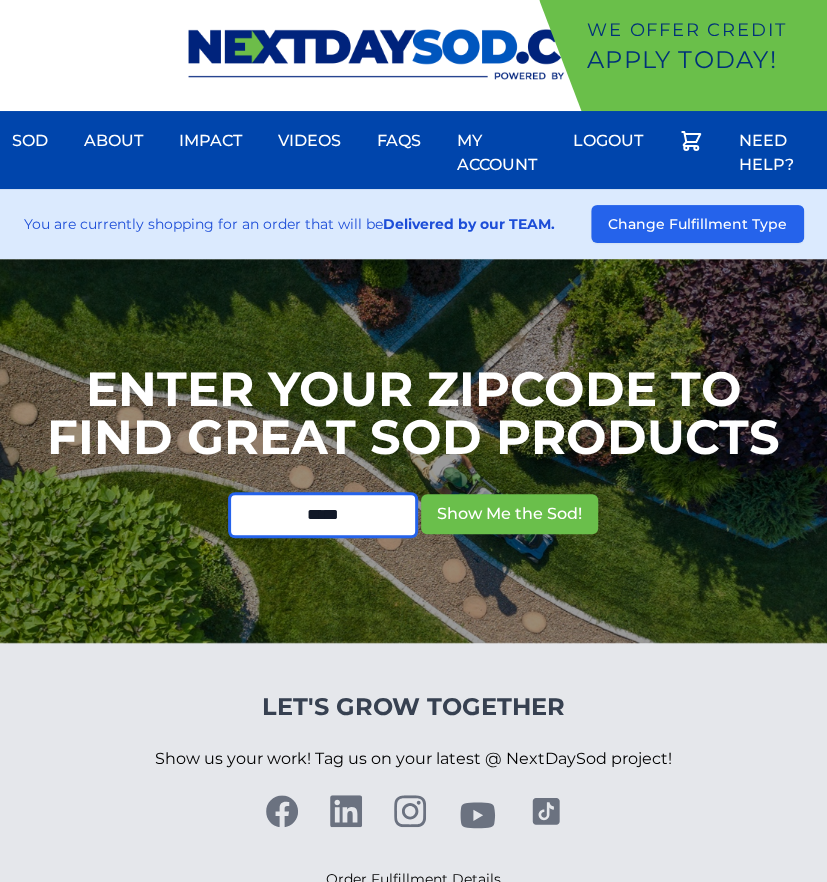 type on "*****" 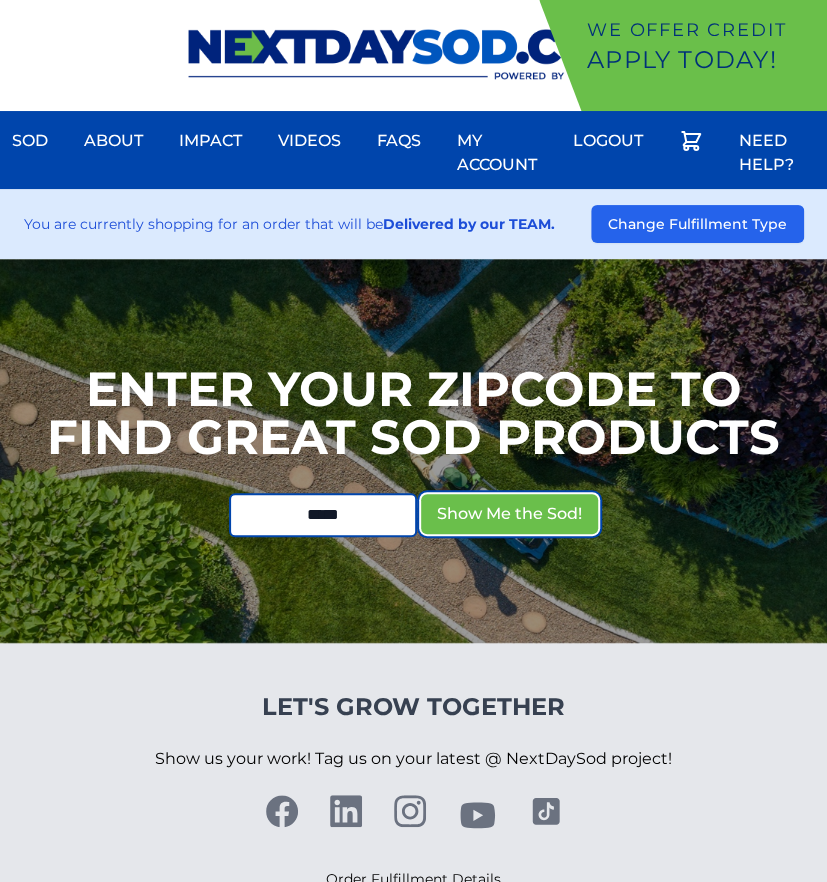 type 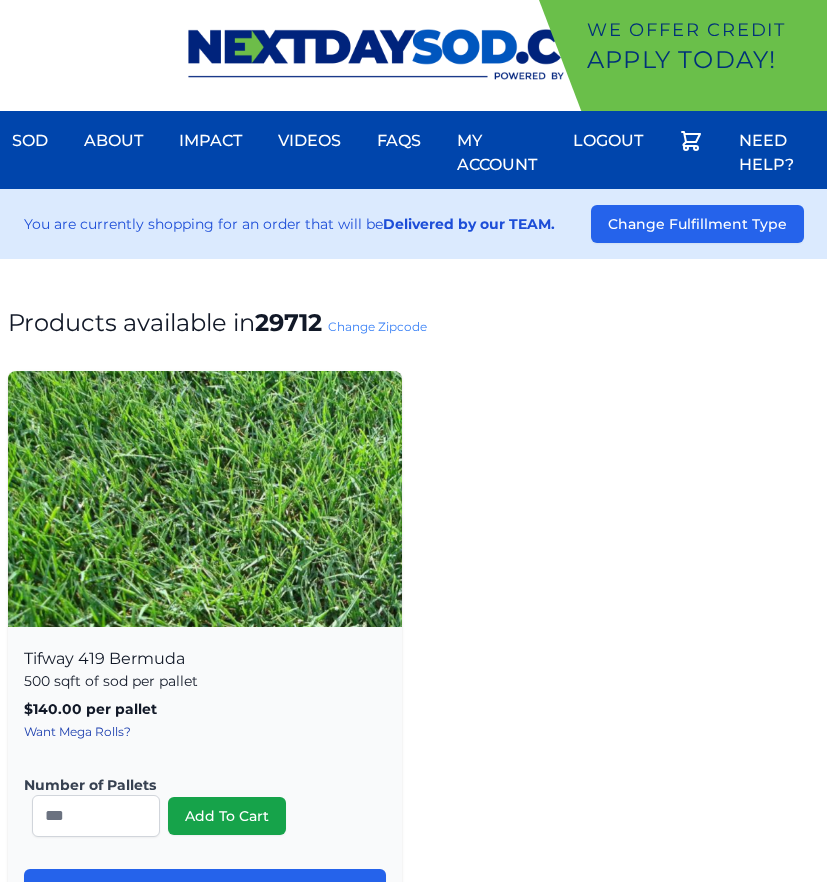 scroll, scrollTop: 0, scrollLeft: 0, axis: both 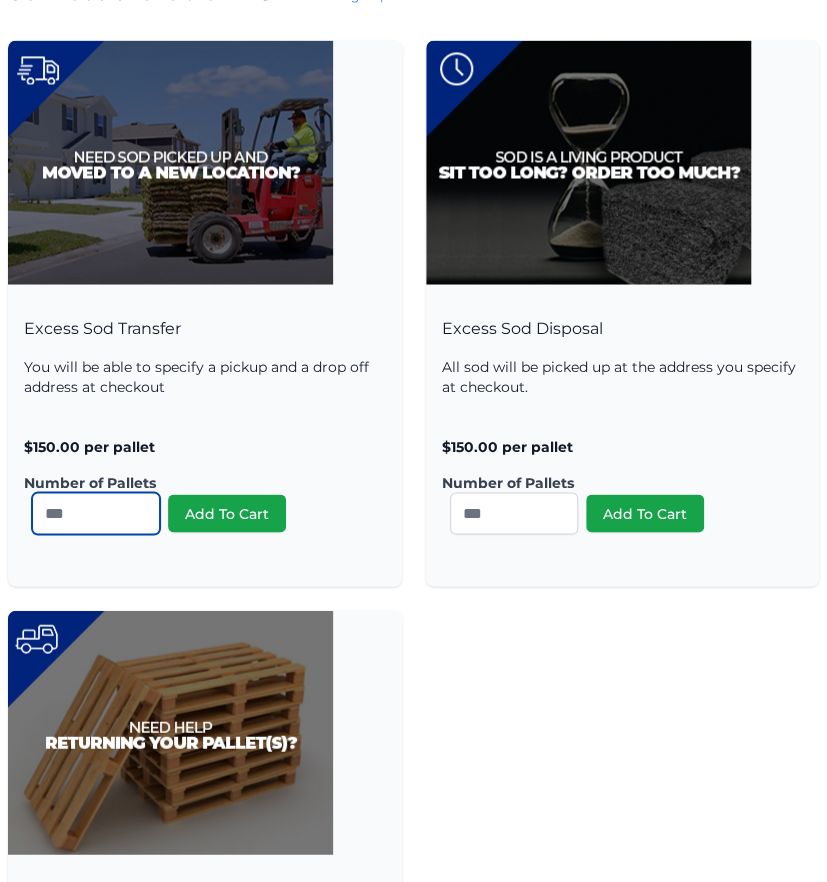 click on "*" at bounding box center [96, 513] 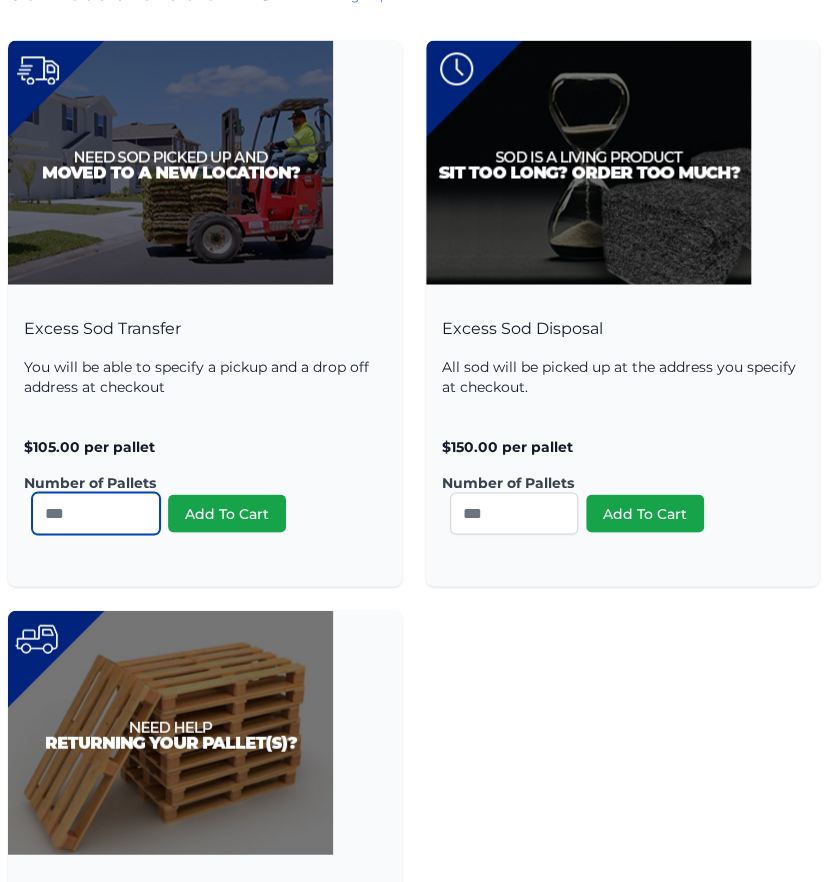 type on "**" 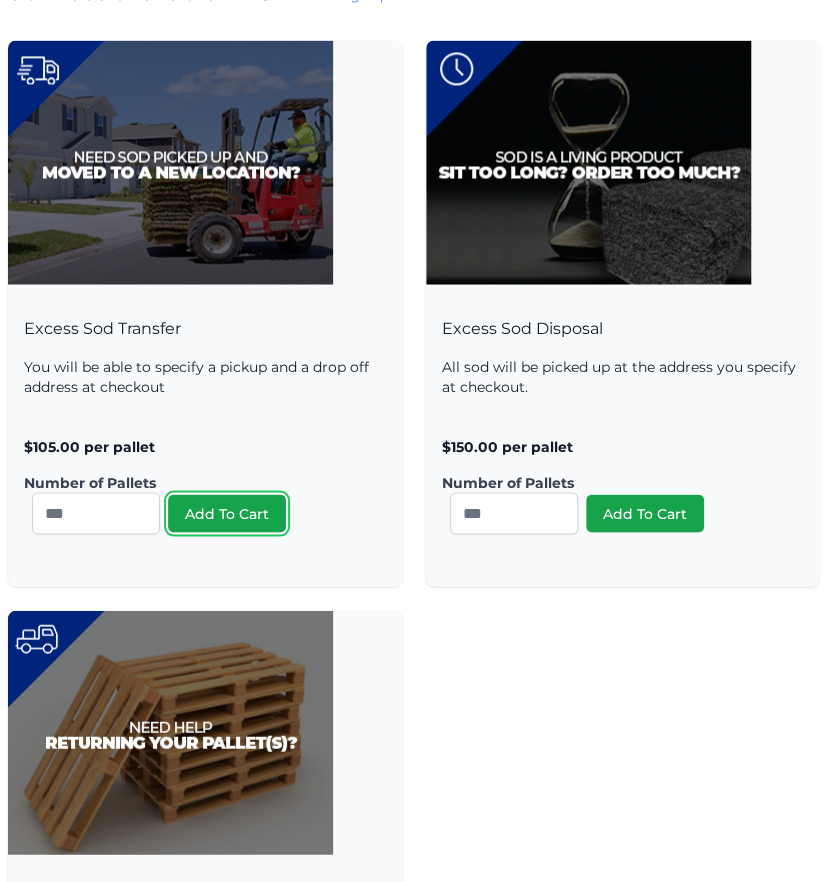 type 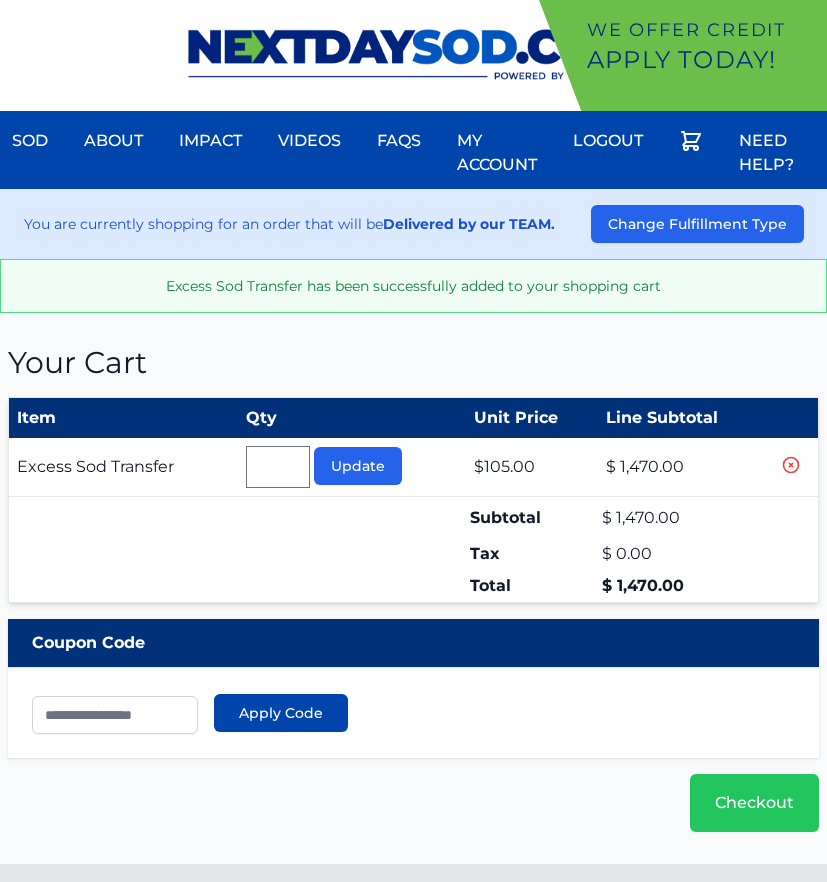 scroll, scrollTop: 0, scrollLeft: 0, axis: both 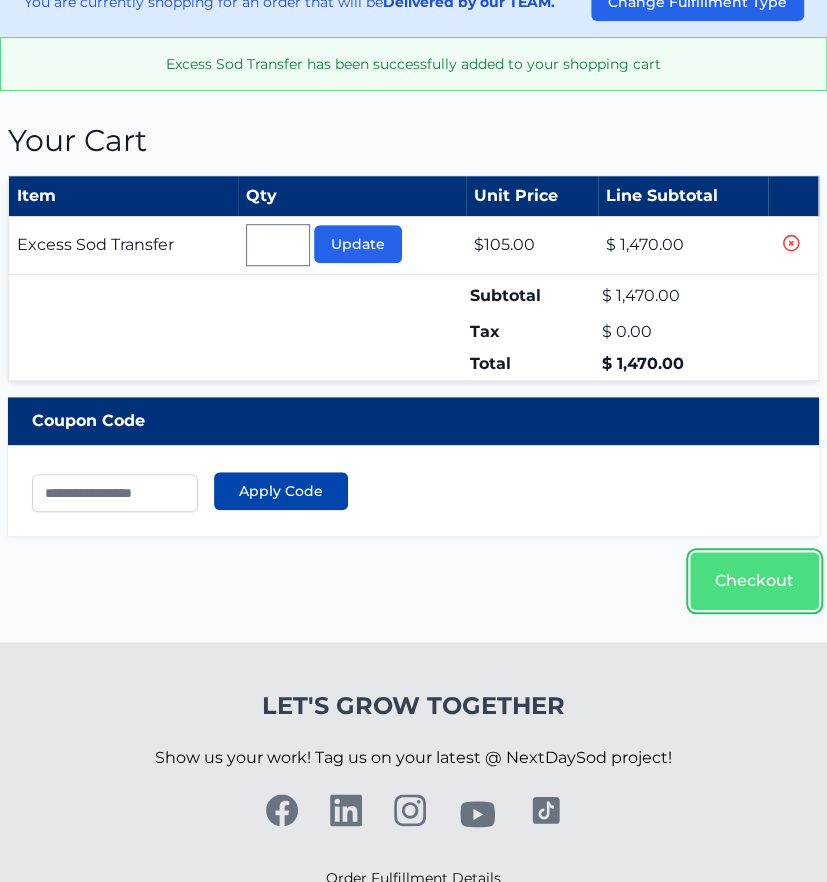 click on "Checkout" at bounding box center (754, 581) 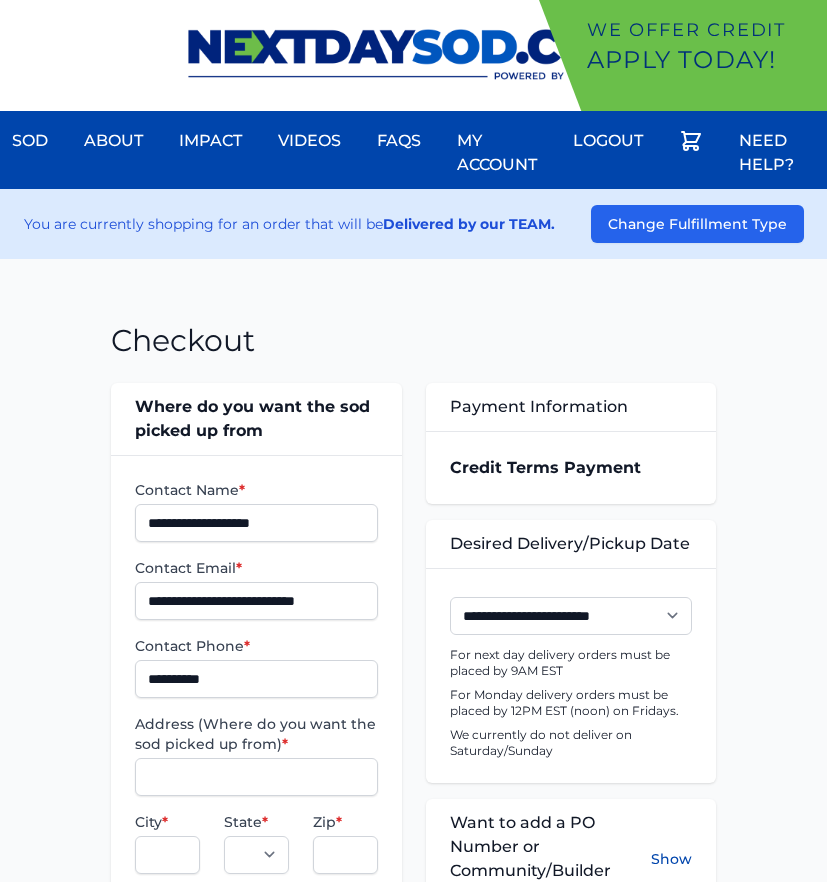 scroll, scrollTop: 0, scrollLeft: 0, axis: both 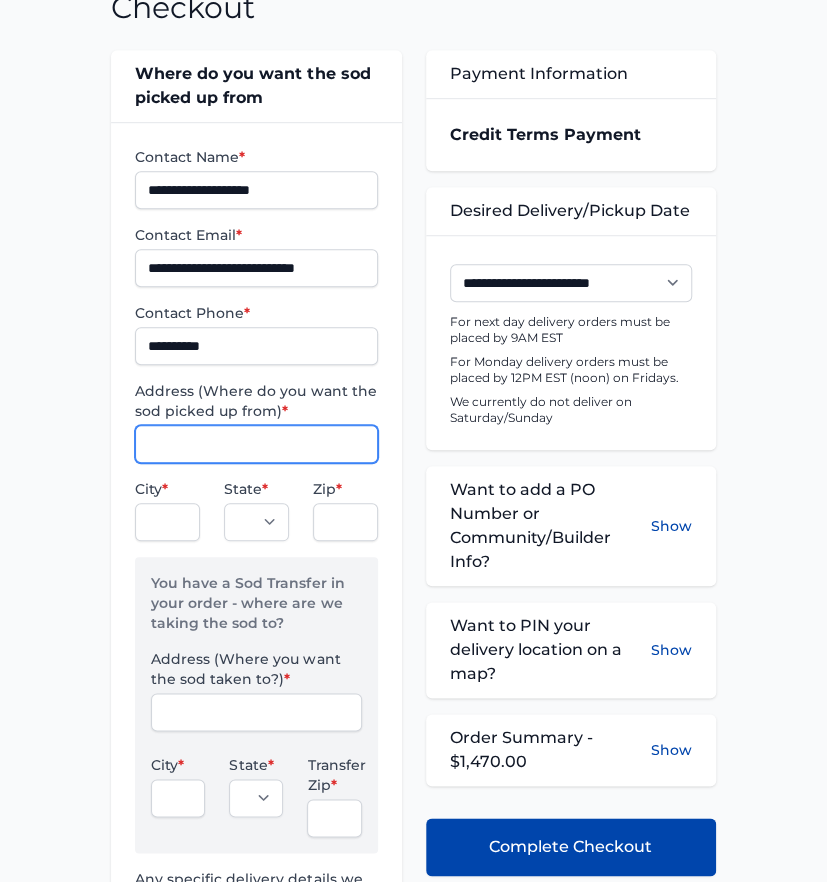 click on "Address (Where do you want the sod picked up from)
*" at bounding box center [256, 444] 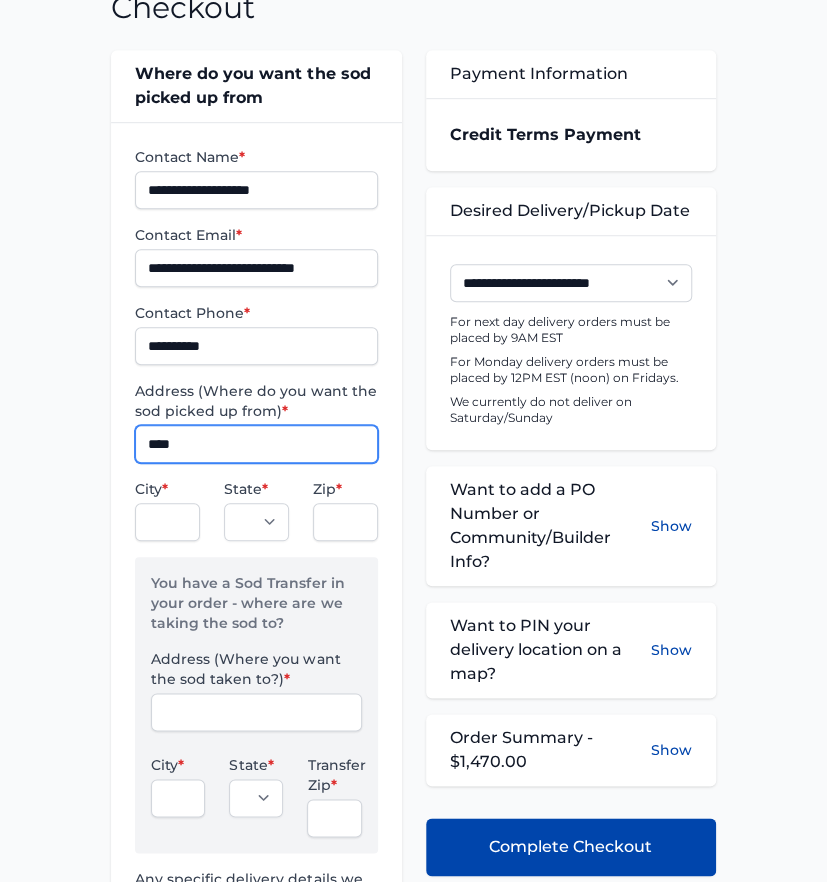 type on "**********" 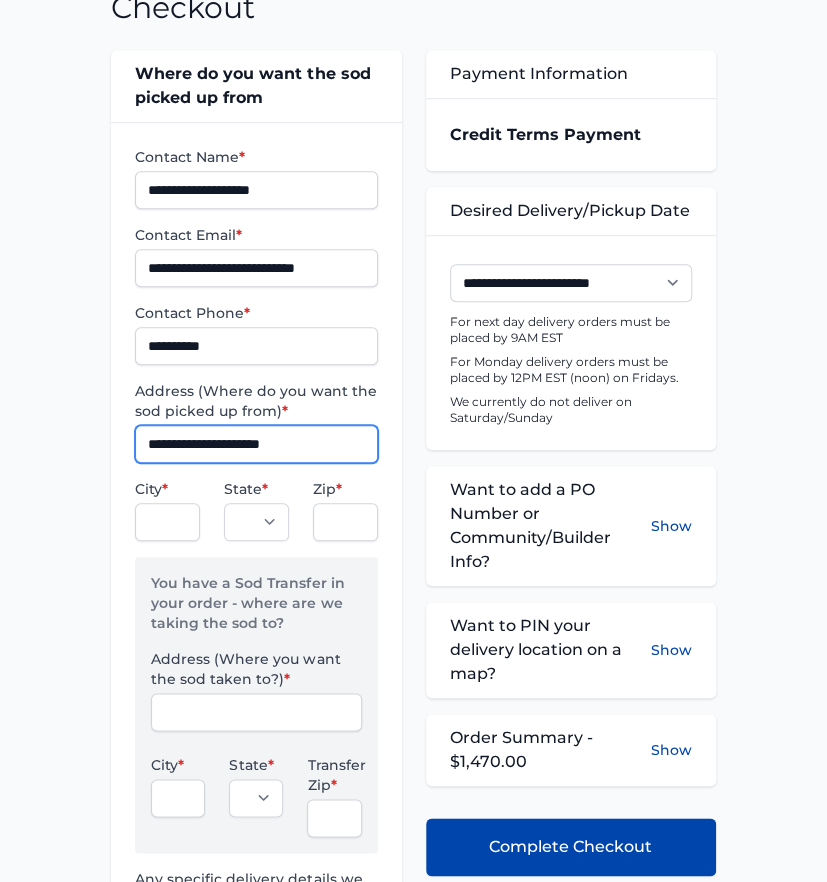 type on "********" 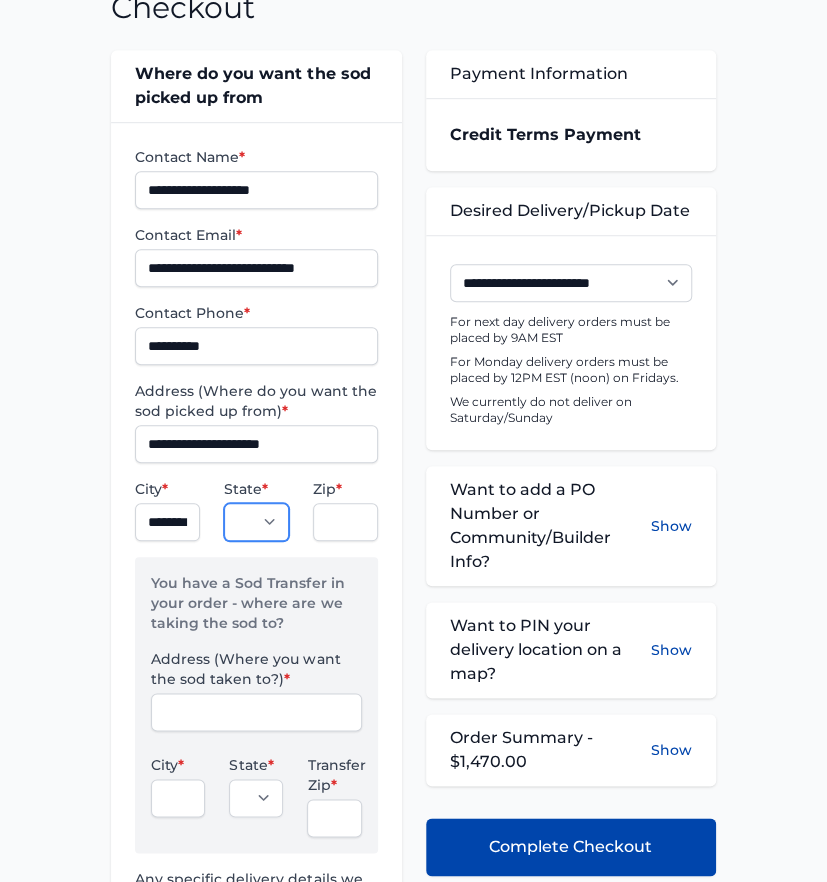 select on "**" 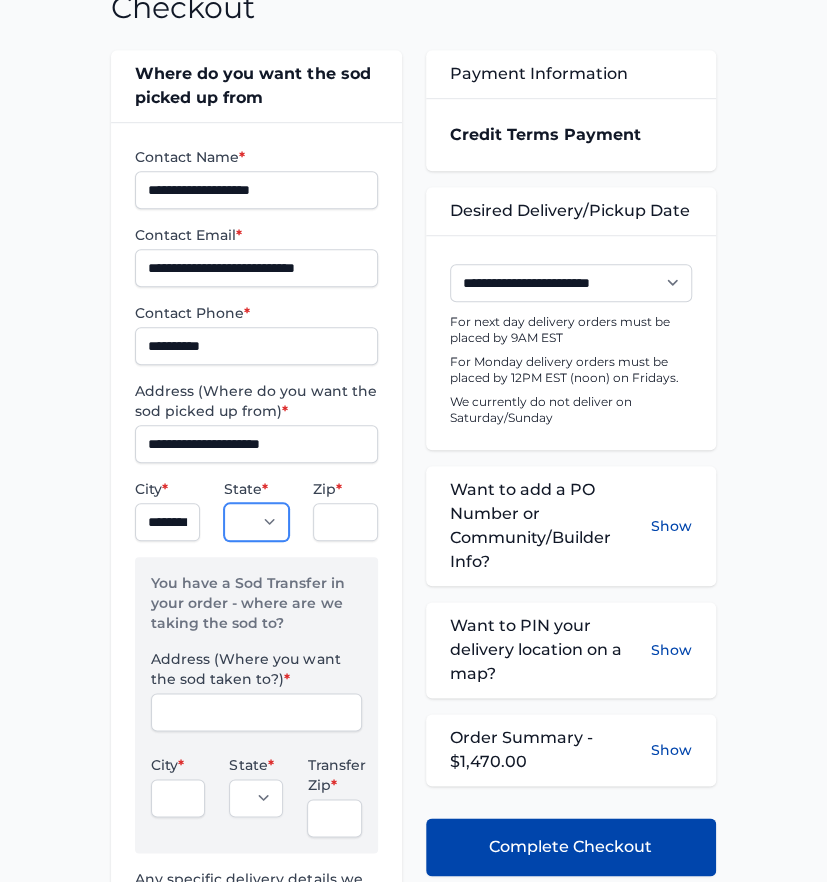 type on "*****" 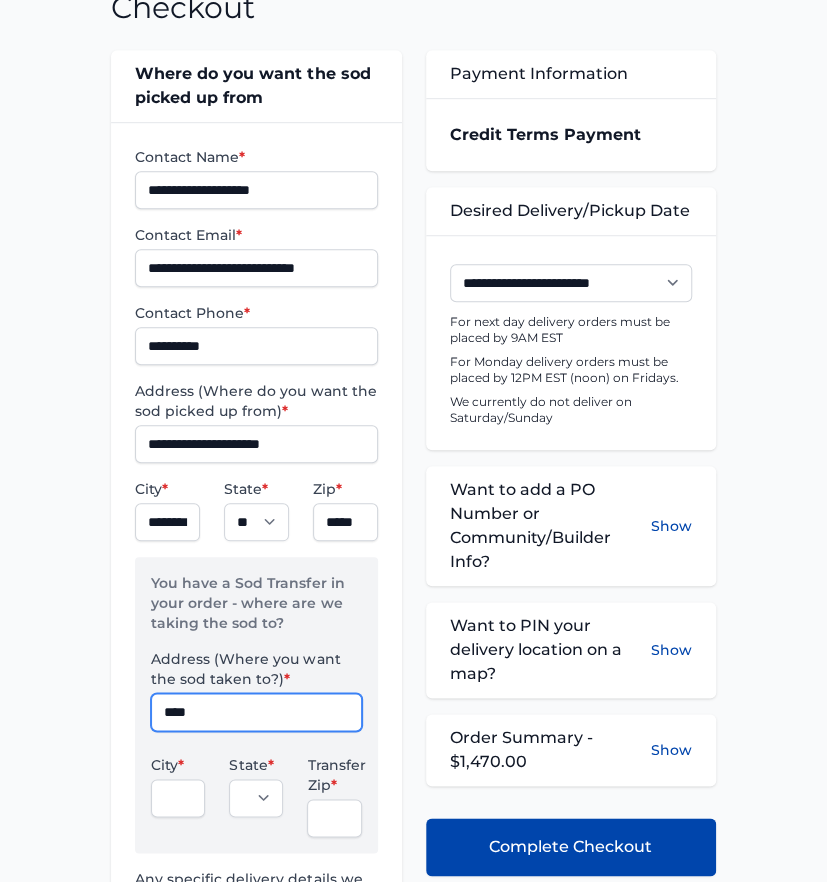 type on "**********" 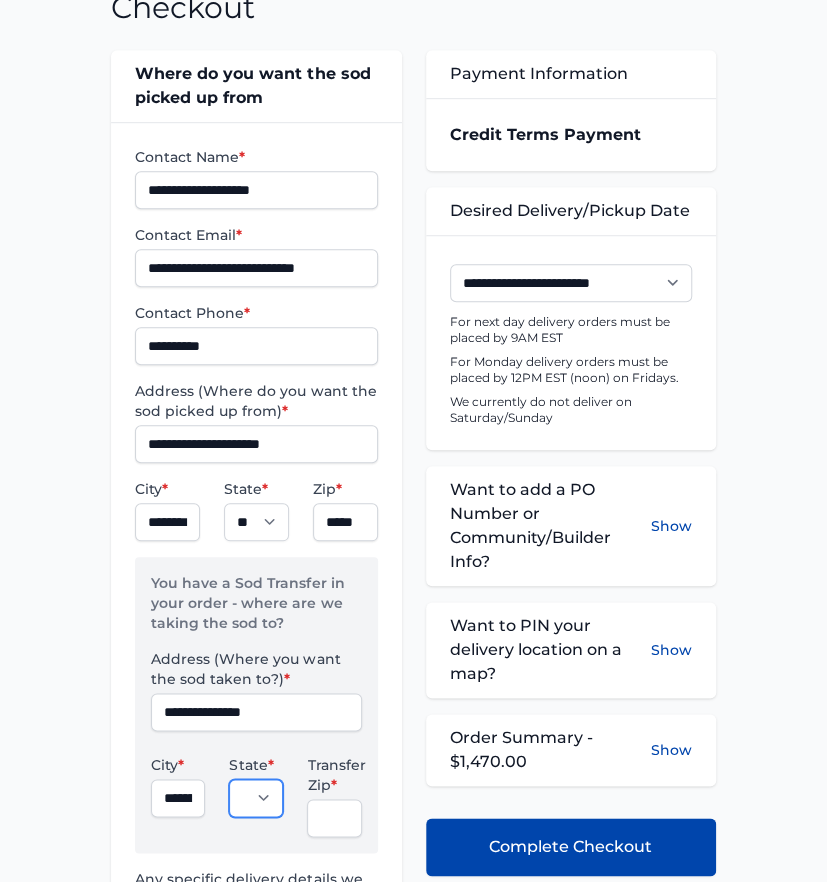 select on "**" 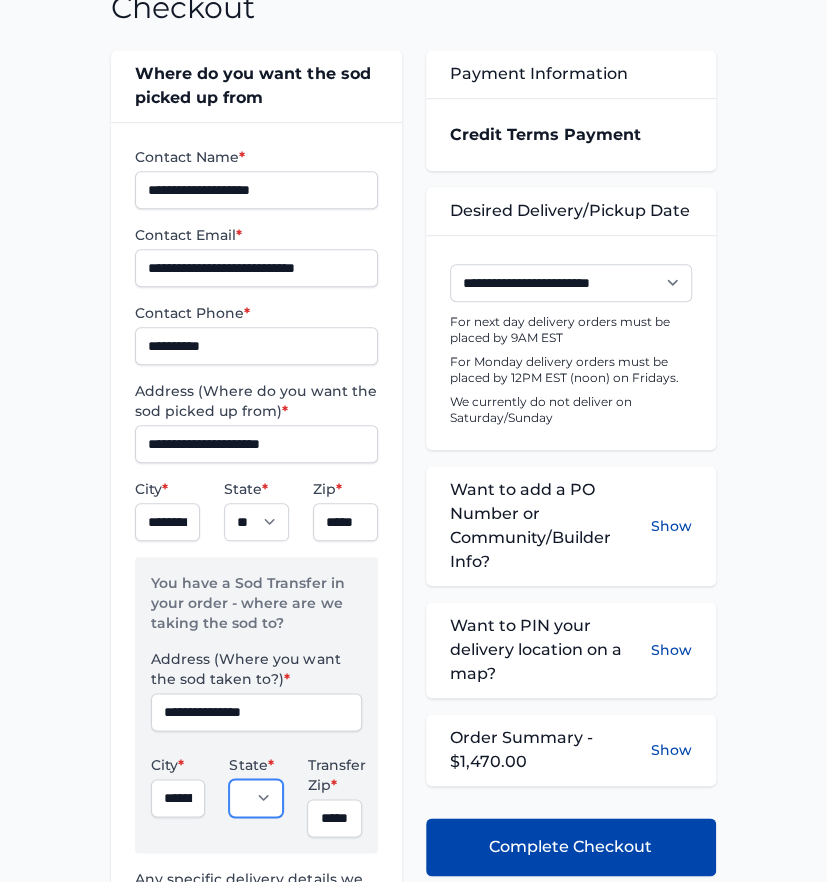click on "**
**
**
**" at bounding box center [256, 798] 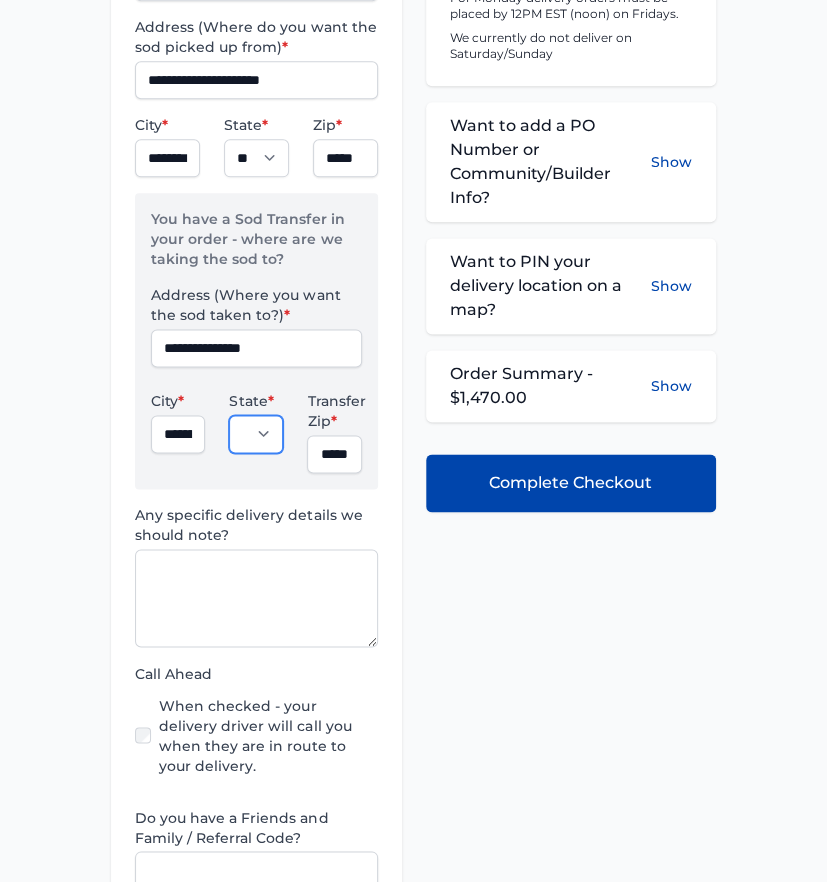 scroll, scrollTop: 777, scrollLeft: 0, axis: vertical 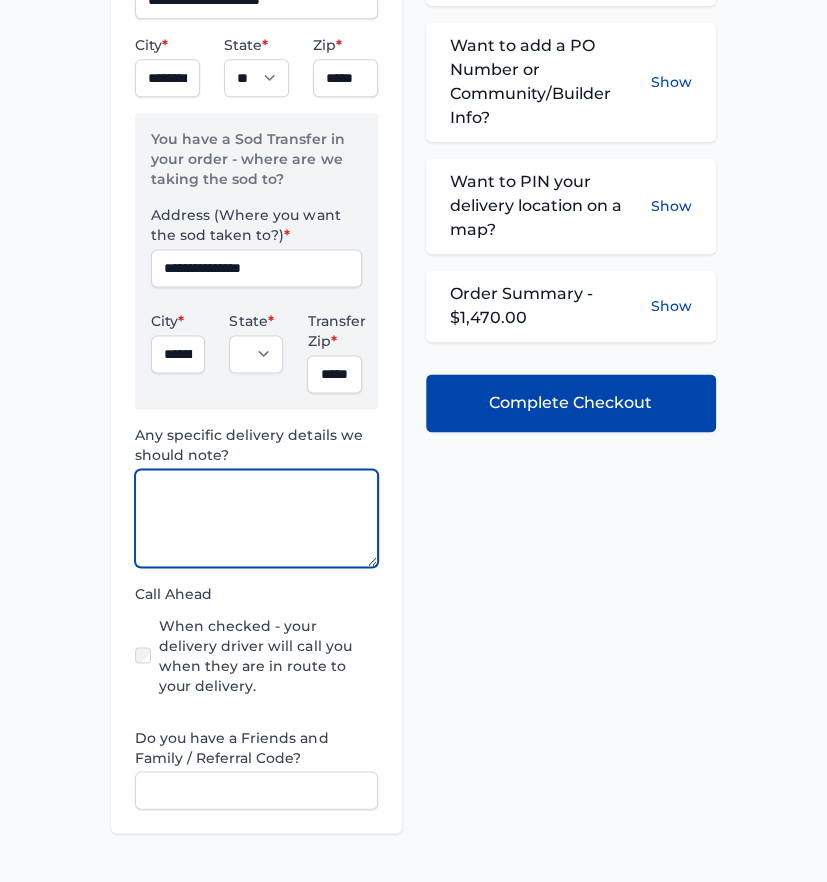 click at bounding box center [256, 518] 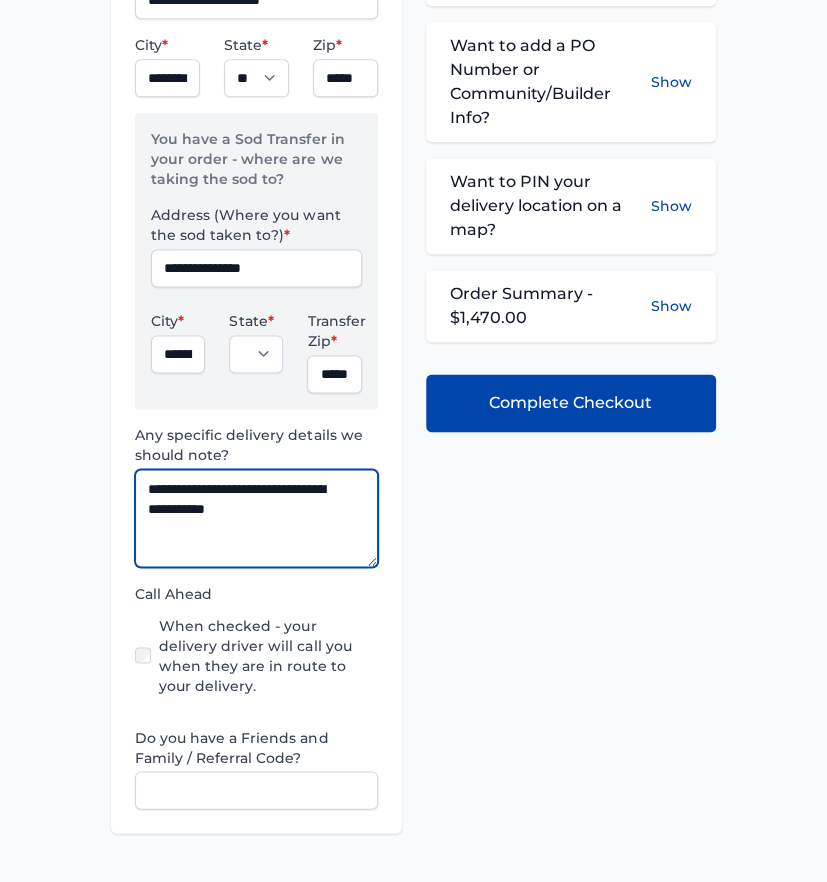 type on "**********" 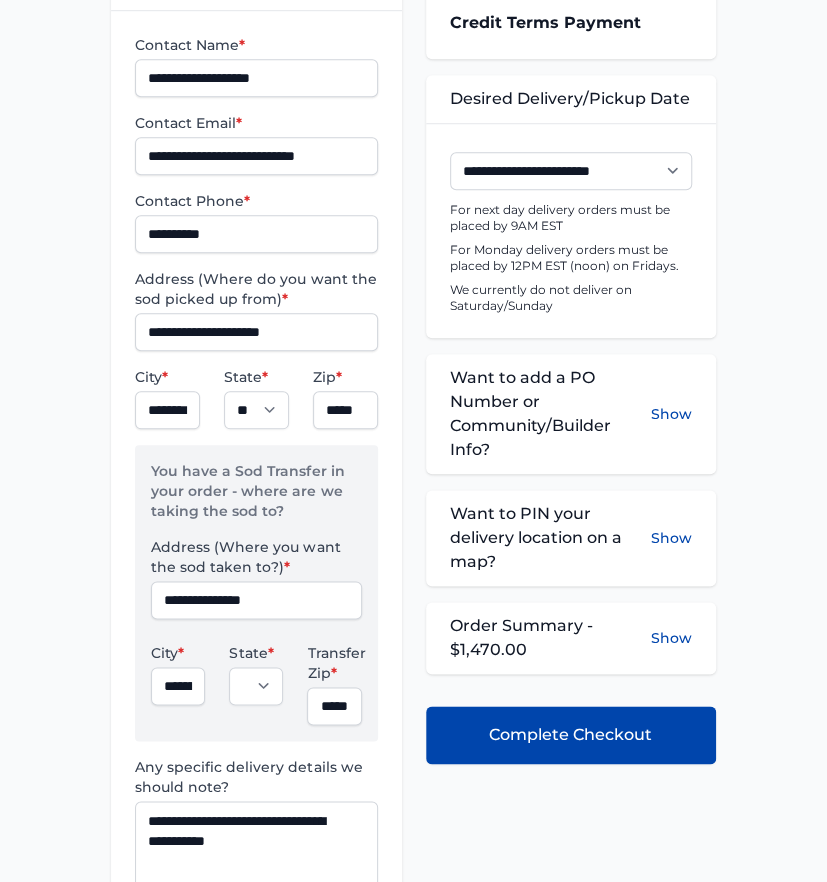 scroll, scrollTop: 444, scrollLeft: 0, axis: vertical 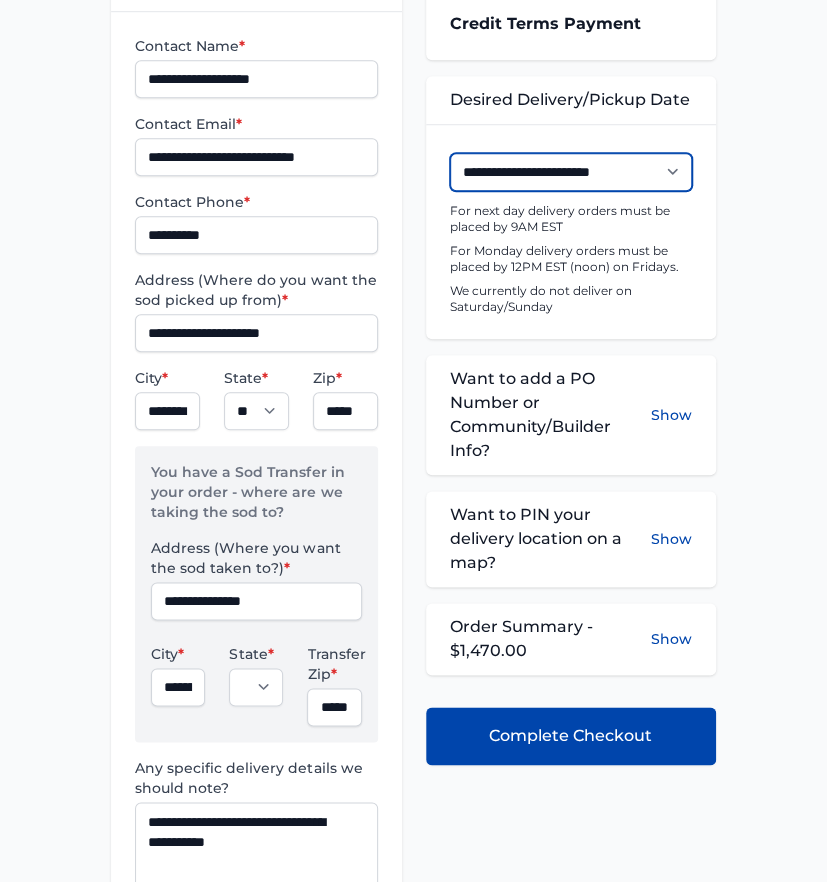 click on "**********" at bounding box center (571, 172) 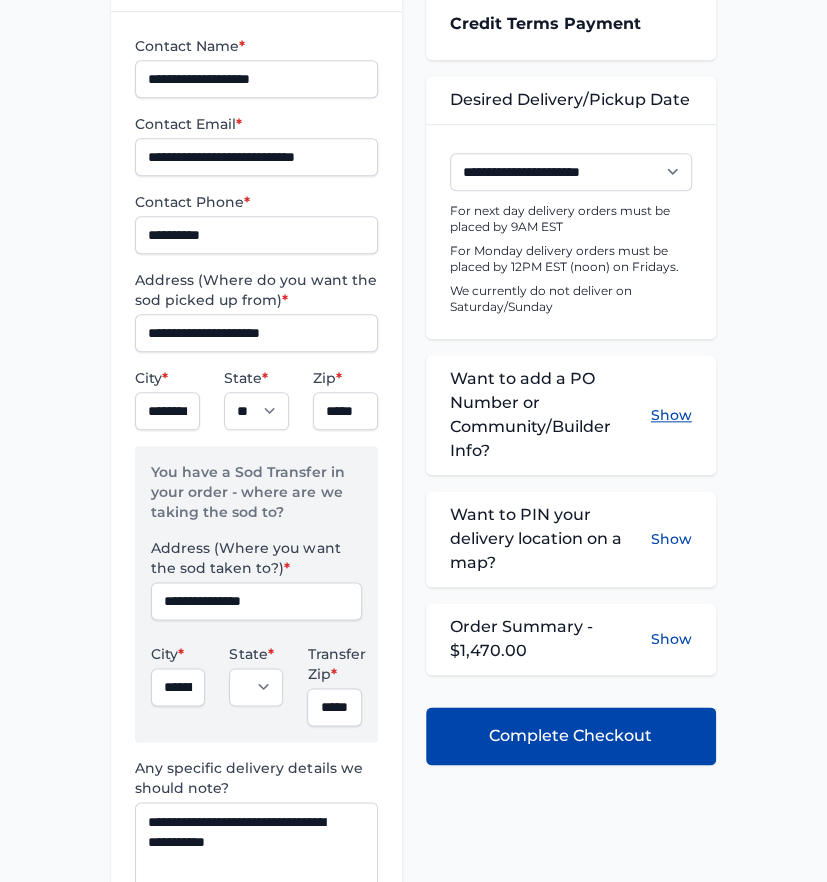 click on "Show" at bounding box center [671, 415] 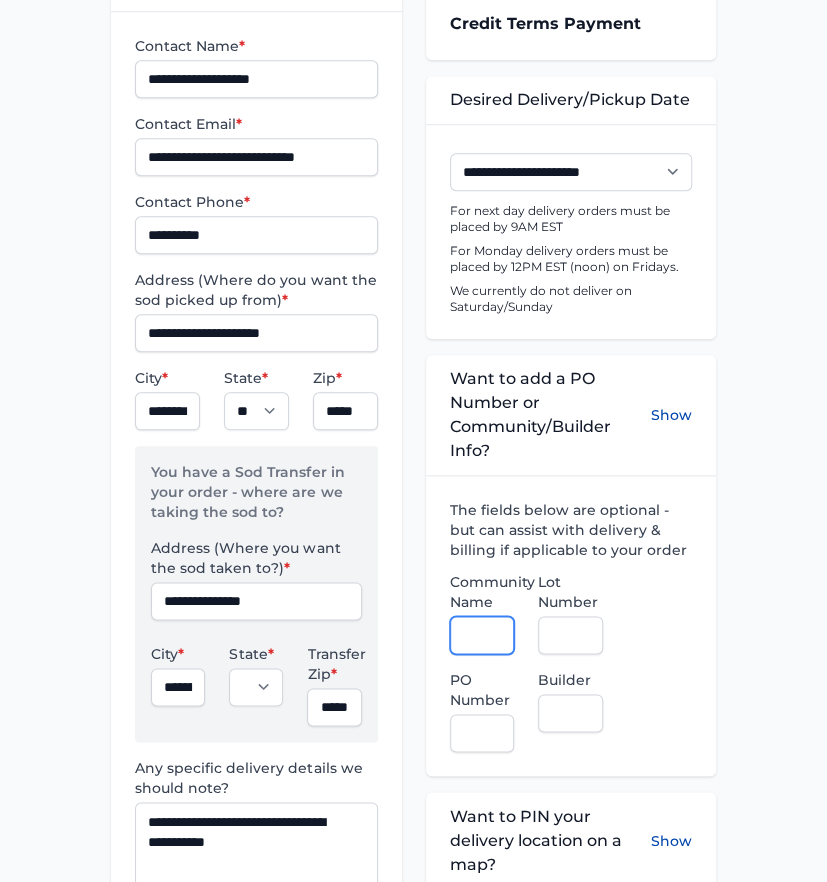 click on "Community Name" at bounding box center [482, 635] 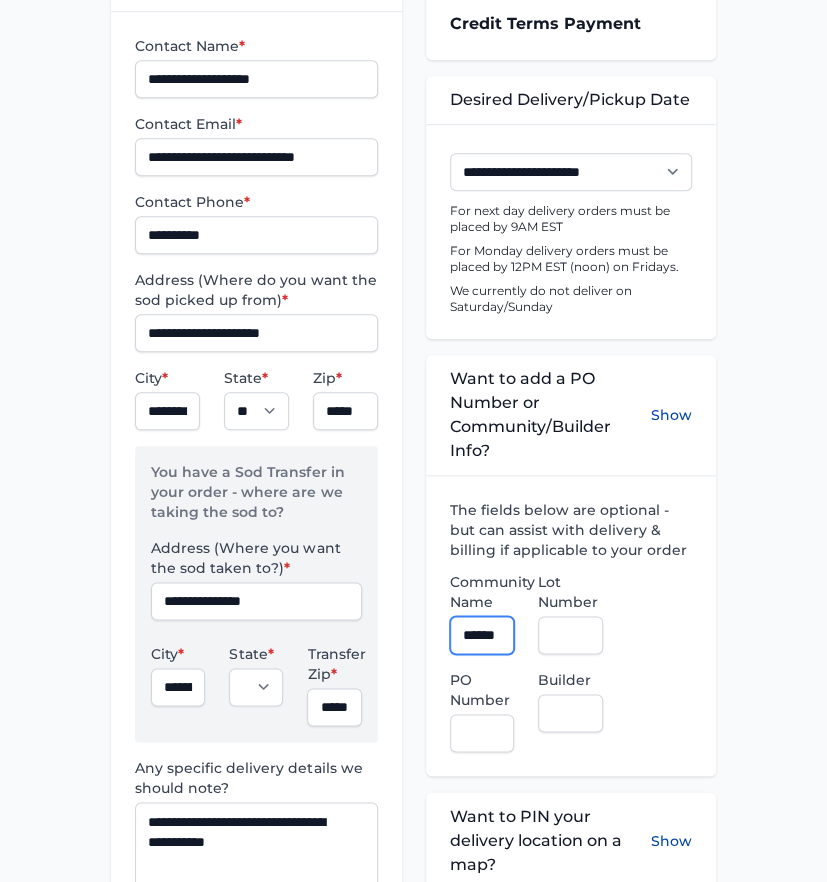 scroll, scrollTop: 0, scrollLeft: 9, axis: horizontal 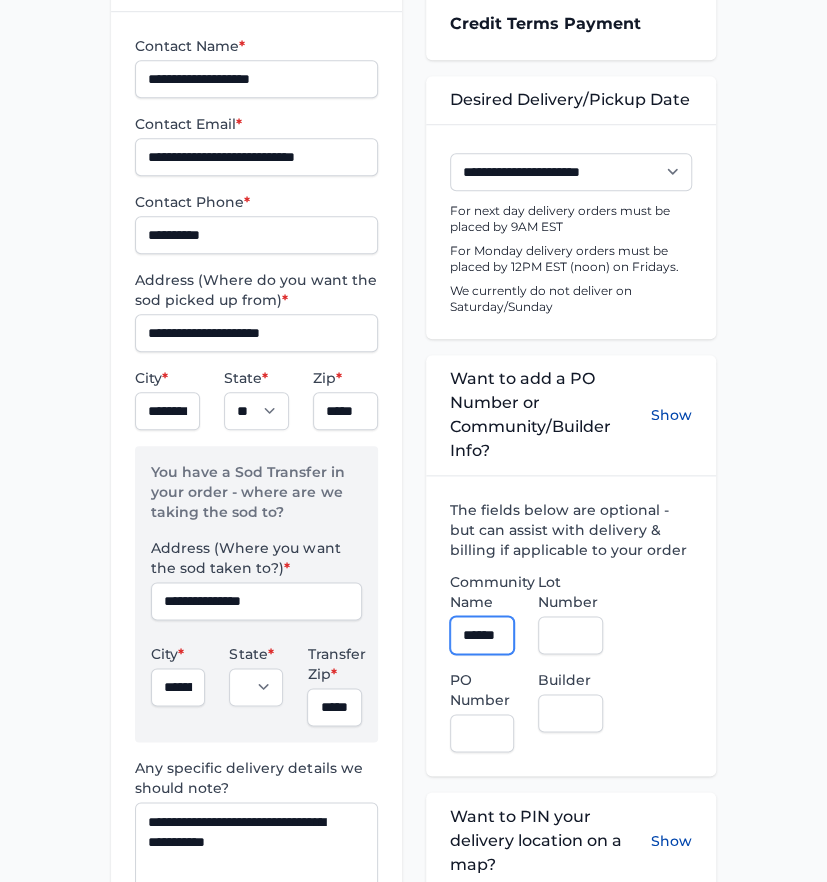 type on "**********" 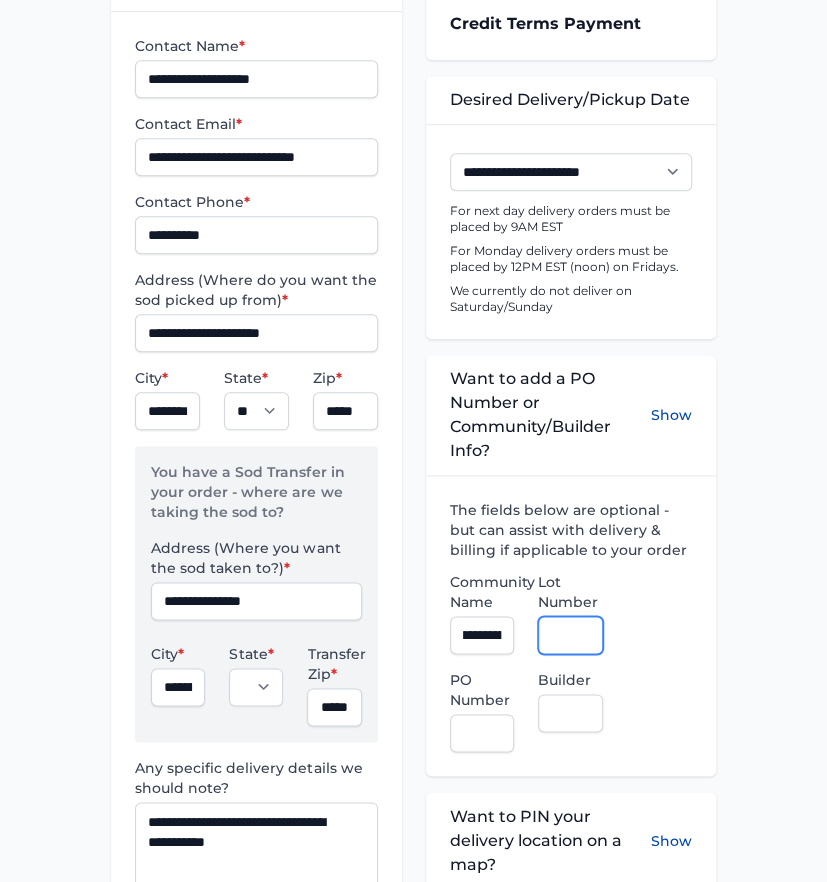 scroll, scrollTop: 0, scrollLeft: 0, axis: both 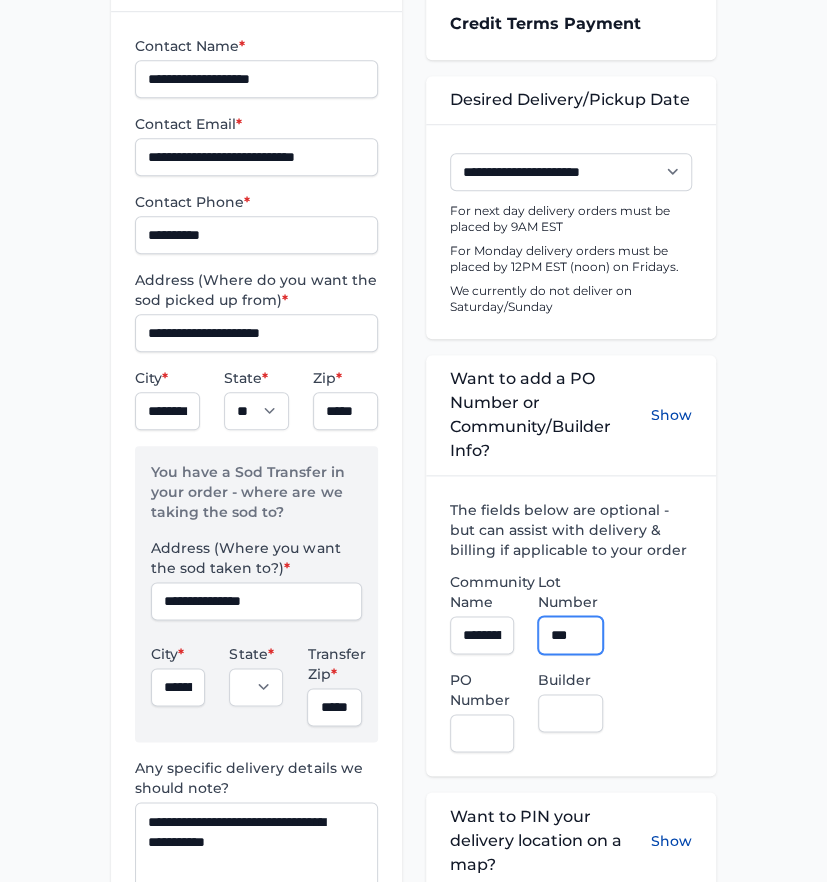 type on "***" 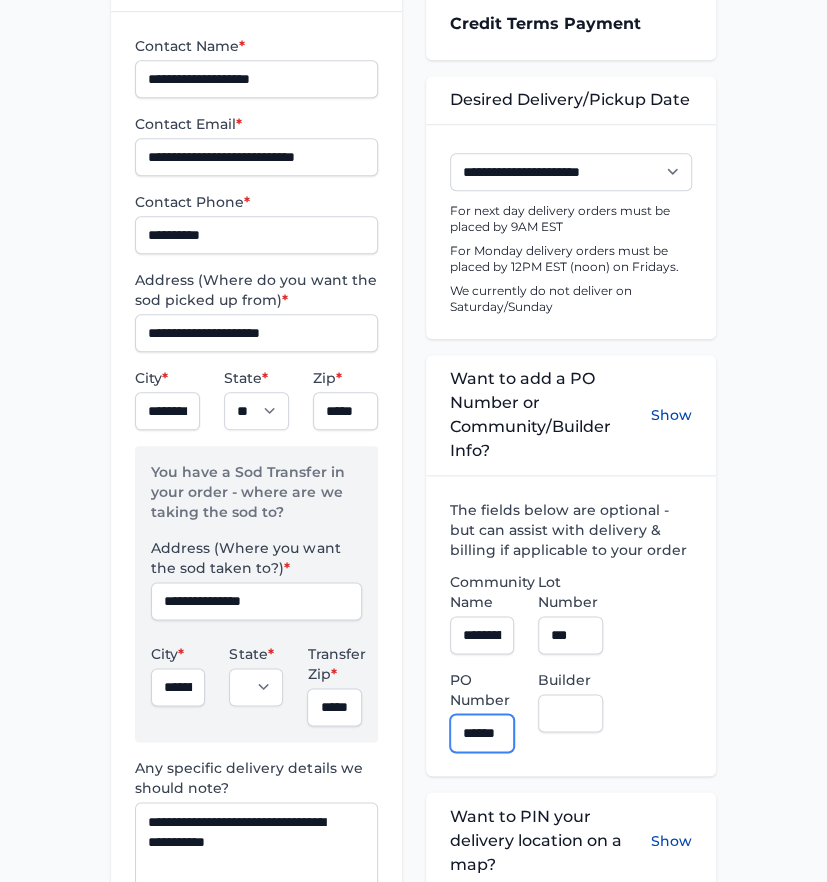 scroll, scrollTop: 0, scrollLeft: 11, axis: horizontal 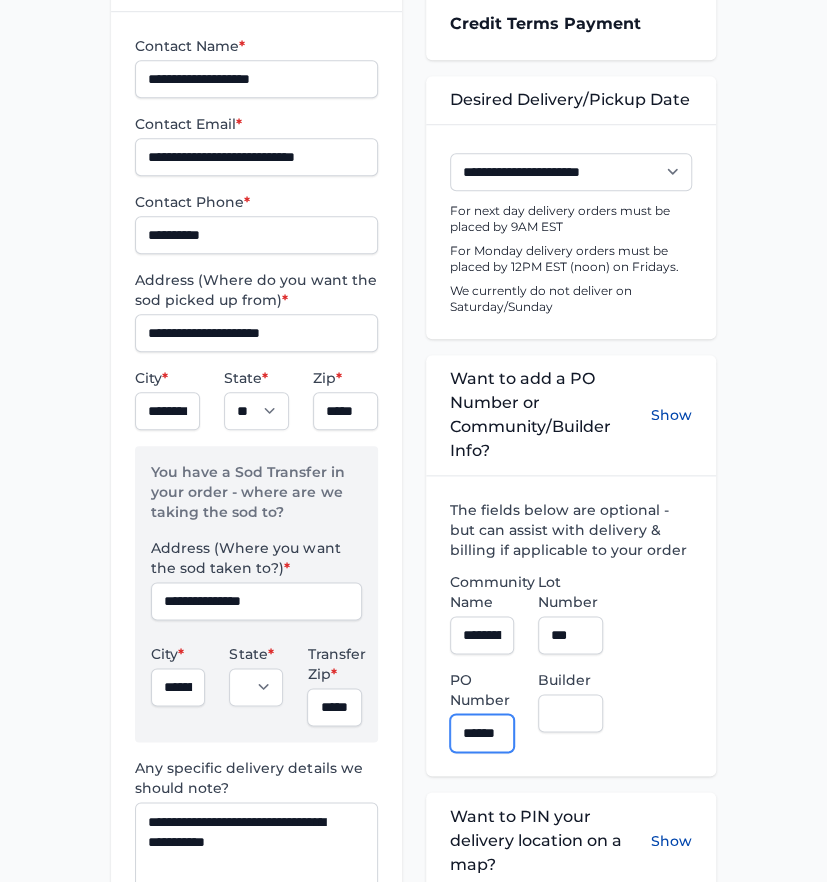 type on "******" 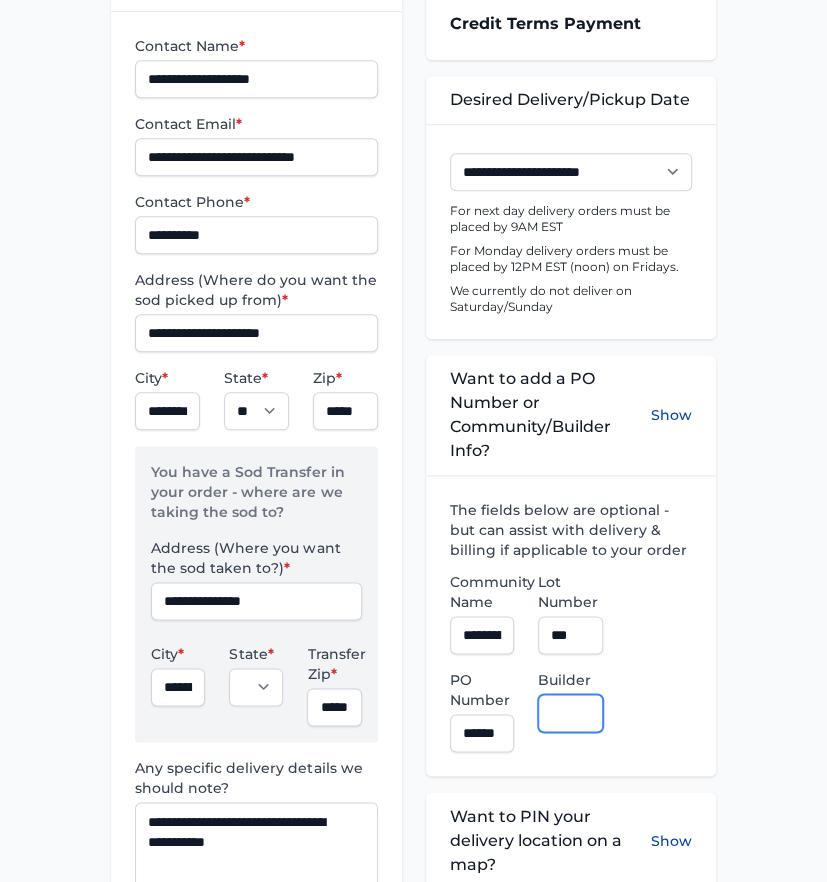 scroll, scrollTop: 0, scrollLeft: 0, axis: both 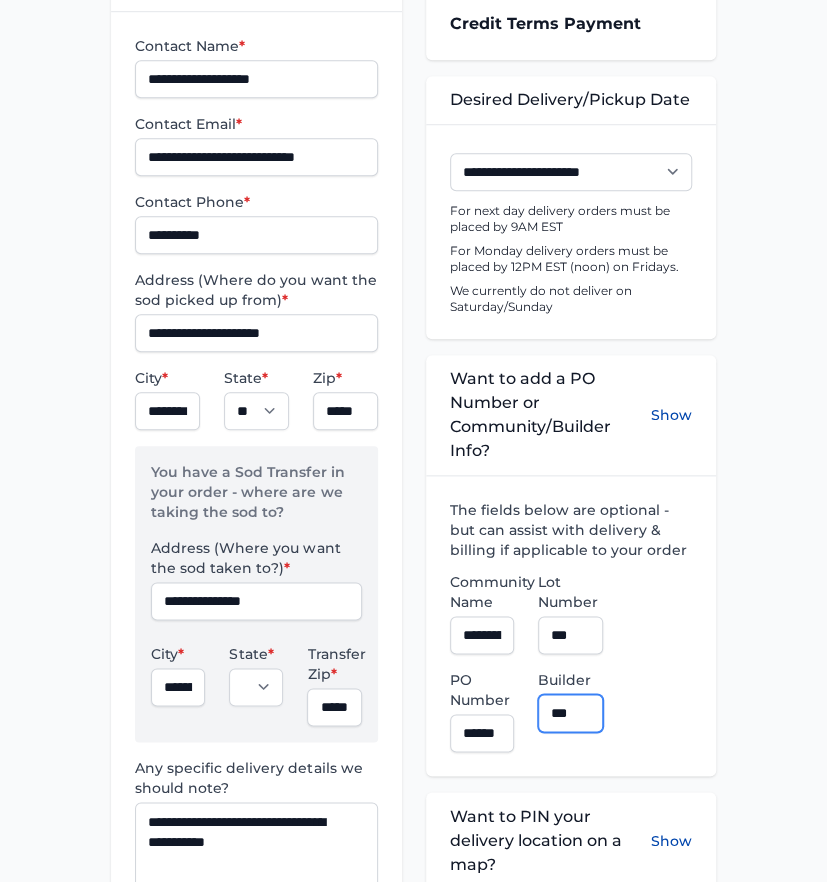 type on "**********" 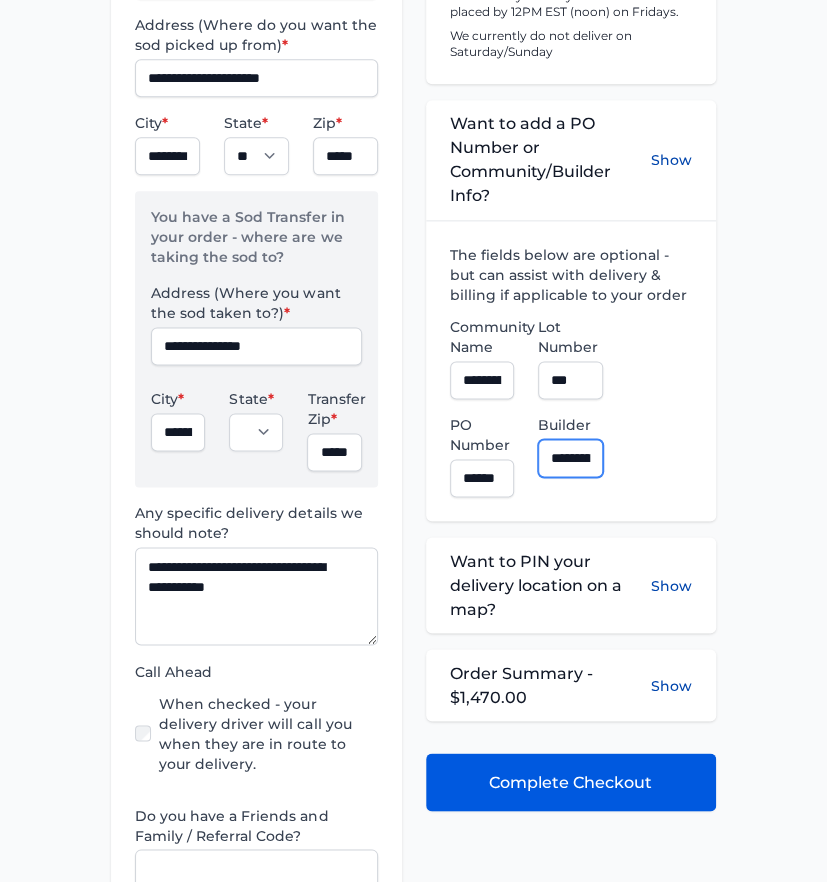 scroll, scrollTop: 777, scrollLeft: 0, axis: vertical 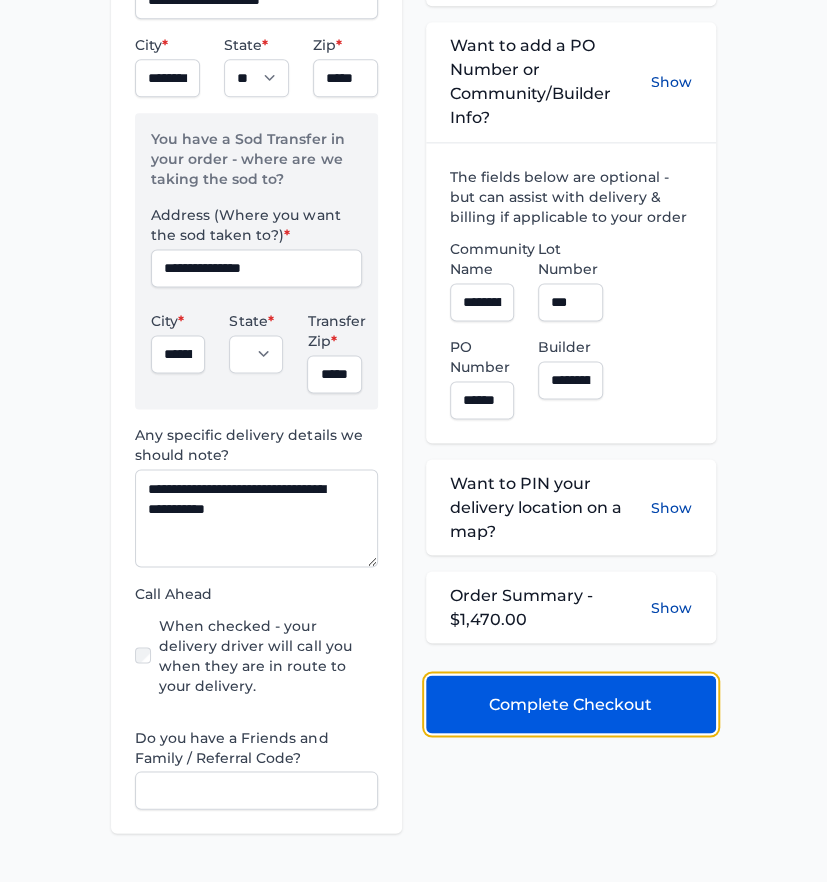 click on "Complete Checkout" at bounding box center (570, 704) 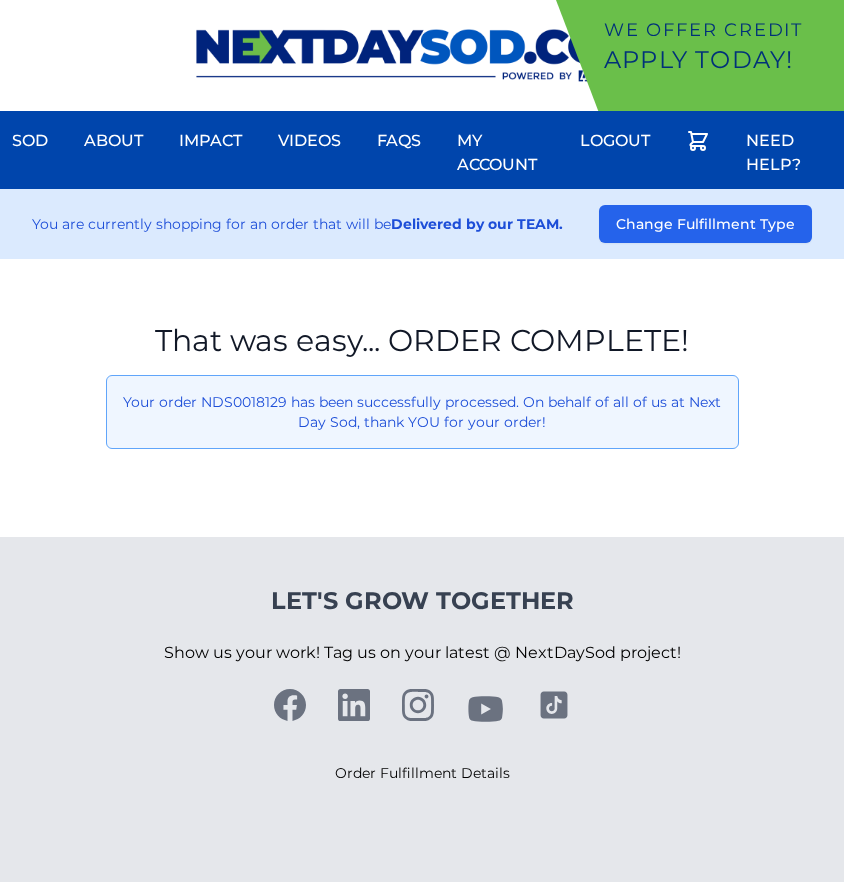 scroll, scrollTop: 0, scrollLeft: 0, axis: both 